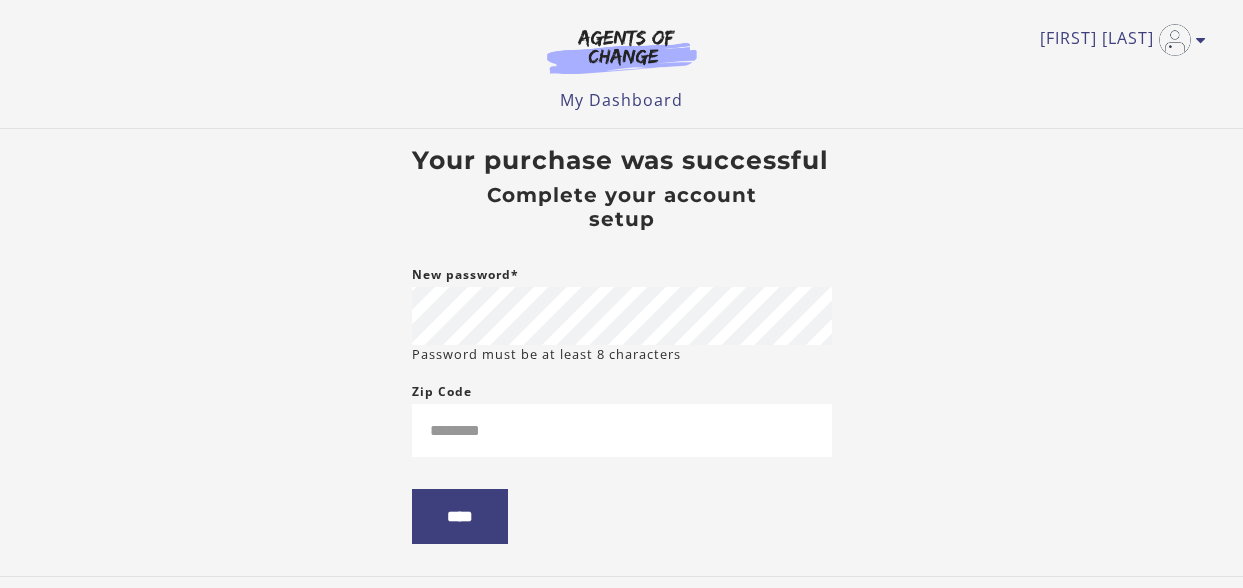 scroll, scrollTop: 0, scrollLeft: 0, axis: both 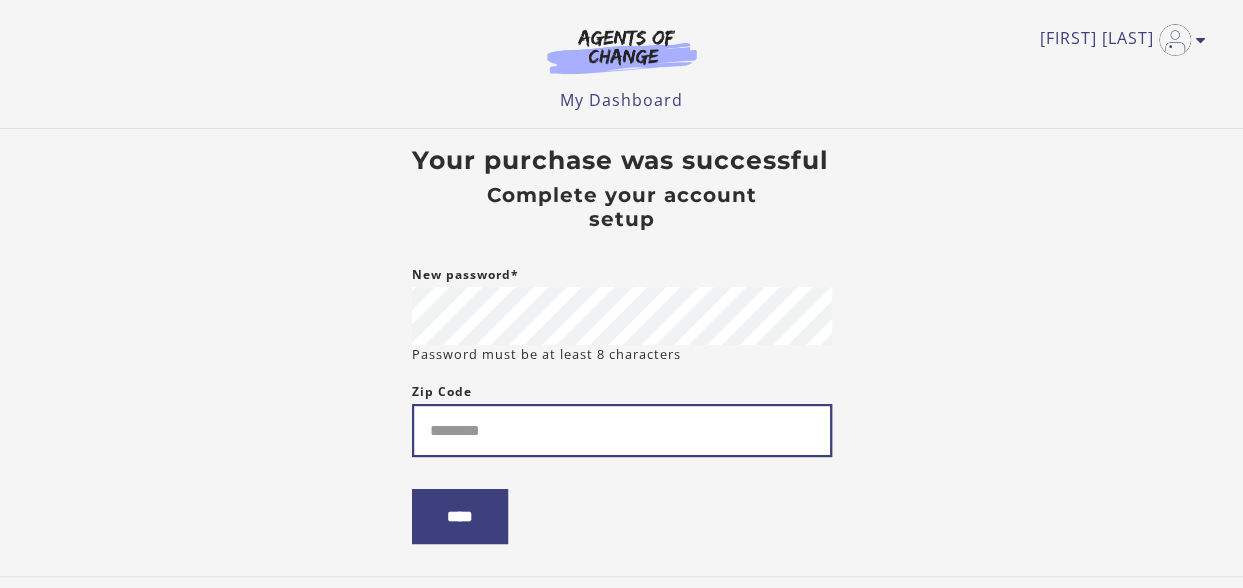 click on "Zip Code" at bounding box center [622, 430] 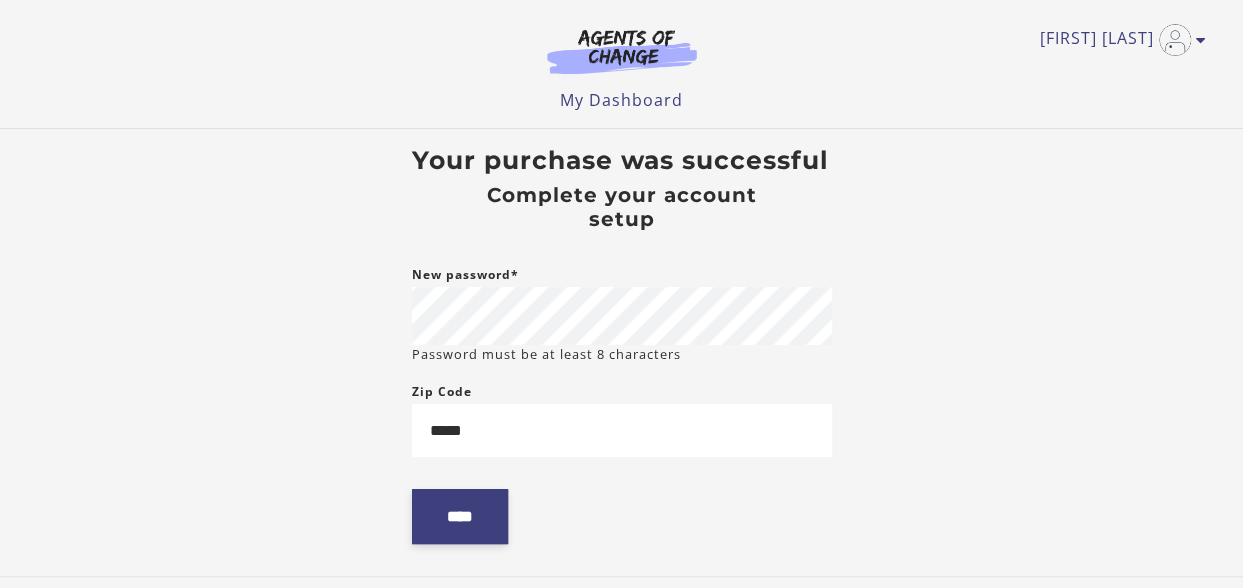 click on "****" at bounding box center [460, 516] 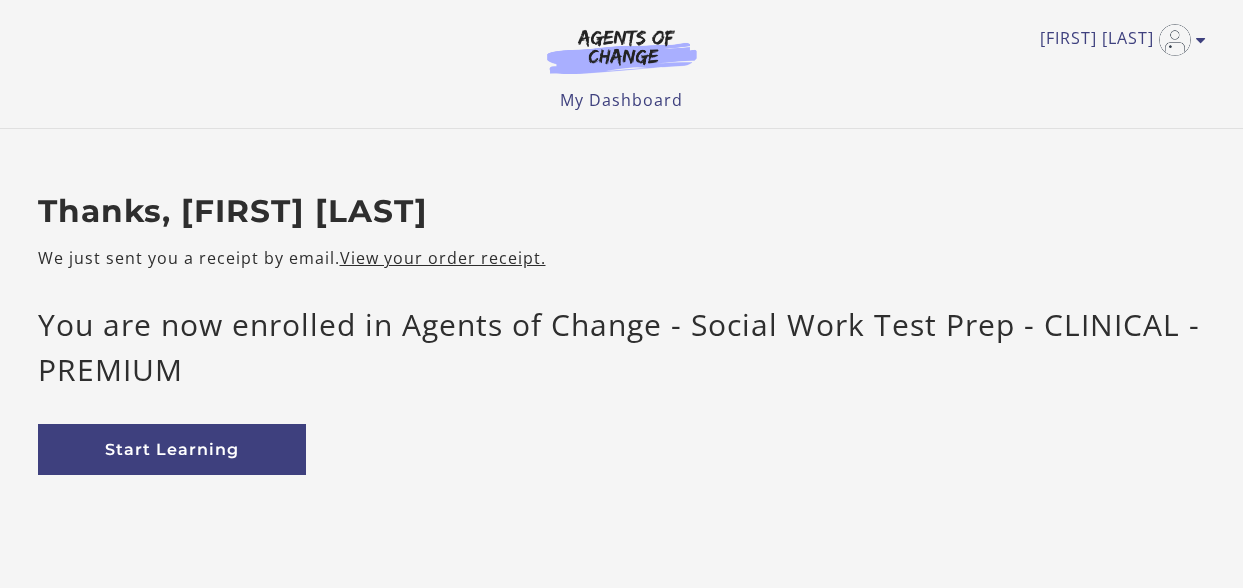 scroll, scrollTop: 0, scrollLeft: 0, axis: both 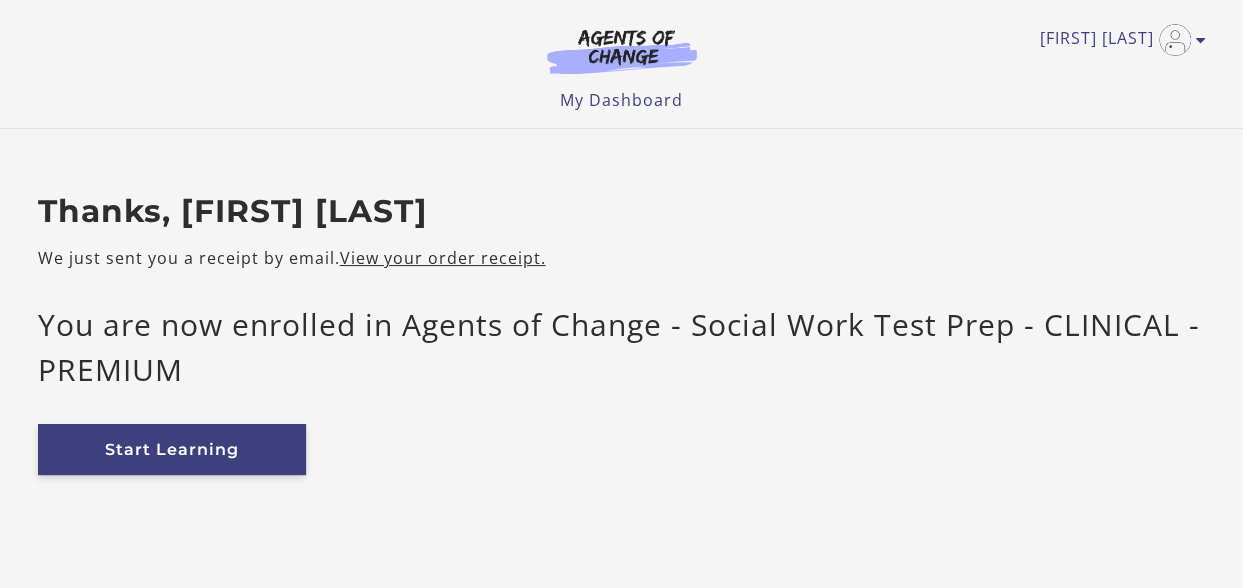 click on "Start Learning" at bounding box center [172, 449] 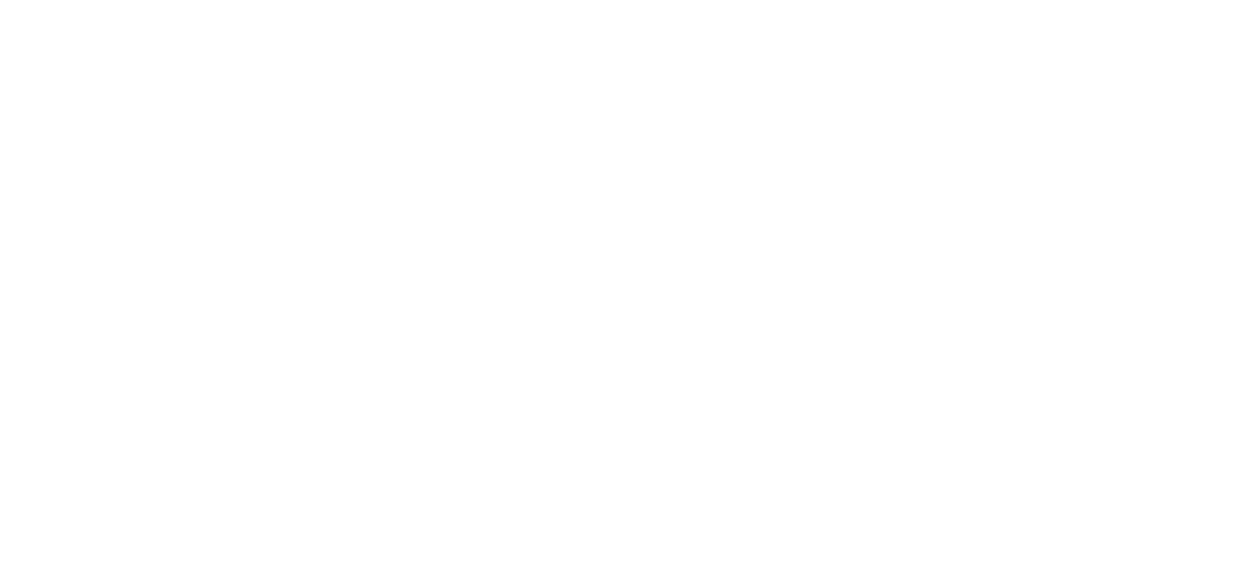 scroll, scrollTop: 0, scrollLeft: 0, axis: both 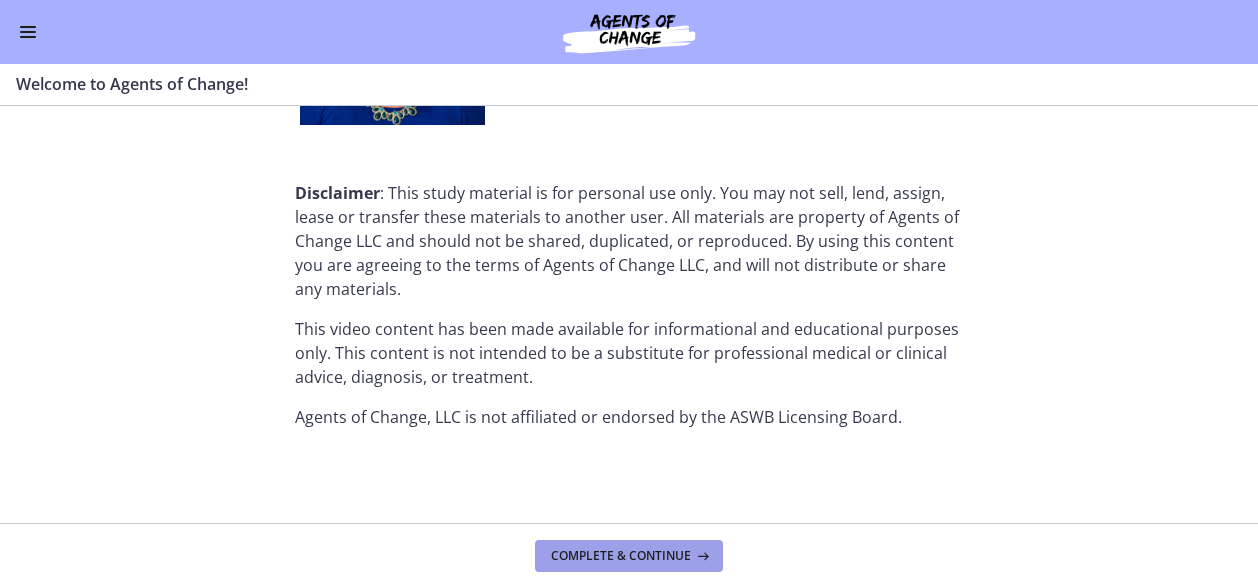 click on "Complete & continue" at bounding box center (621, 556) 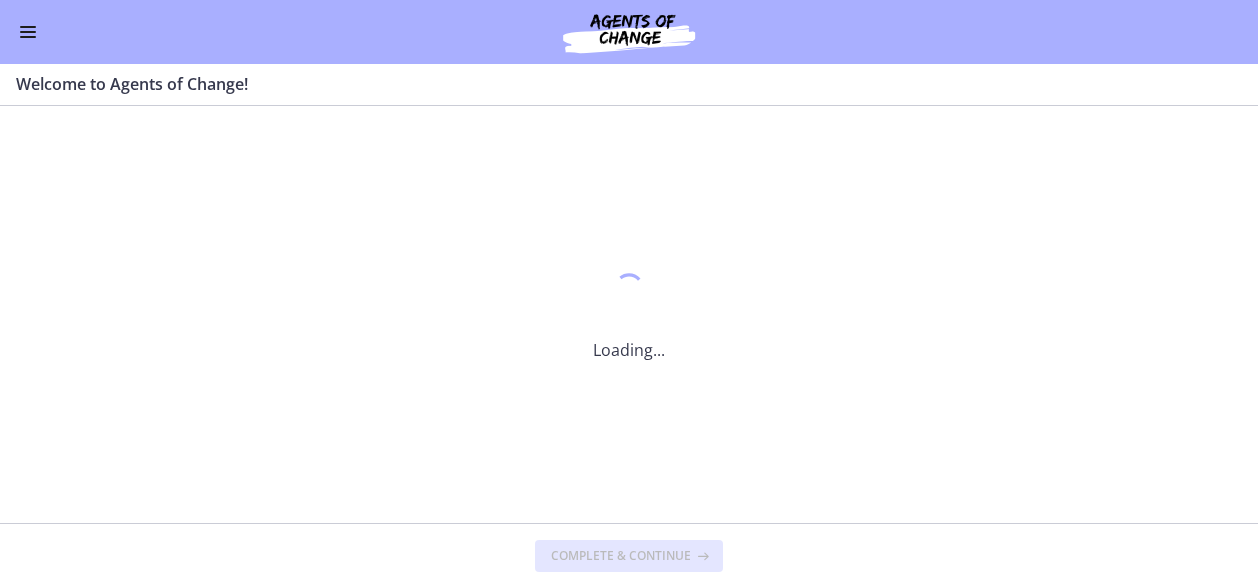 scroll, scrollTop: 0, scrollLeft: 0, axis: both 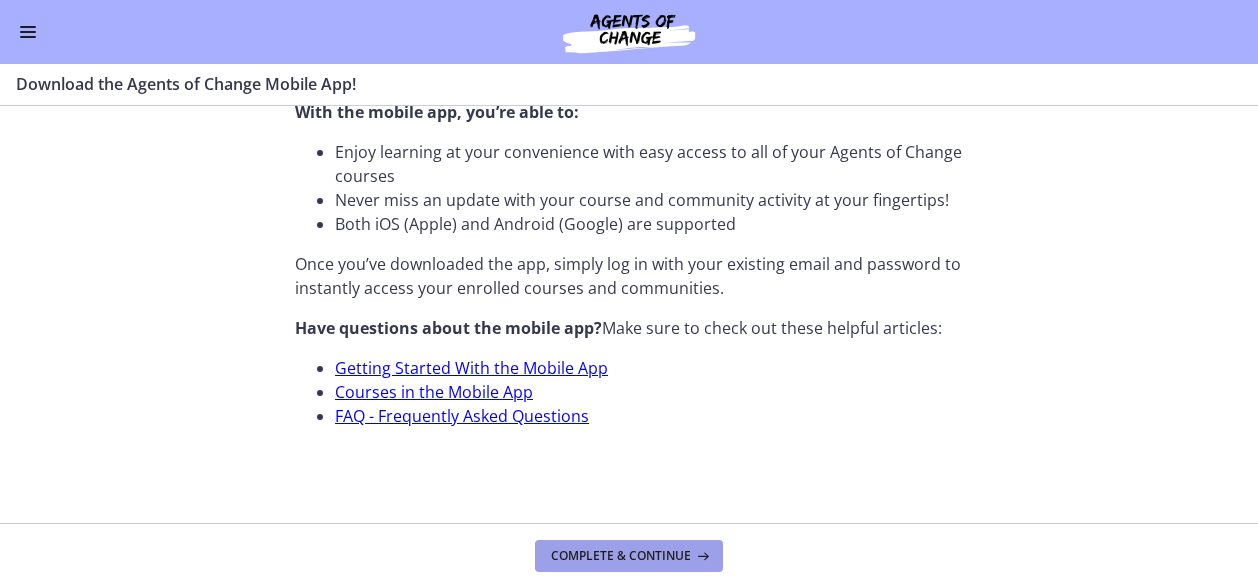 click on "Complete & continue" at bounding box center (621, 556) 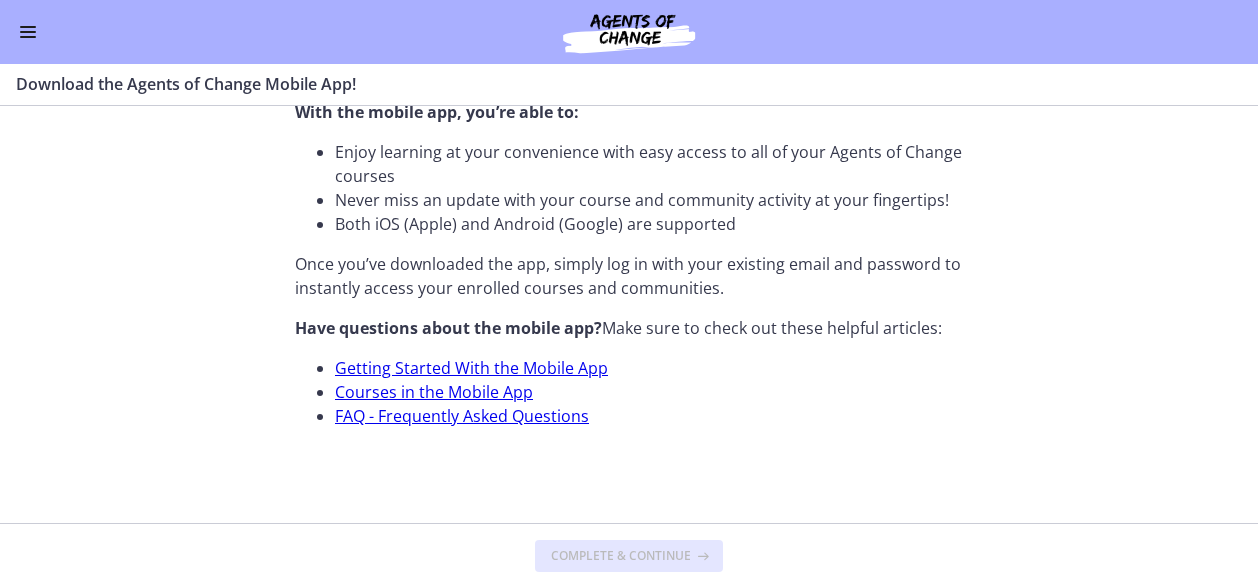 scroll, scrollTop: 0, scrollLeft: 0, axis: both 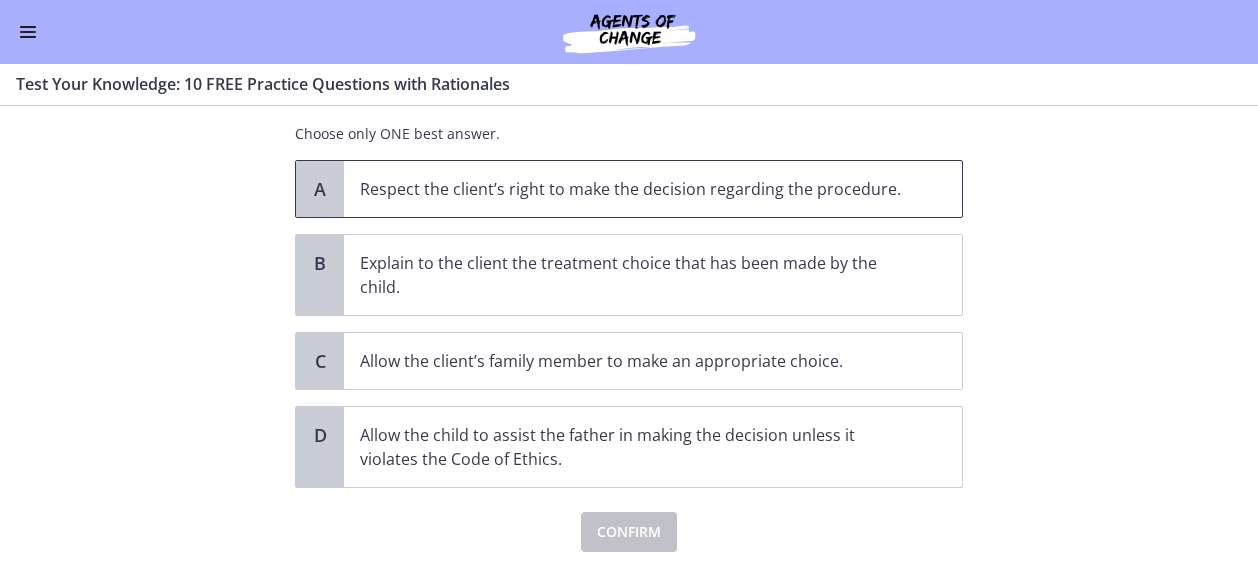 click on "Respect the client’s right to make the decision regarding the procedure." at bounding box center (633, 189) 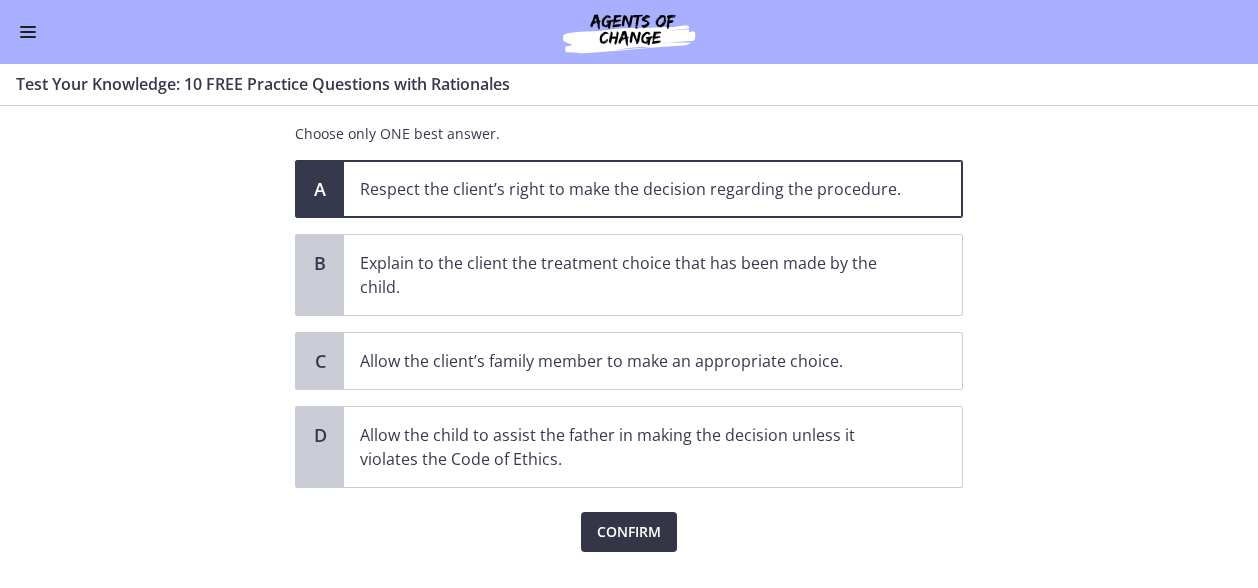 click on "Confirm" at bounding box center (629, 532) 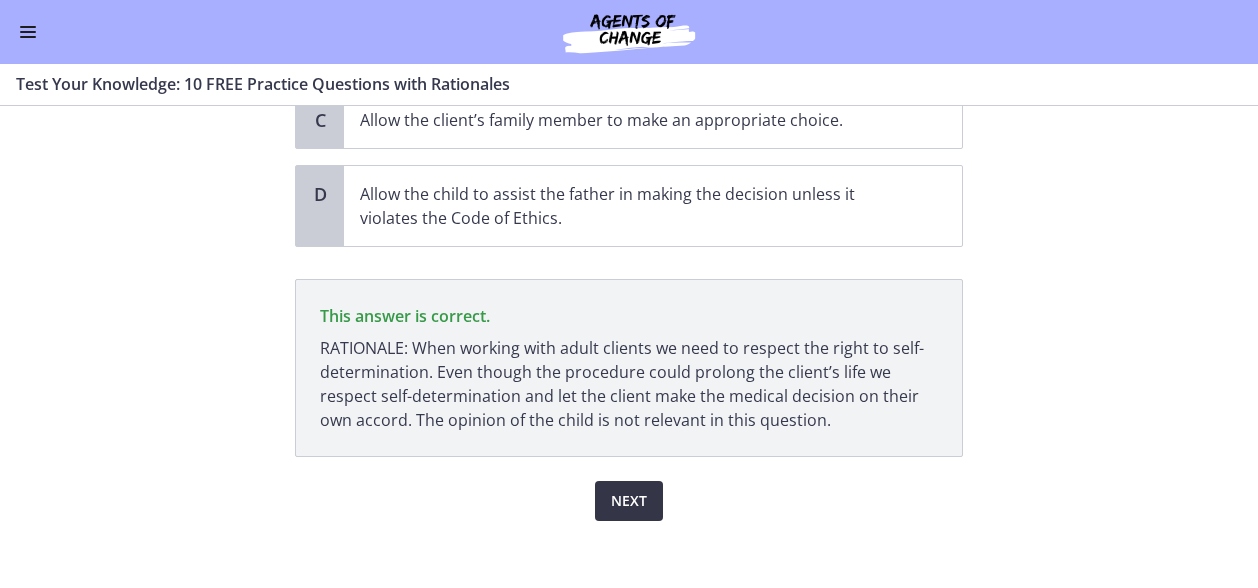 scroll, scrollTop: 450, scrollLeft: 0, axis: vertical 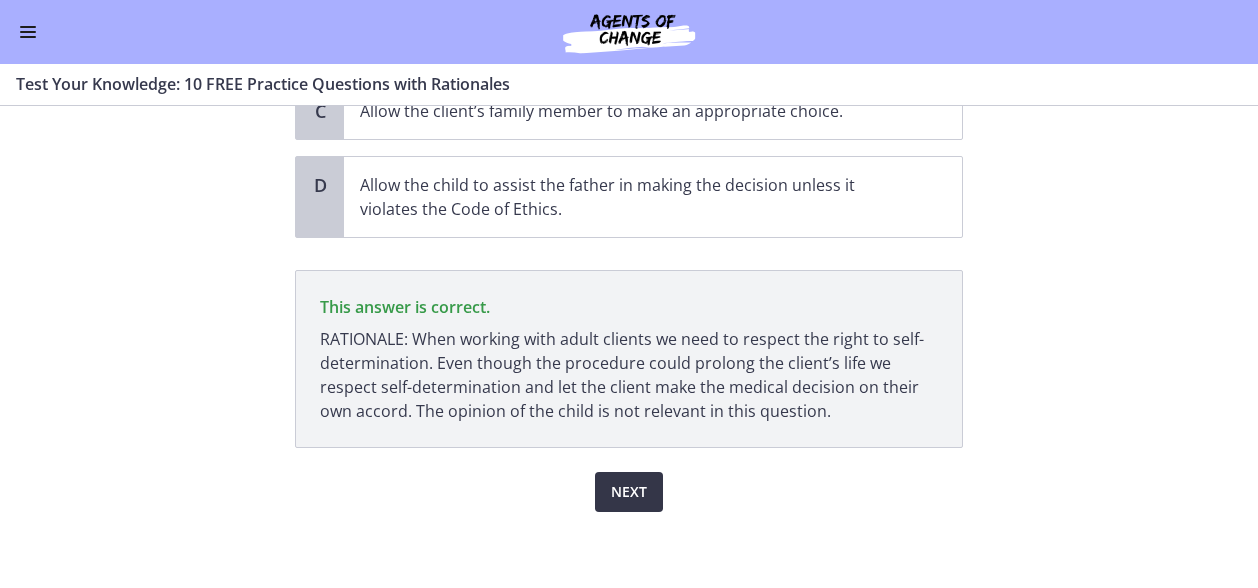 click on "Next" at bounding box center [629, 492] 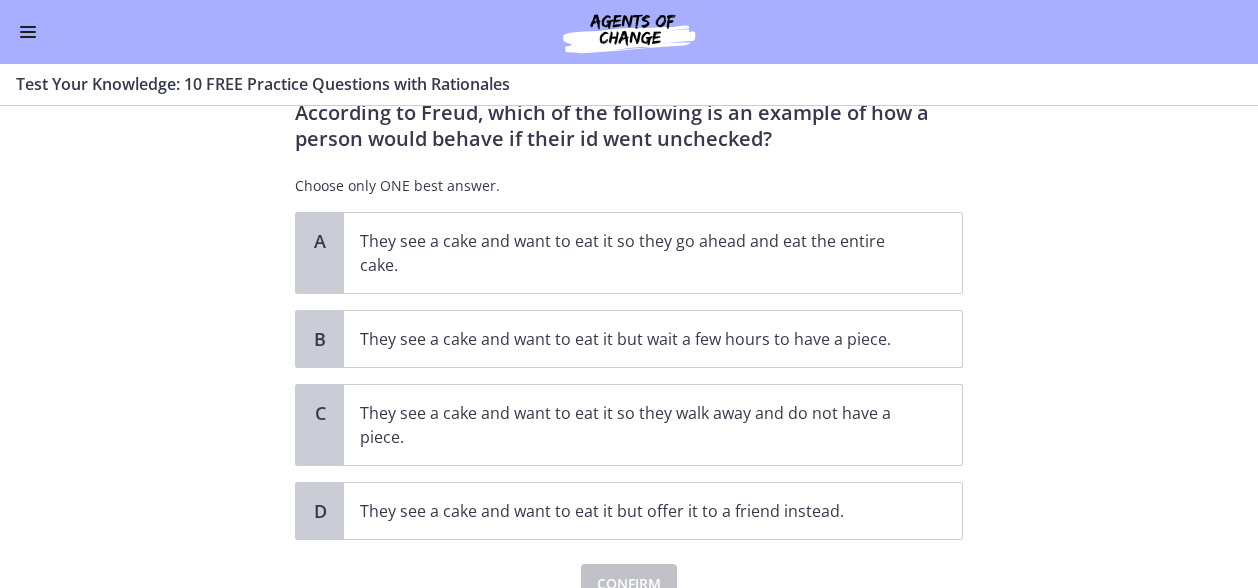 scroll, scrollTop: 100, scrollLeft: 0, axis: vertical 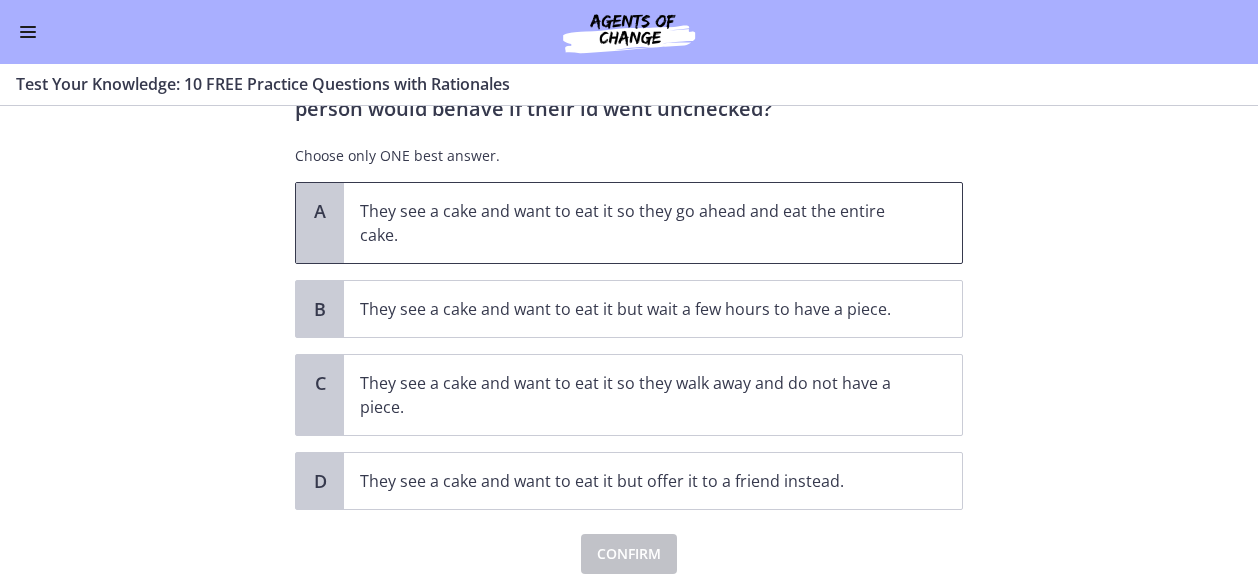 click on "They see a cake and want to eat it so they go ahead and eat the entire cake." at bounding box center (633, 223) 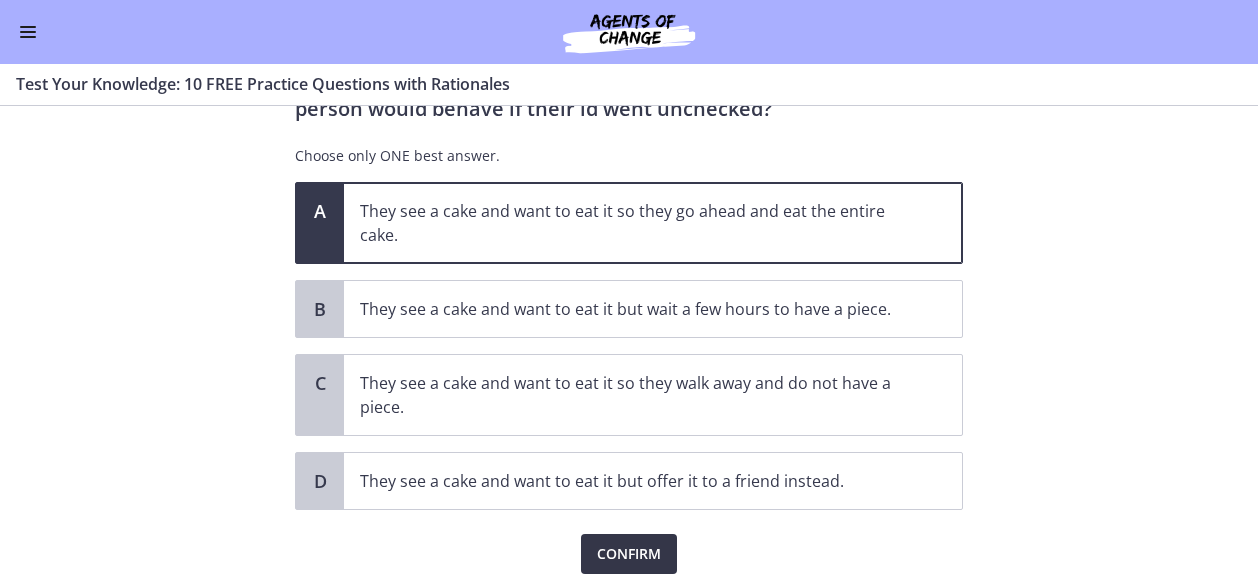 click on "Confirm" at bounding box center (629, 554) 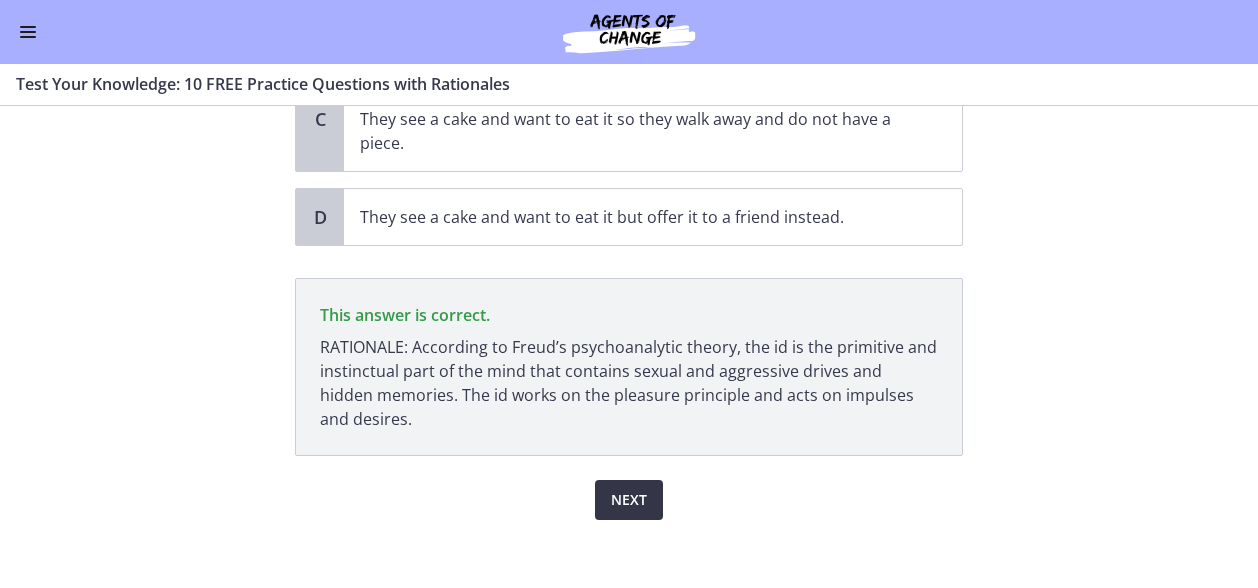 scroll, scrollTop: 372, scrollLeft: 0, axis: vertical 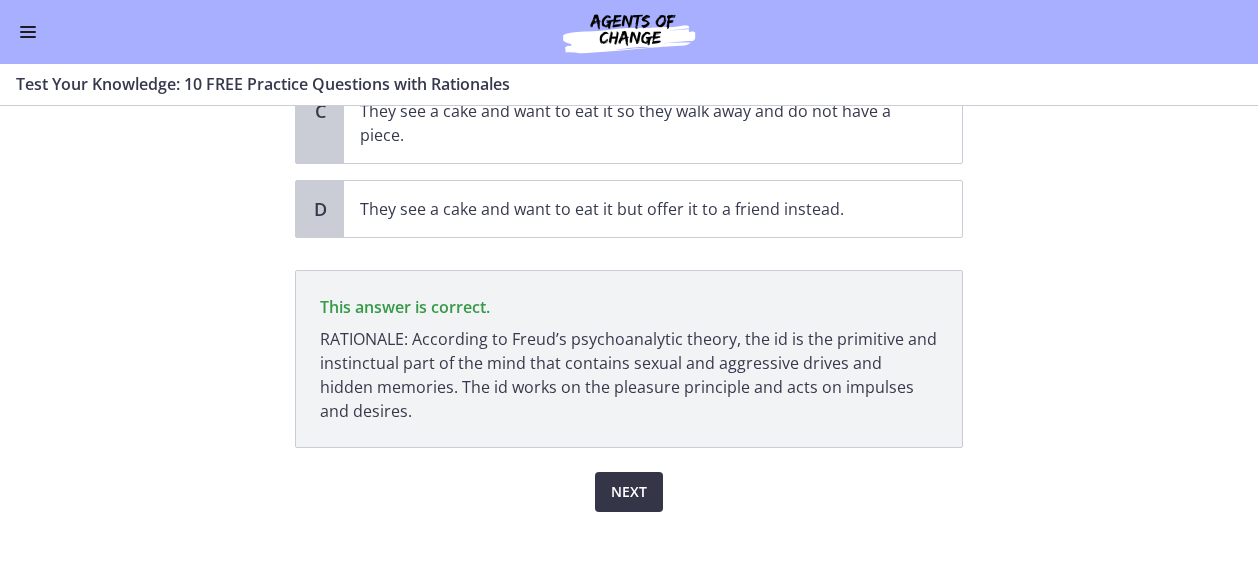click on "Next" at bounding box center [629, 492] 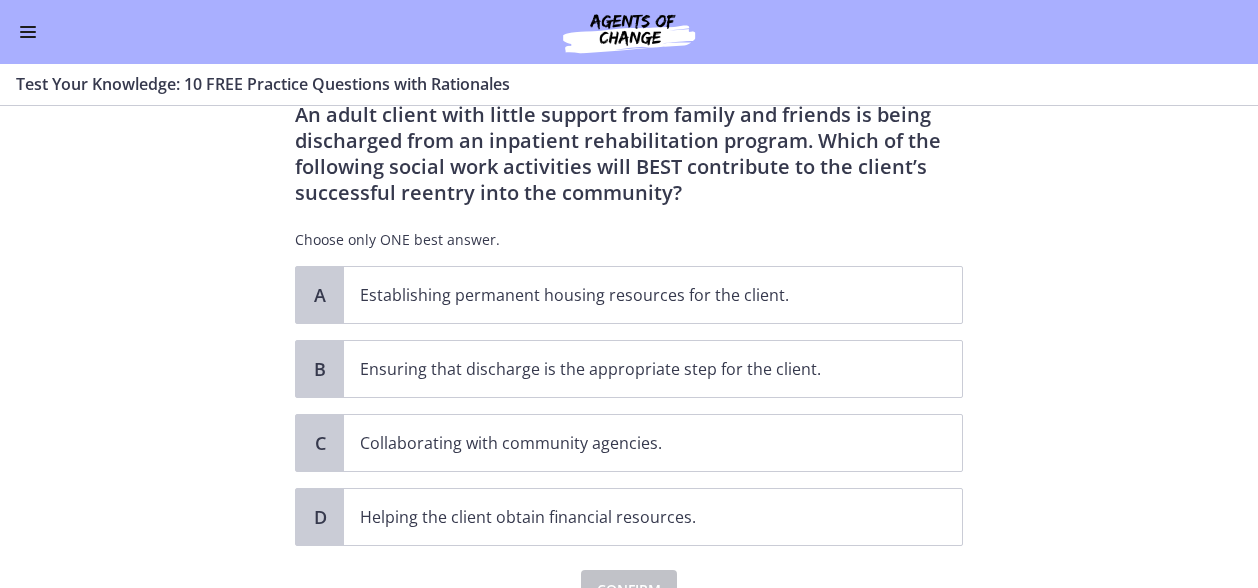 scroll, scrollTop: 100, scrollLeft: 0, axis: vertical 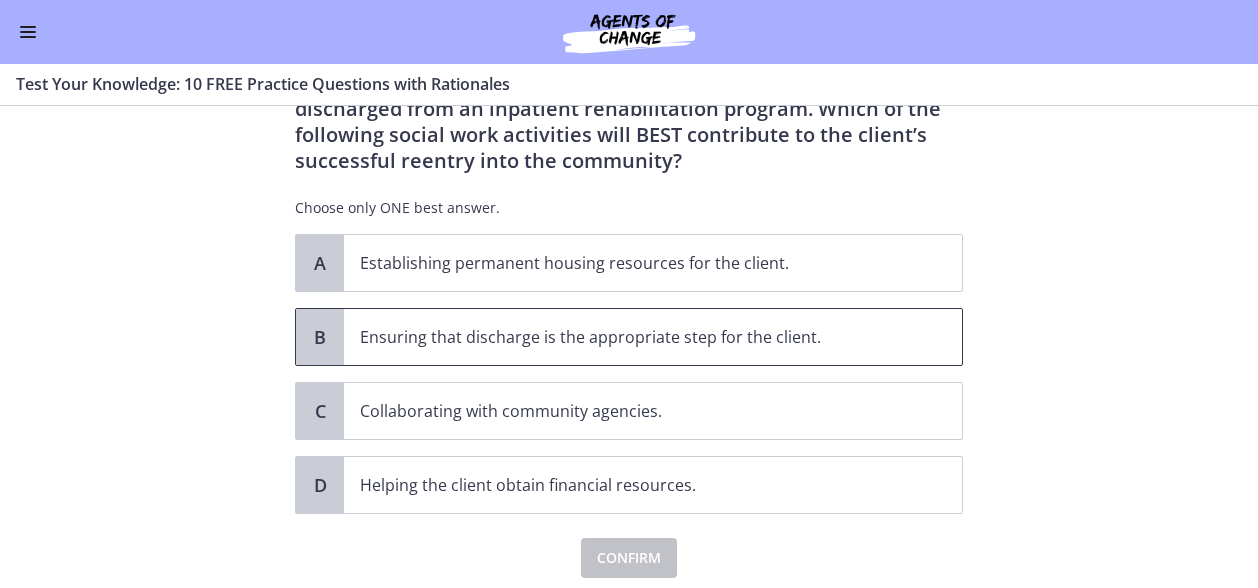 click on "B" at bounding box center (320, 337) 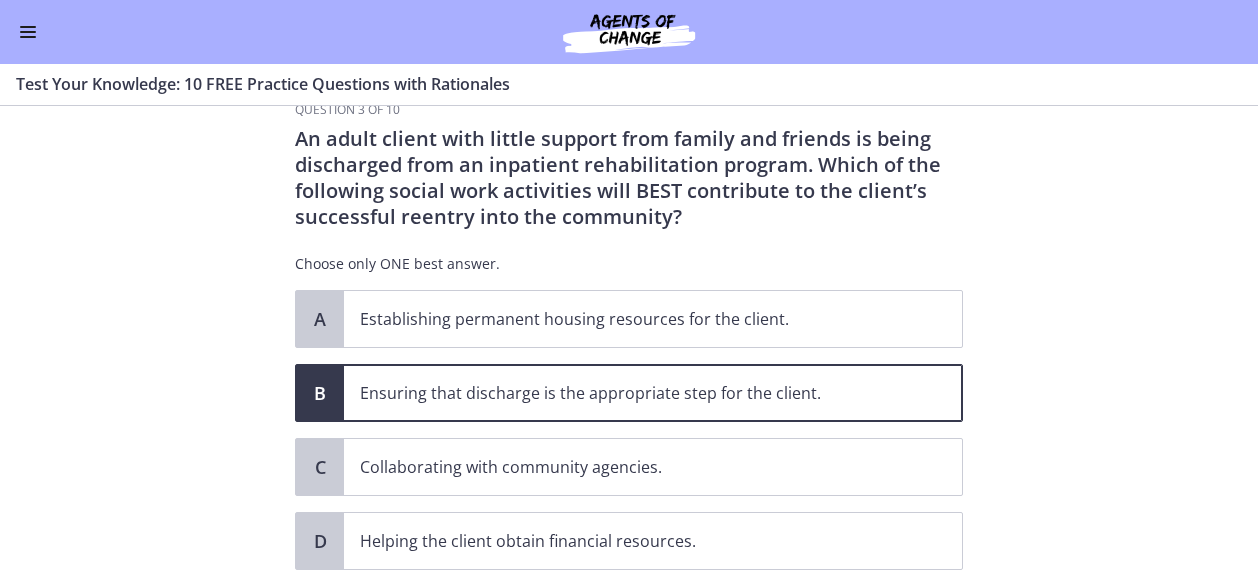 scroll, scrollTop: 0, scrollLeft: 0, axis: both 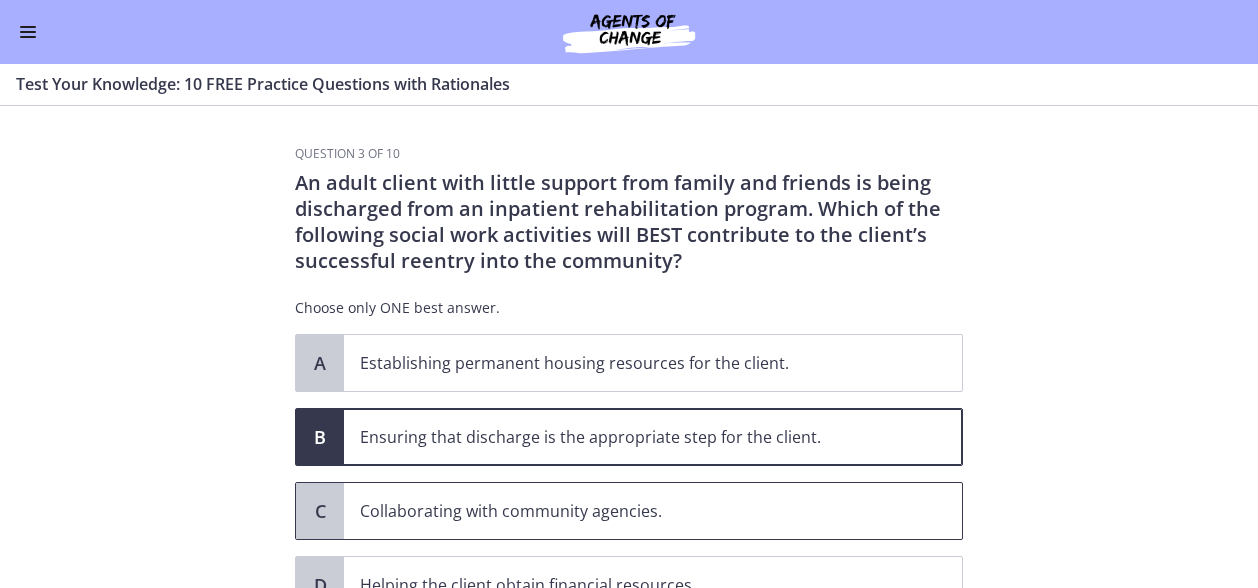 click on "Collaborating with community agencies." at bounding box center (633, 511) 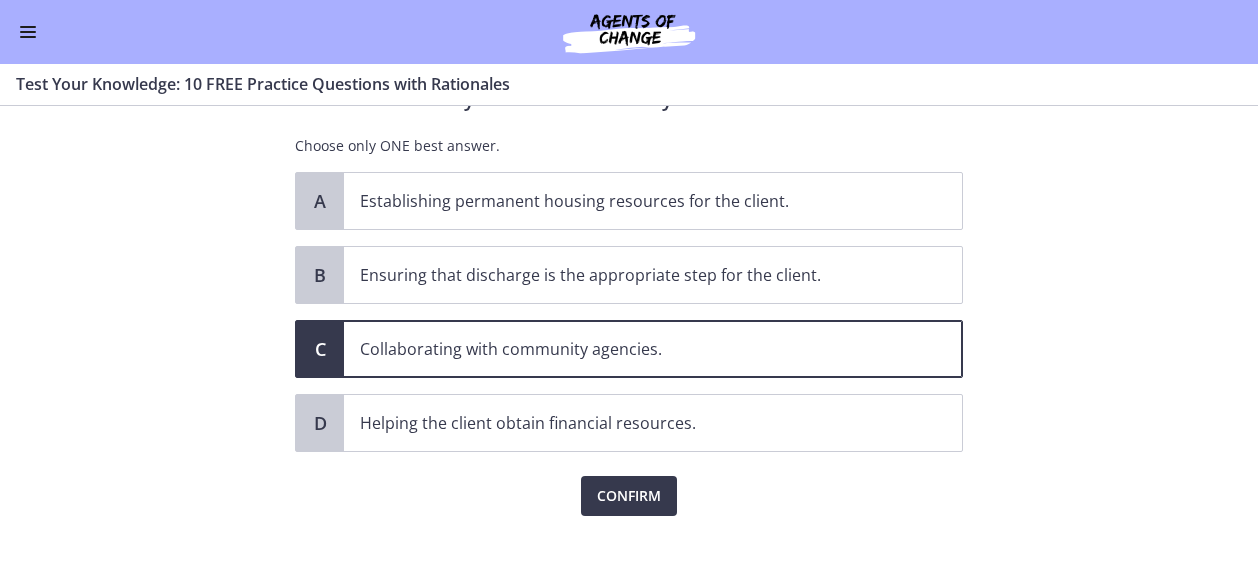 scroll, scrollTop: 167, scrollLeft: 0, axis: vertical 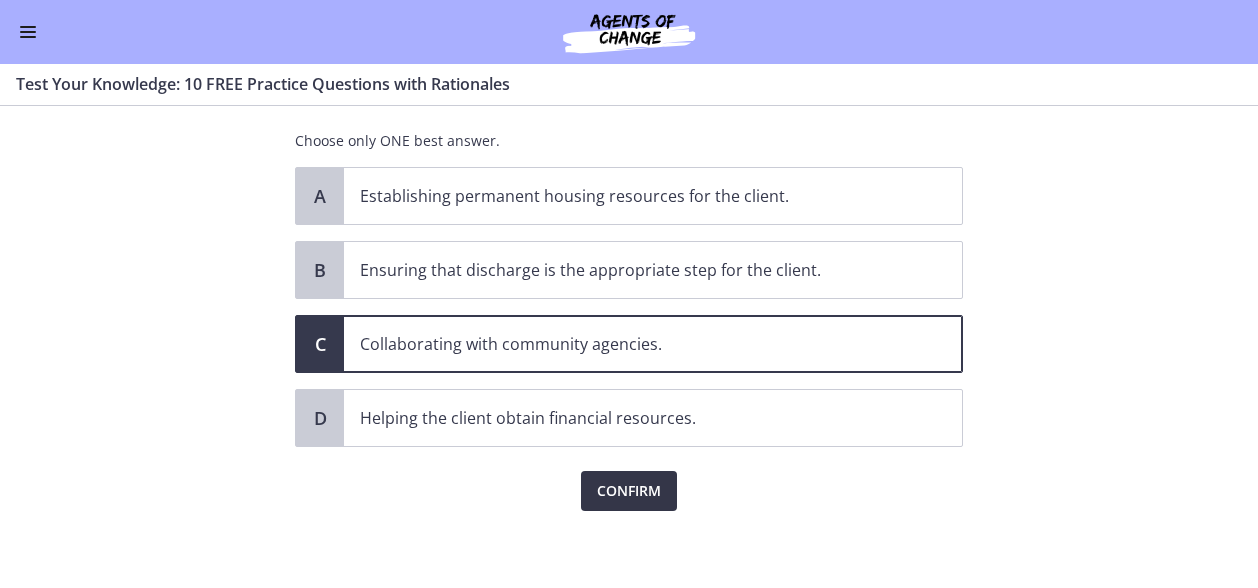 click on "Confirm" at bounding box center (629, 491) 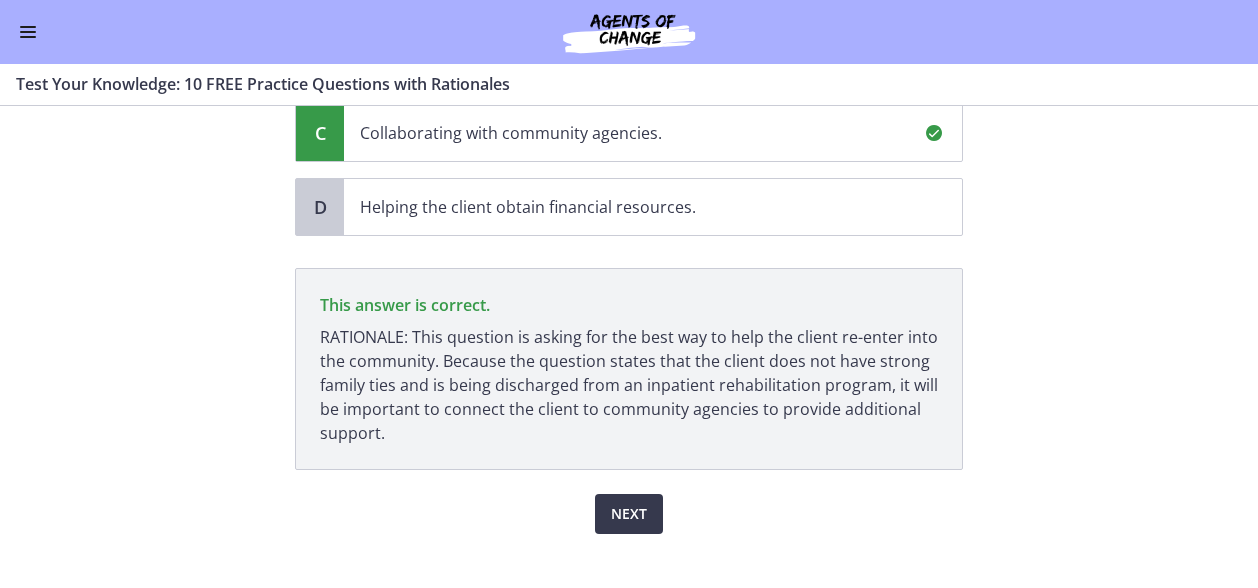 scroll, scrollTop: 400, scrollLeft: 0, axis: vertical 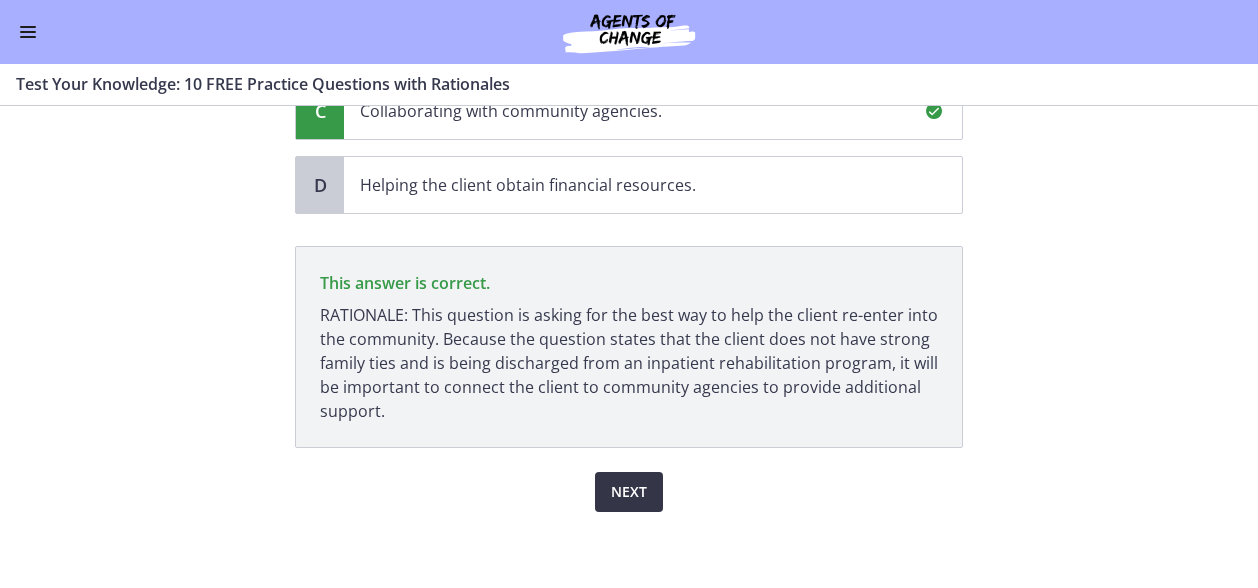 click on "Next" at bounding box center [629, 492] 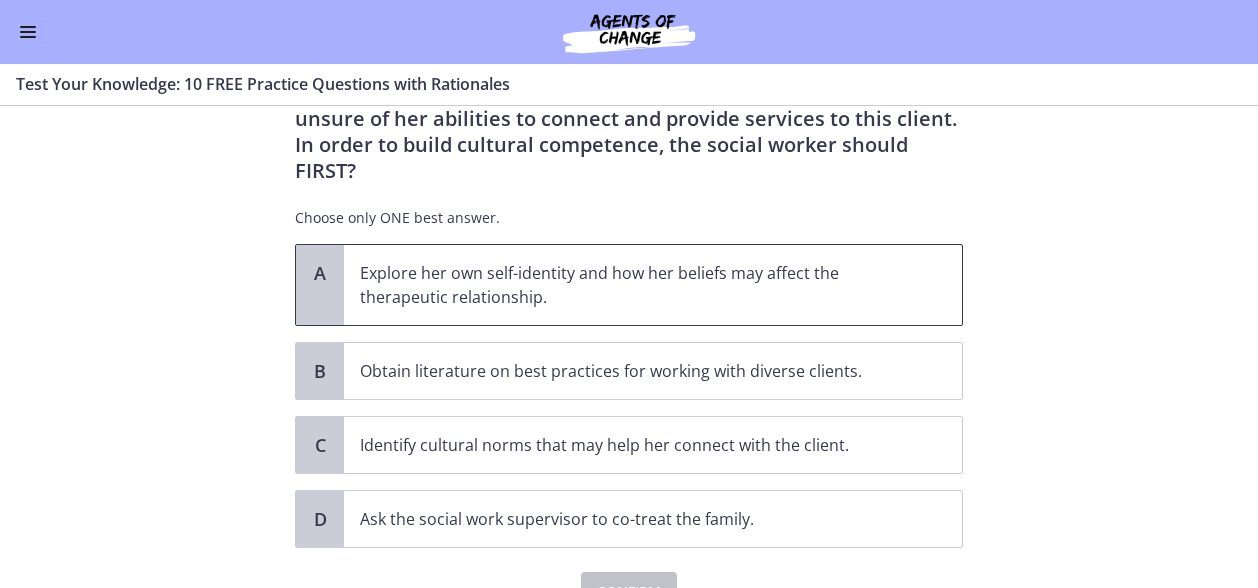 scroll, scrollTop: 200, scrollLeft: 0, axis: vertical 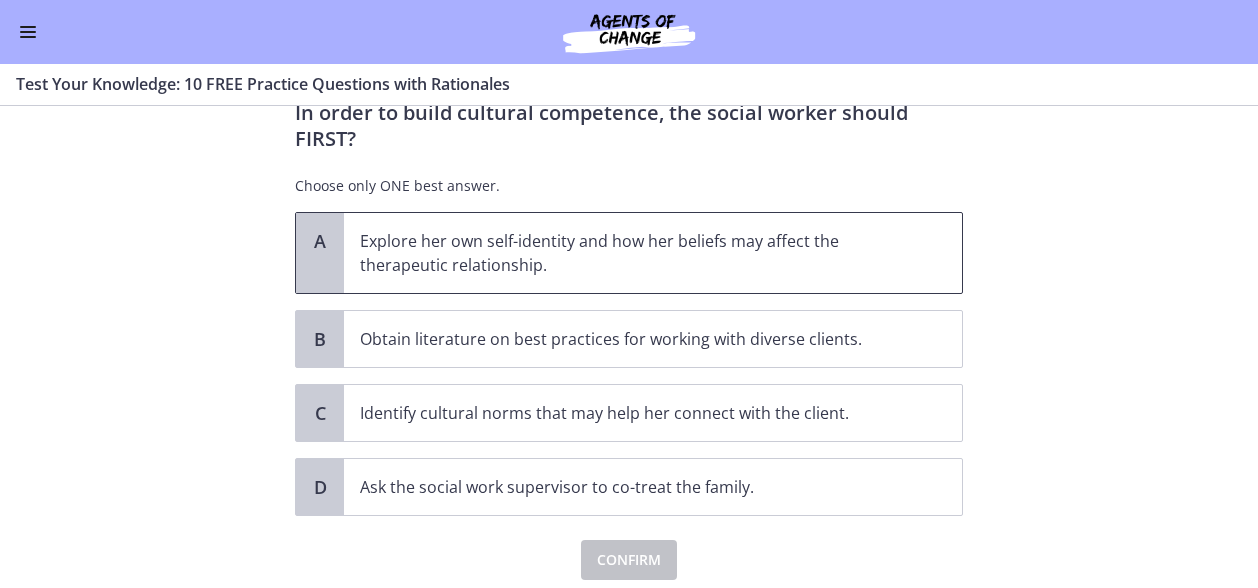 click on "Explore her own self-identity and how her beliefs may affect the therapeutic relationship." at bounding box center [633, 253] 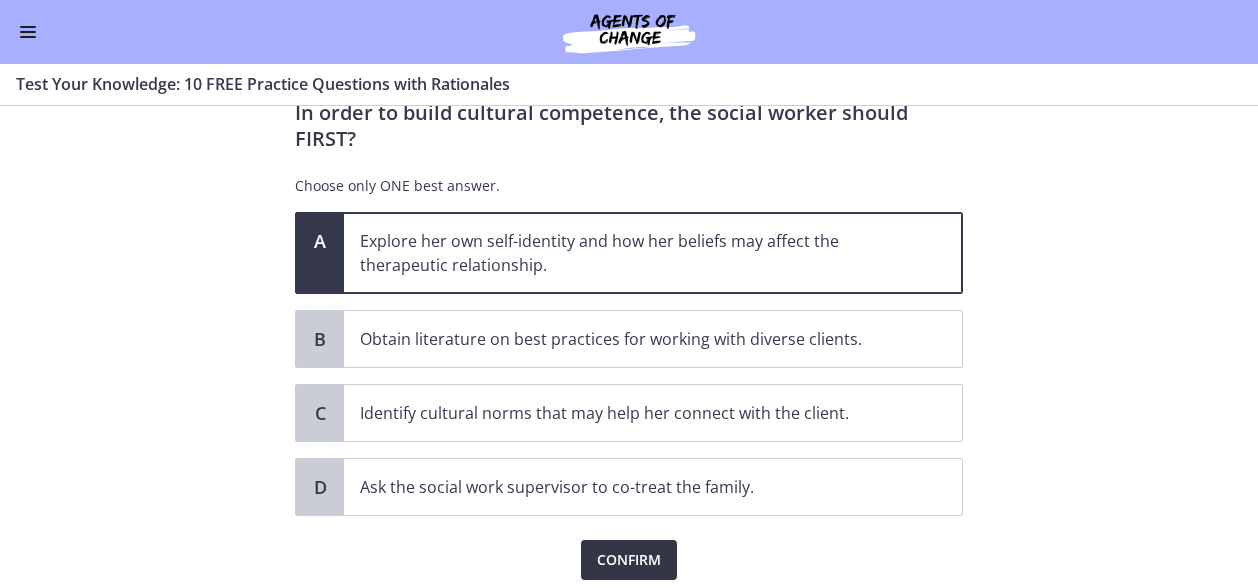 click on "Confirm" at bounding box center (629, 560) 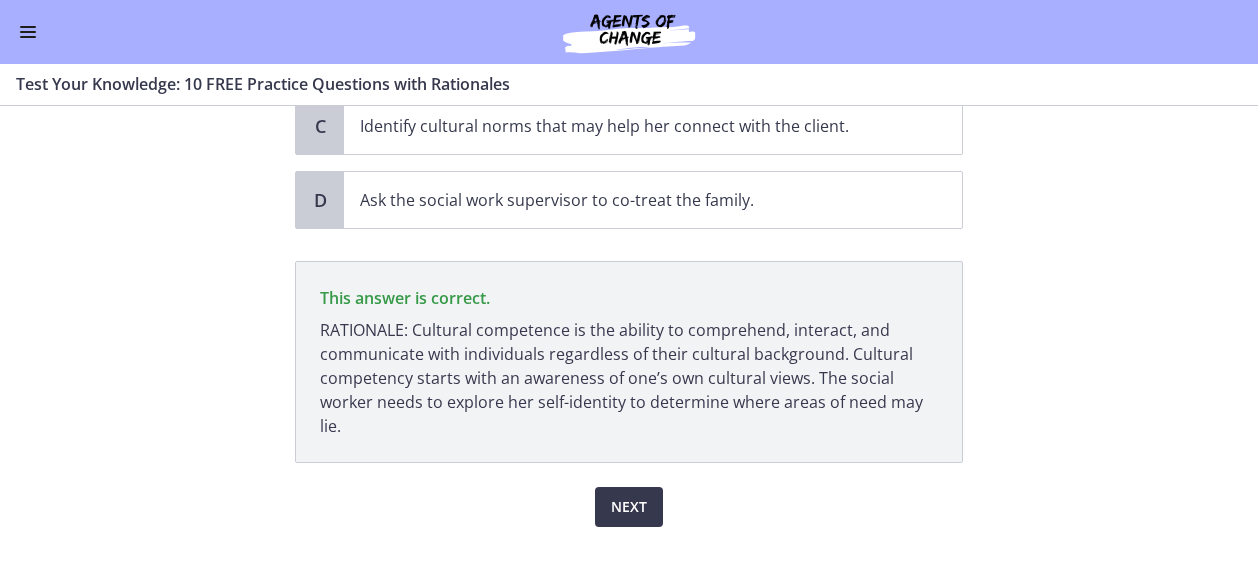 scroll, scrollTop: 502, scrollLeft: 0, axis: vertical 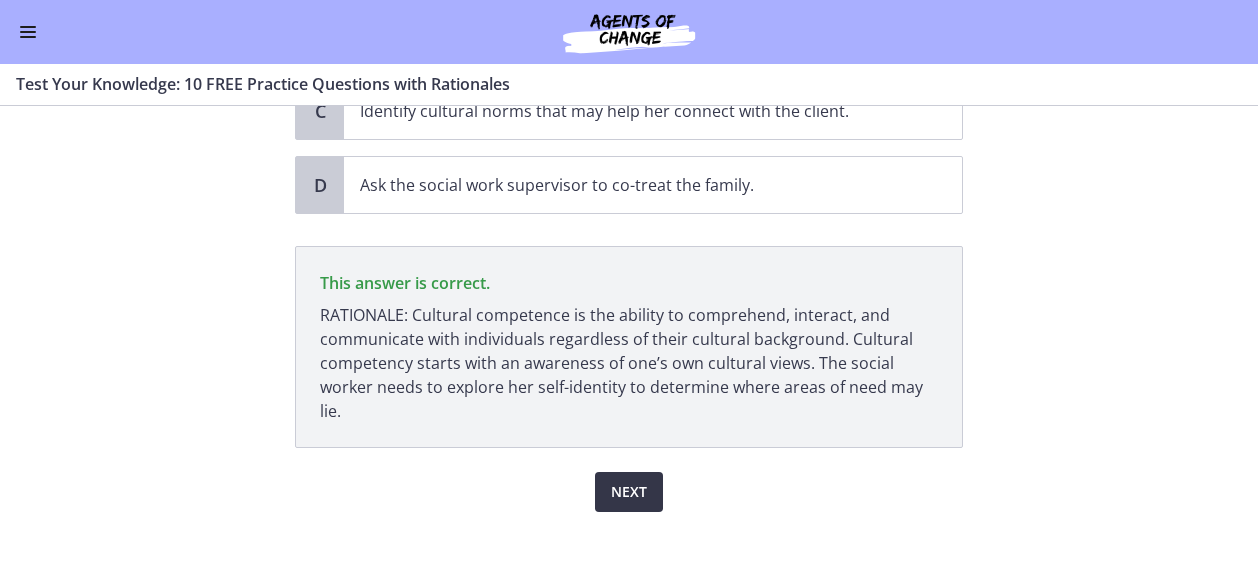 click on "Next" at bounding box center [629, 492] 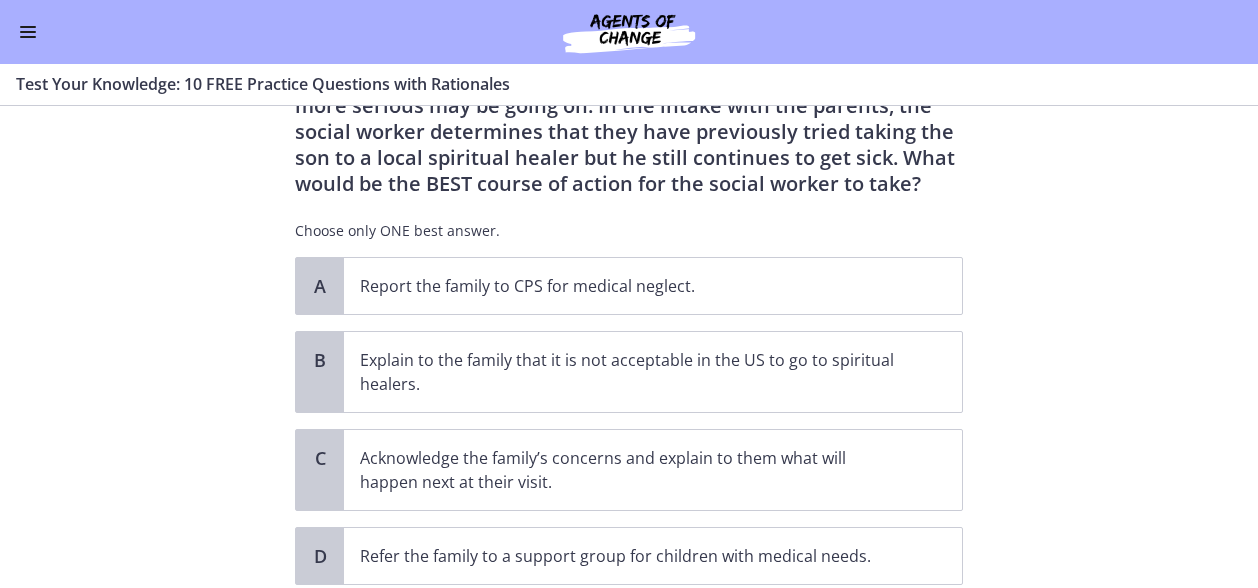 scroll, scrollTop: 200, scrollLeft: 0, axis: vertical 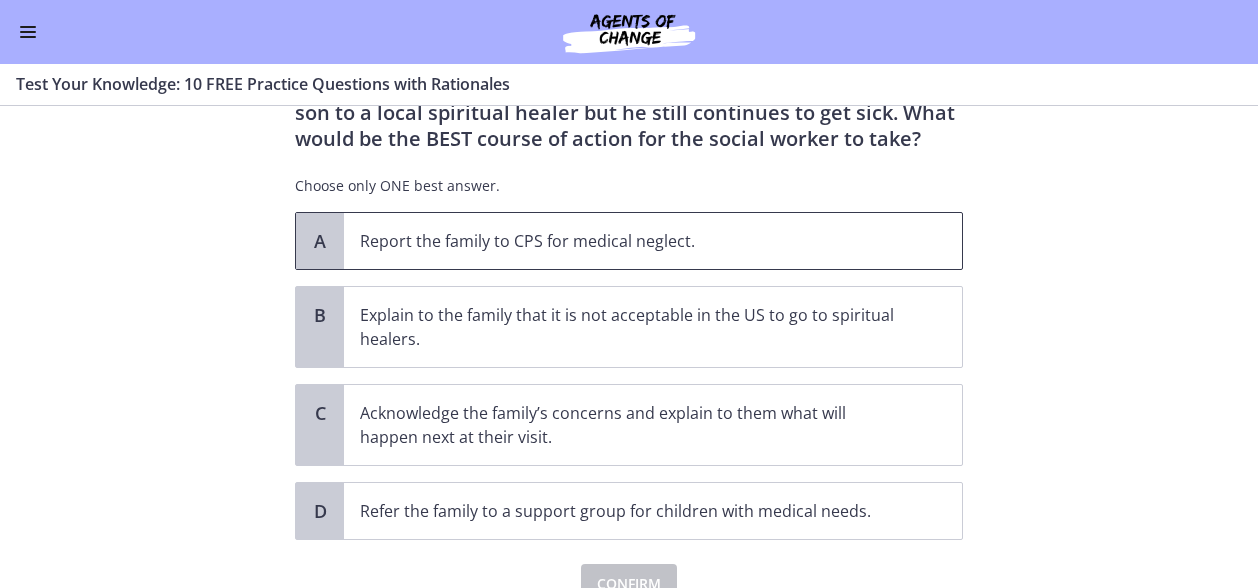 click on "Report the family to CPS for medical neglect." at bounding box center [653, 241] 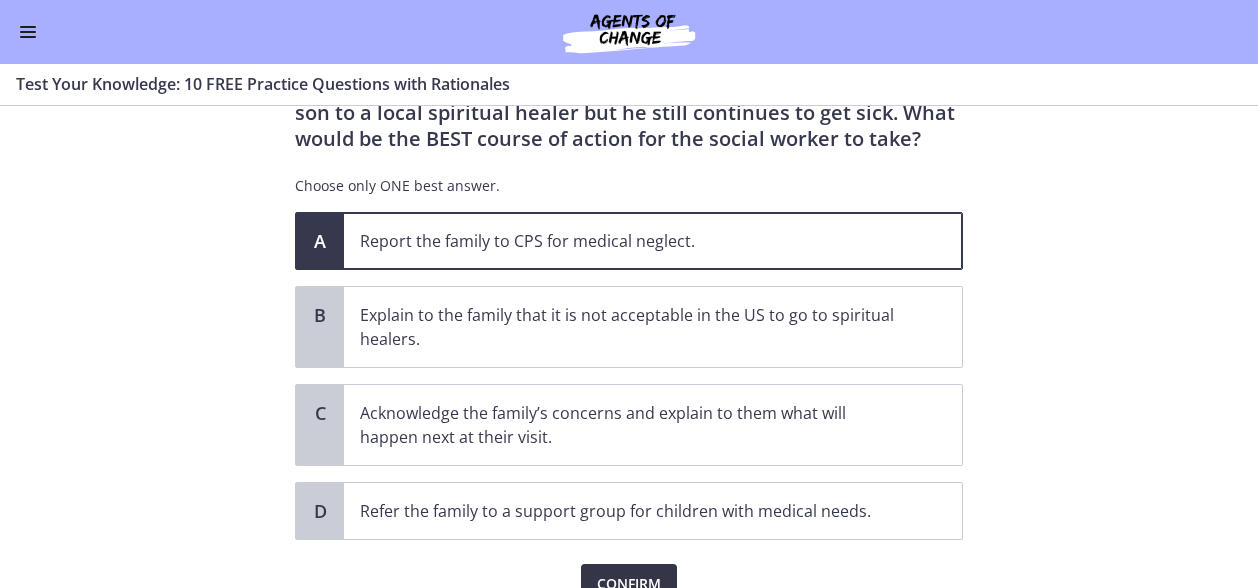 click on "Confirm" at bounding box center (629, 584) 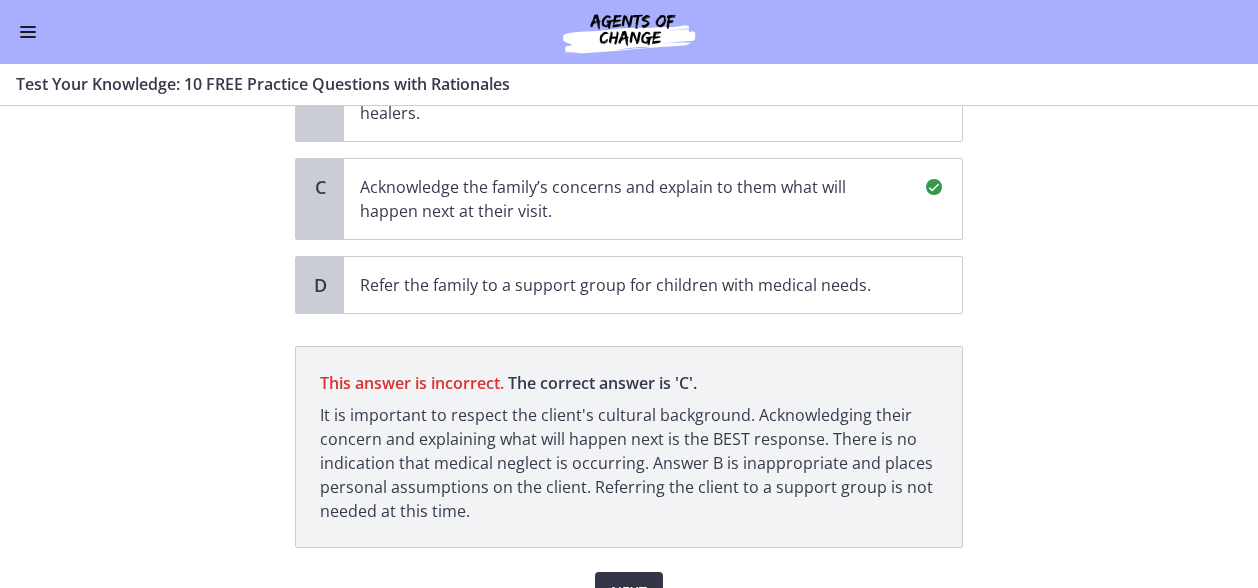 scroll, scrollTop: 526, scrollLeft: 0, axis: vertical 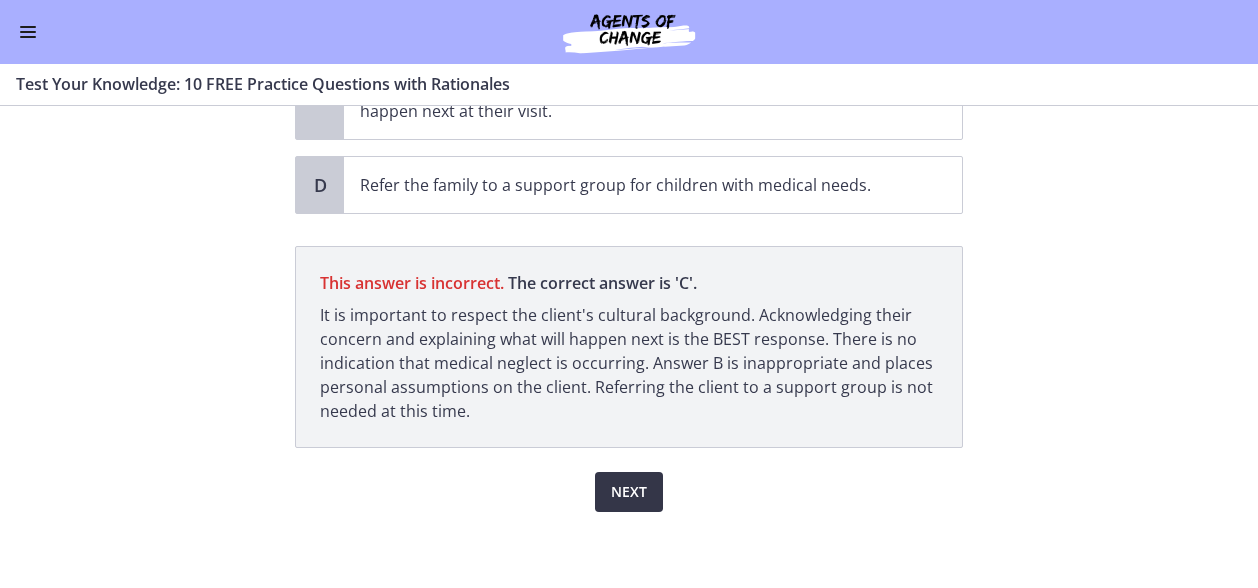 click on "Next" at bounding box center [629, 492] 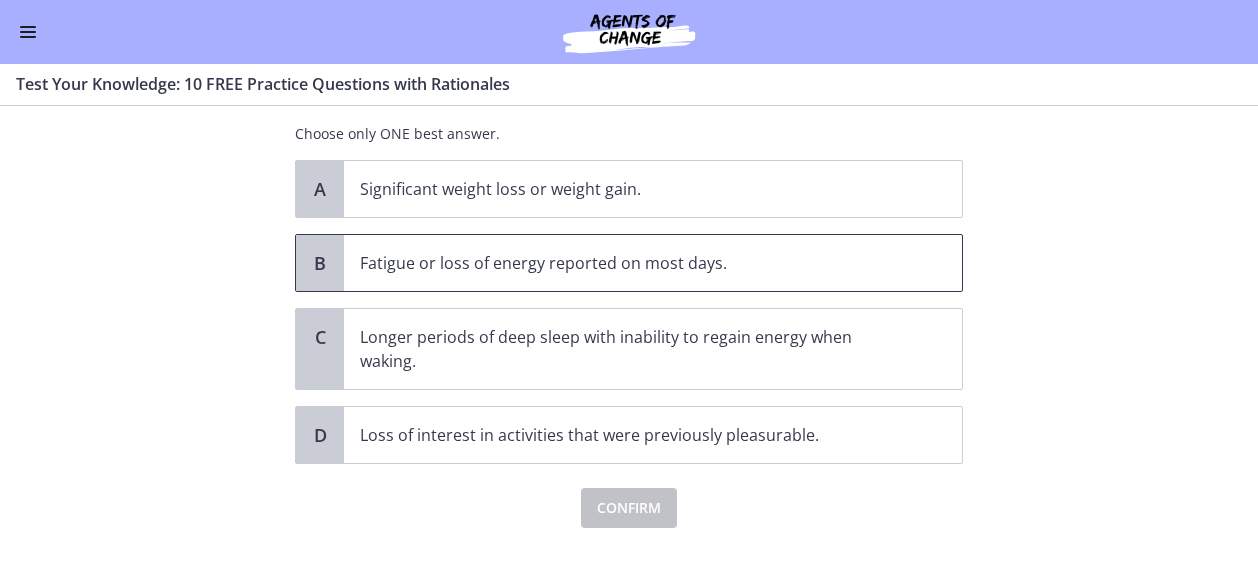 scroll, scrollTop: 139, scrollLeft: 0, axis: vertical 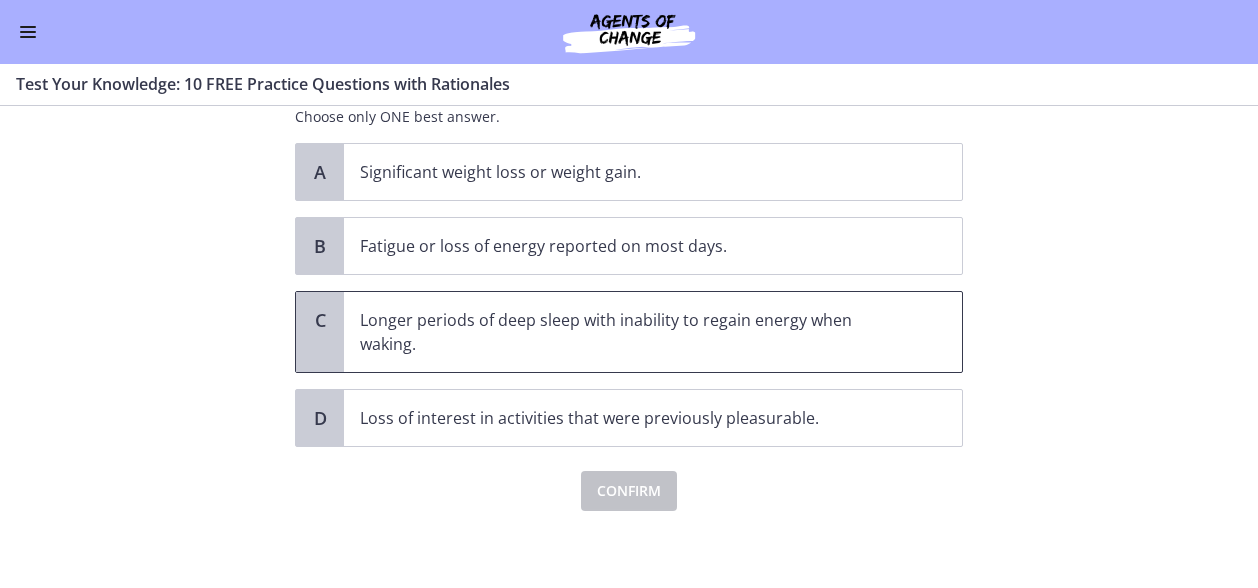 click on "Longer periods of deep sleep with inability to regain energy when waking." at bounding box center [633, 332] 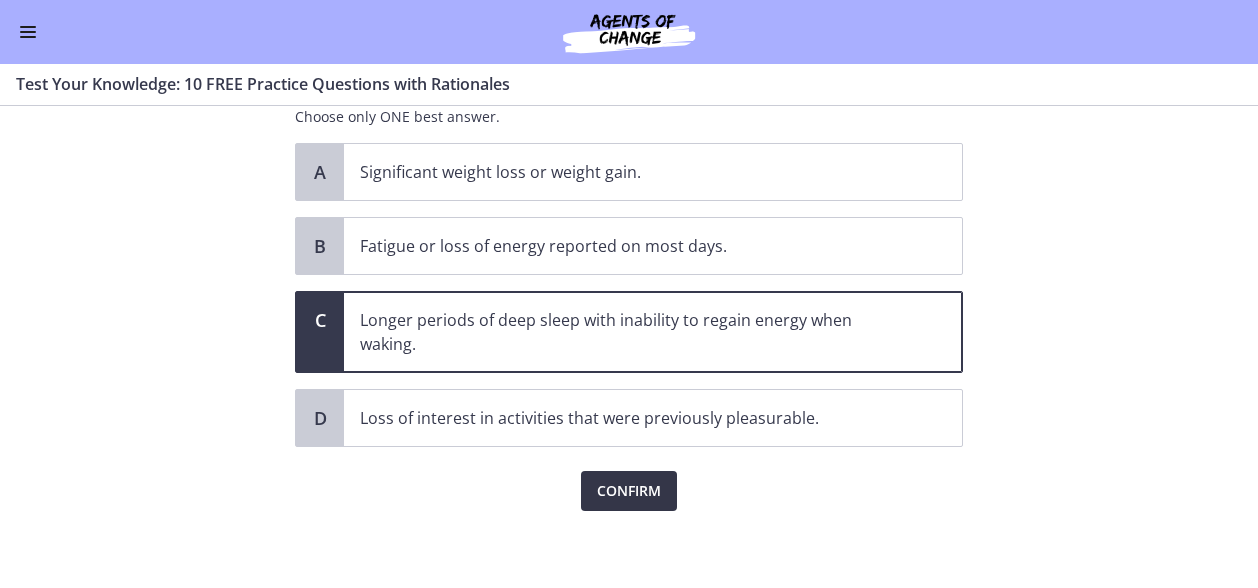 click on "Confirm" at bounding box center [629, 491] 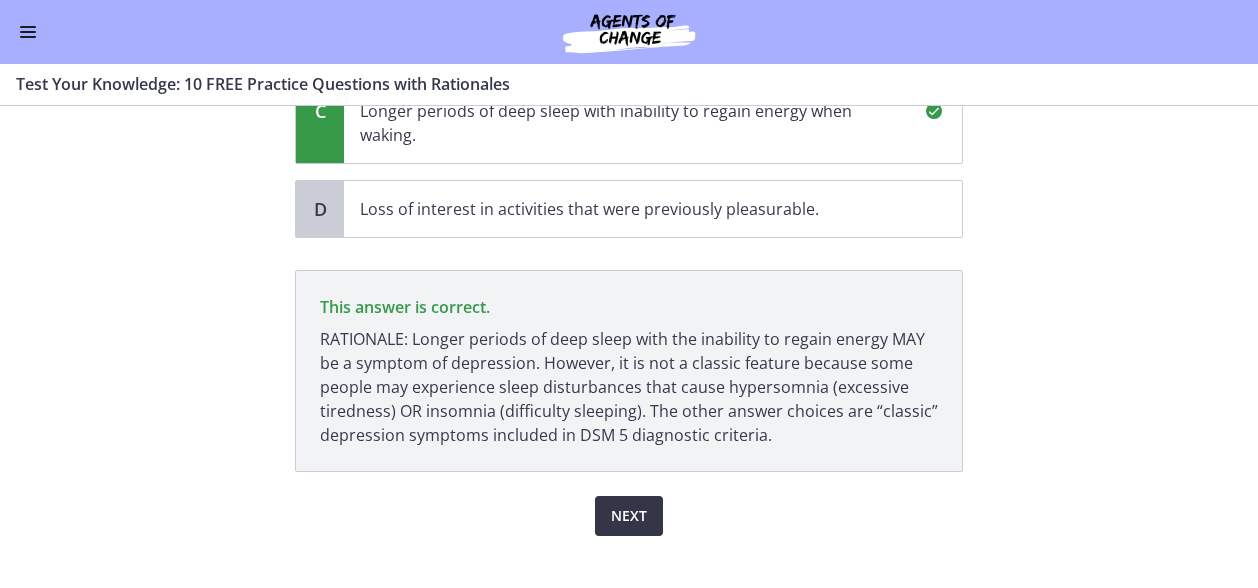 scroll, scrollTop: 372, scrollLeft: 0, axis: vertical 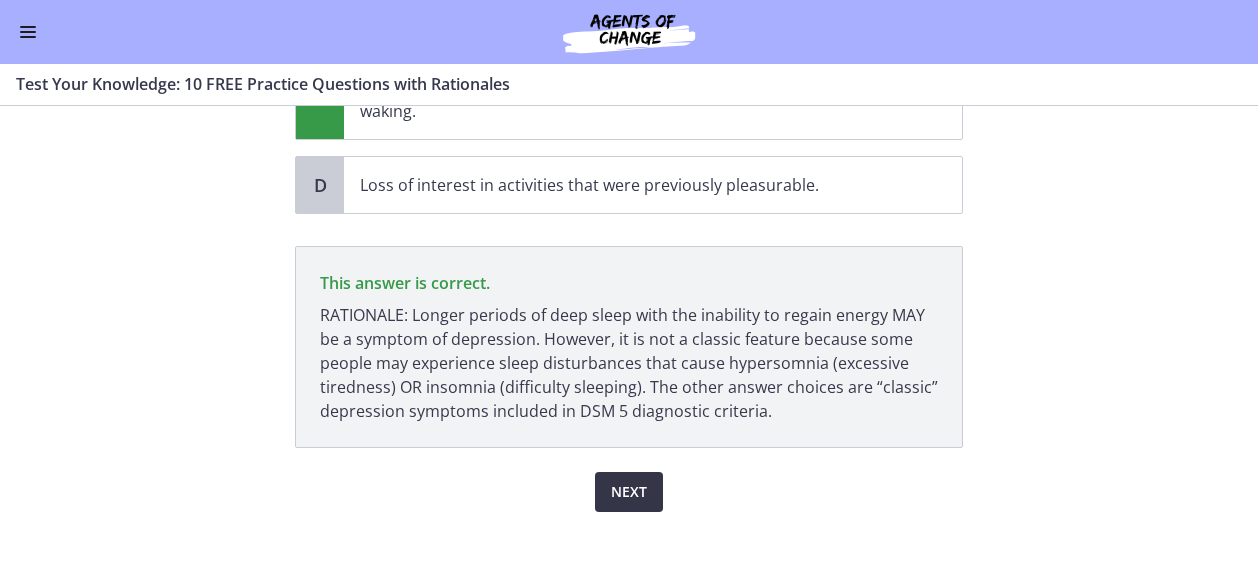 click on "Next" at bounding box center (629, 492) 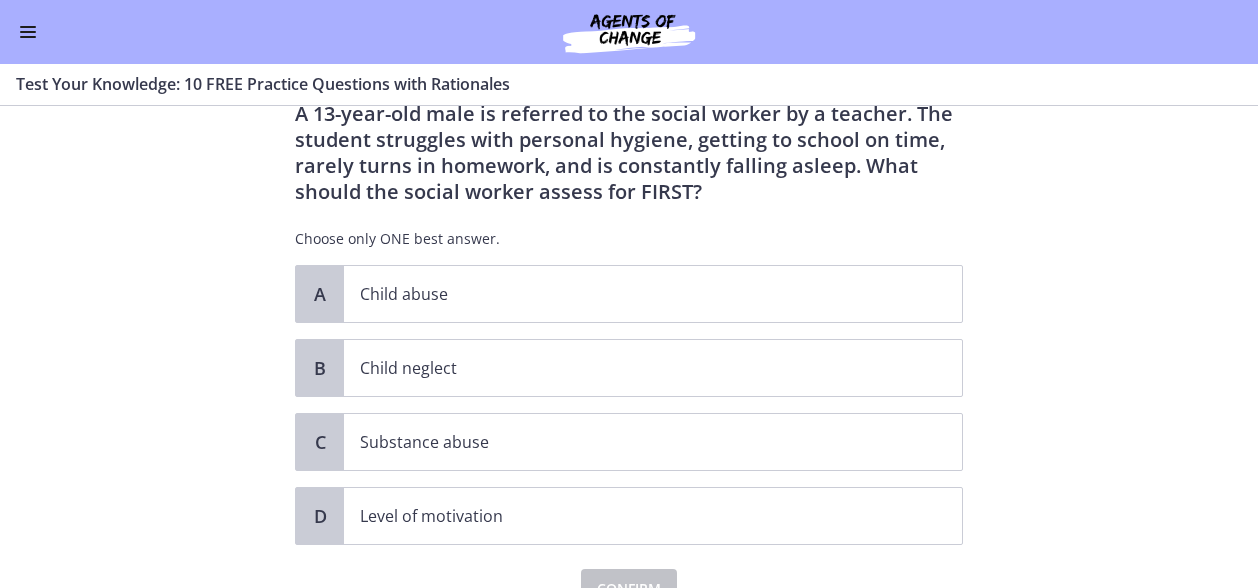 scroll, scrollTop: 100, scrollLeft: 0, axis: vertical 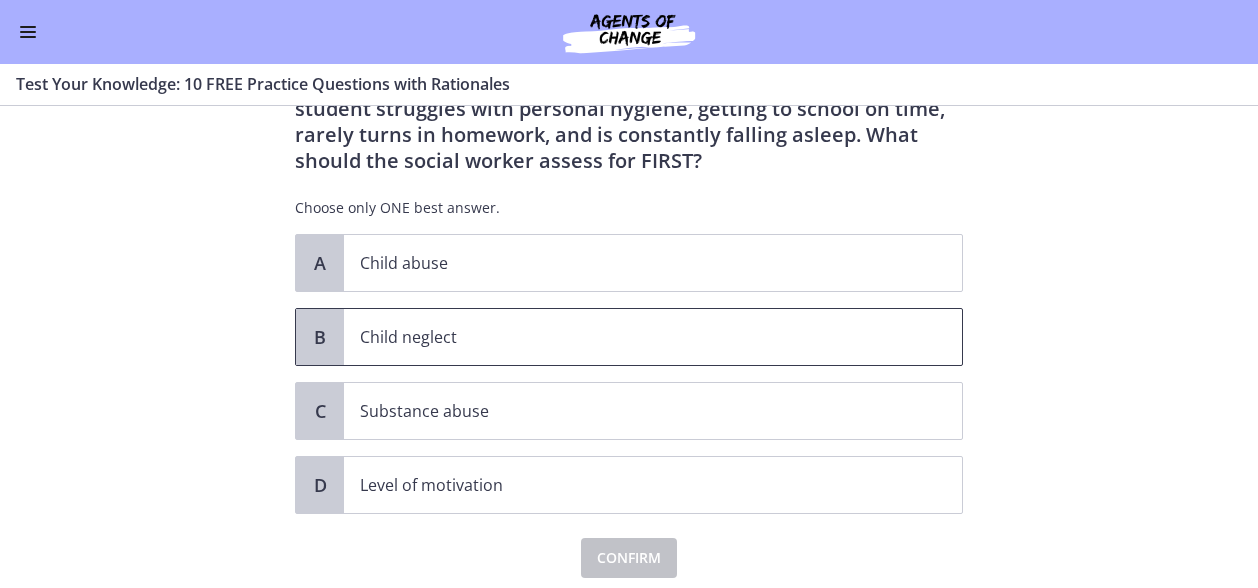 click on "Child neglect" at bounding box center (633, 337) 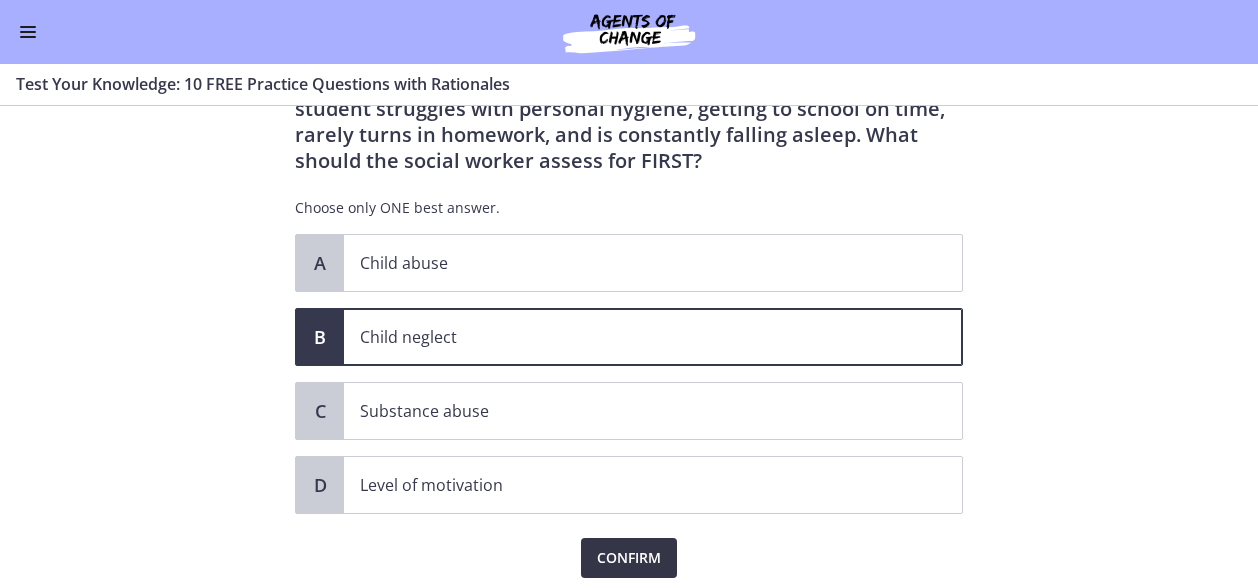 click on "Confirm" at bounding box center (629, 558) 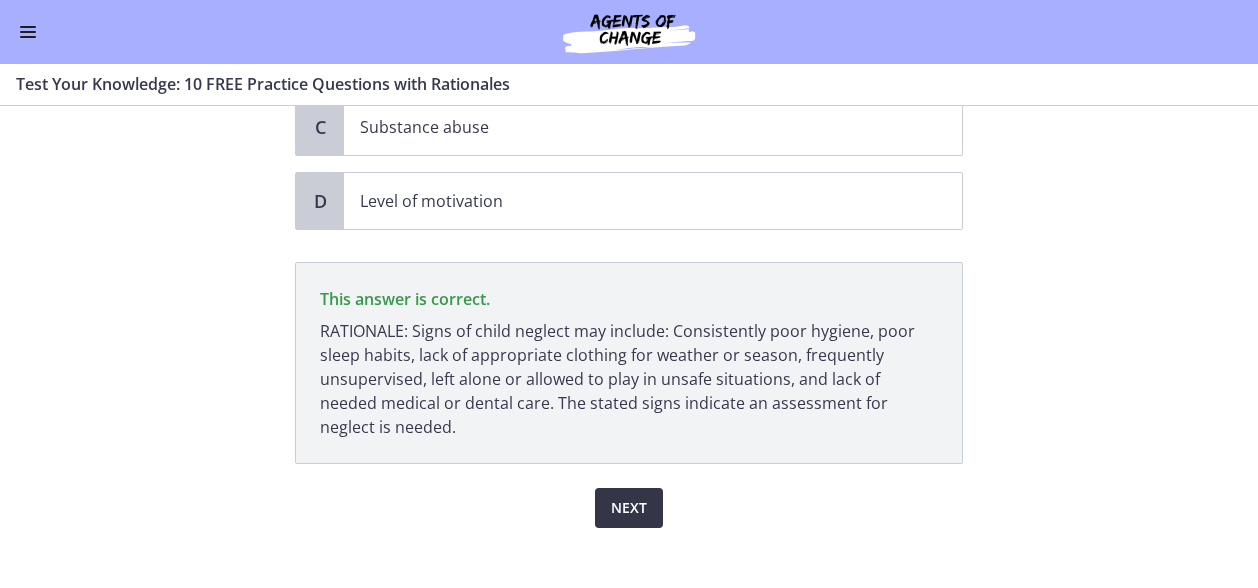 scroll, scrollTop: 400, scrollLeft: 0, axis: vertical 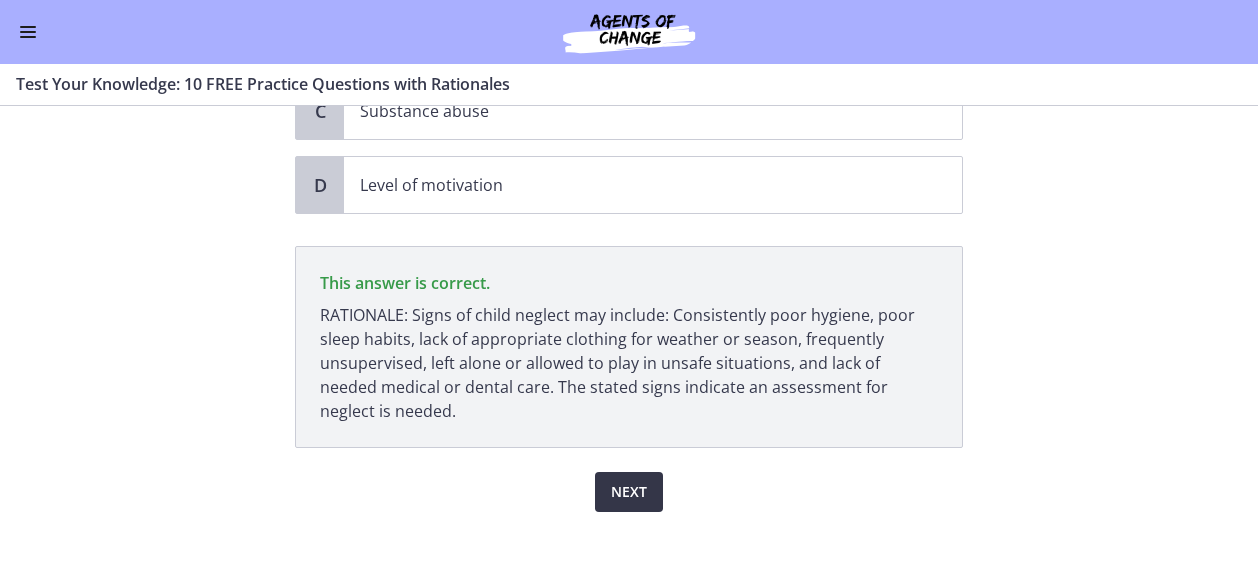 click on "Next" at bounding box center (629, 492) 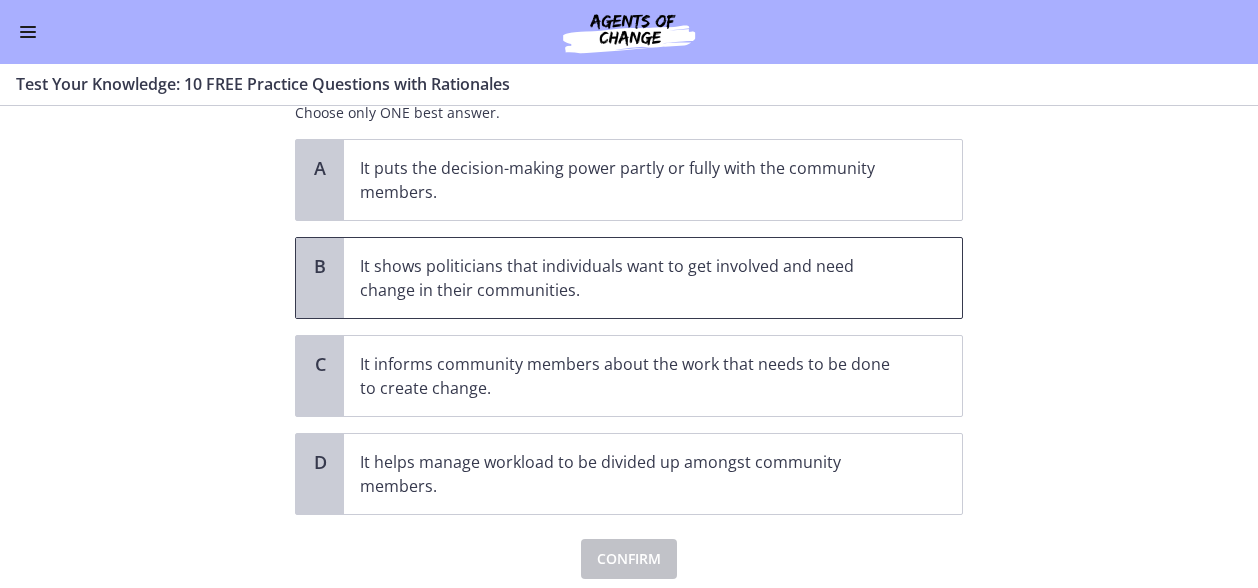 scroll, scrollTop: 100, scrollLeft: 0, axis: vertical 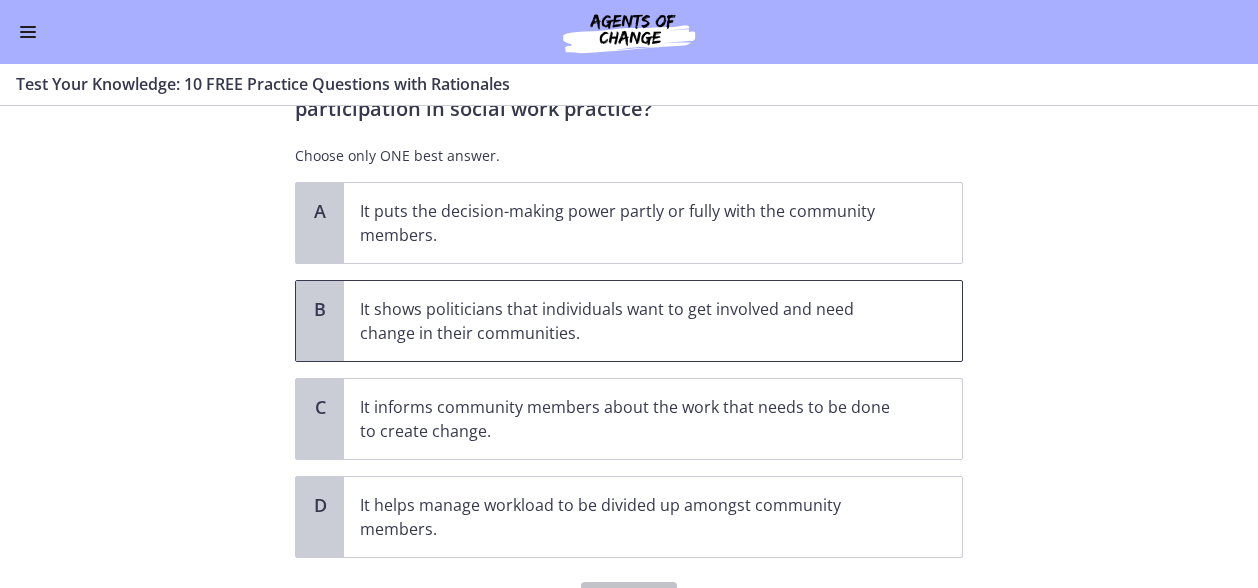 click on "It shows politicians that individuals want to get involved and need change in their communities." at bounding box center [633, 321] 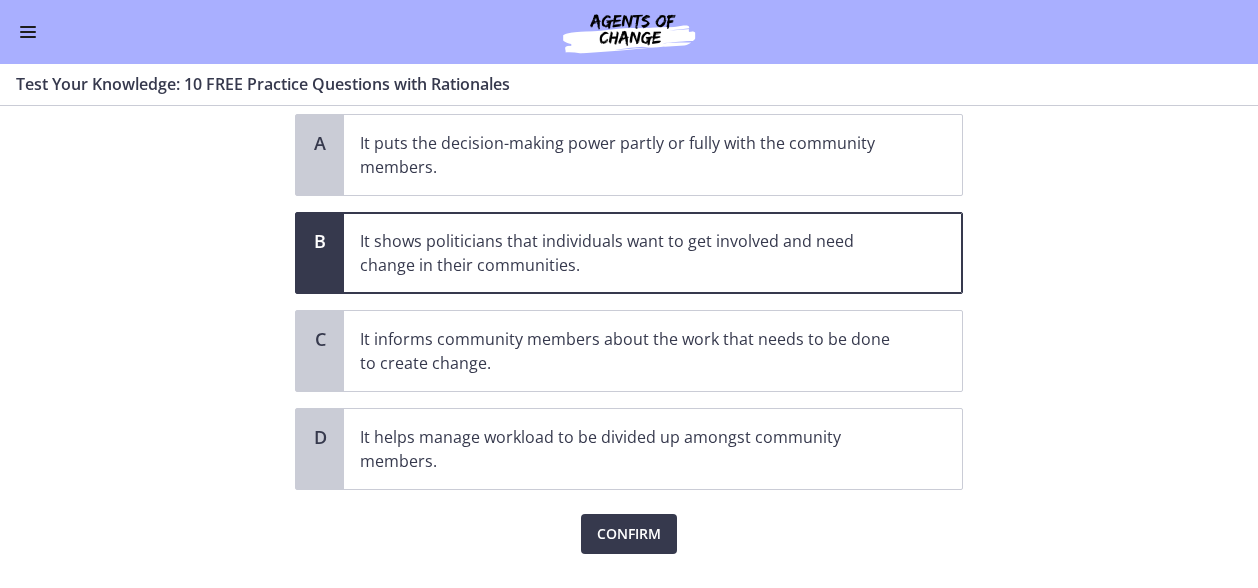 scroll, scrollTop: 200, scrollLeft: 0, axis: vertical 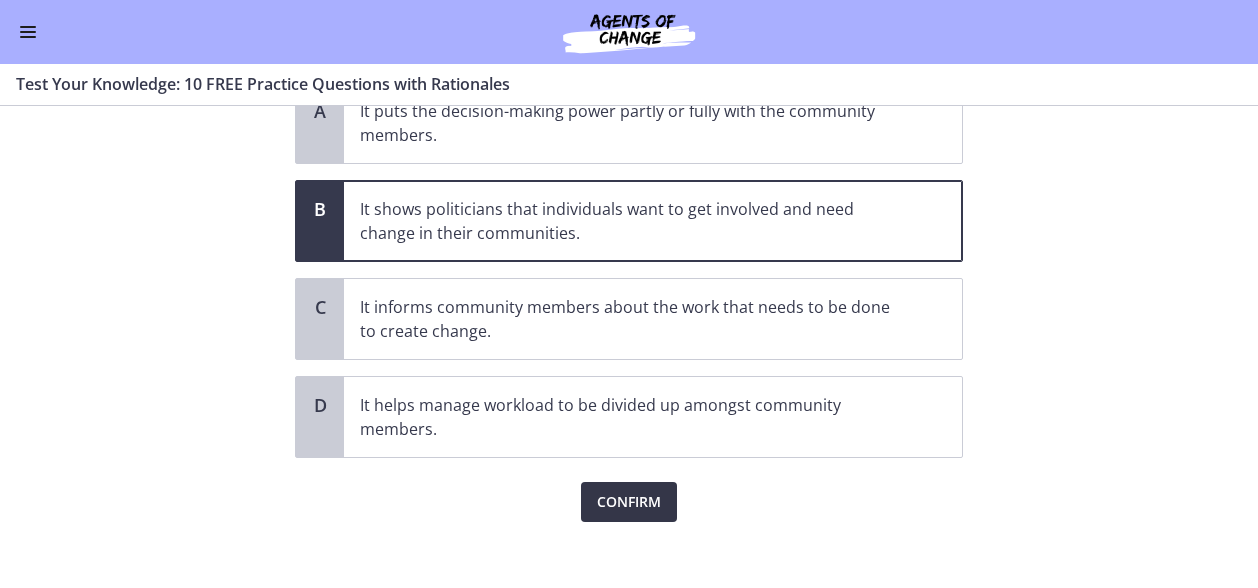 click on "Confirm" at bounding box center (629, 502) 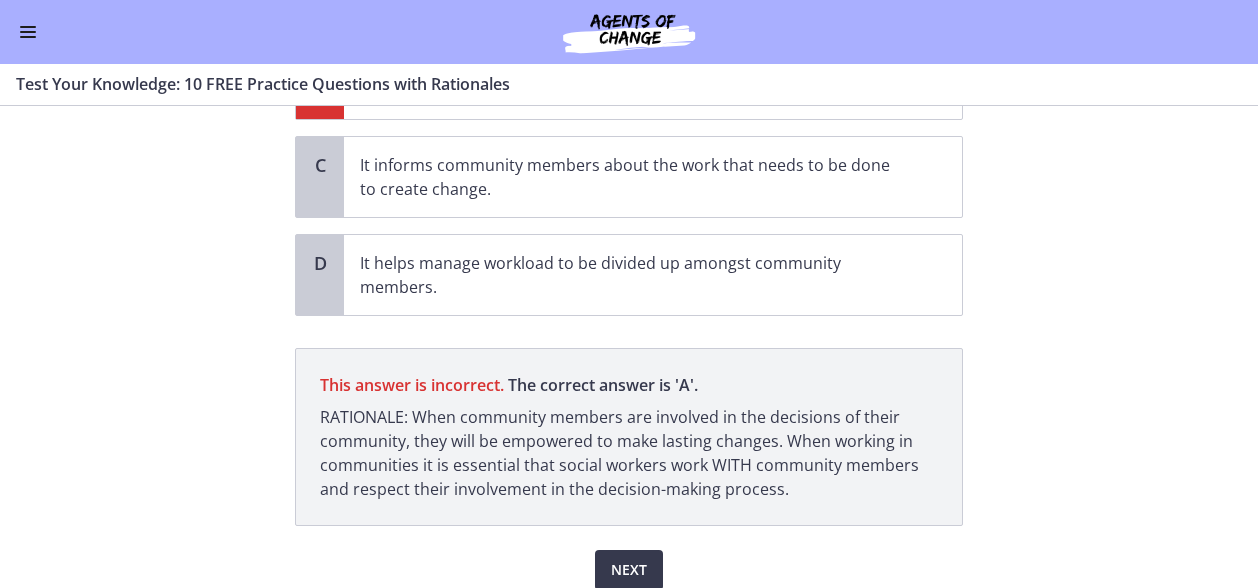 scroll, scrollTop: 420, scrollLeft: 0, axis: vertical 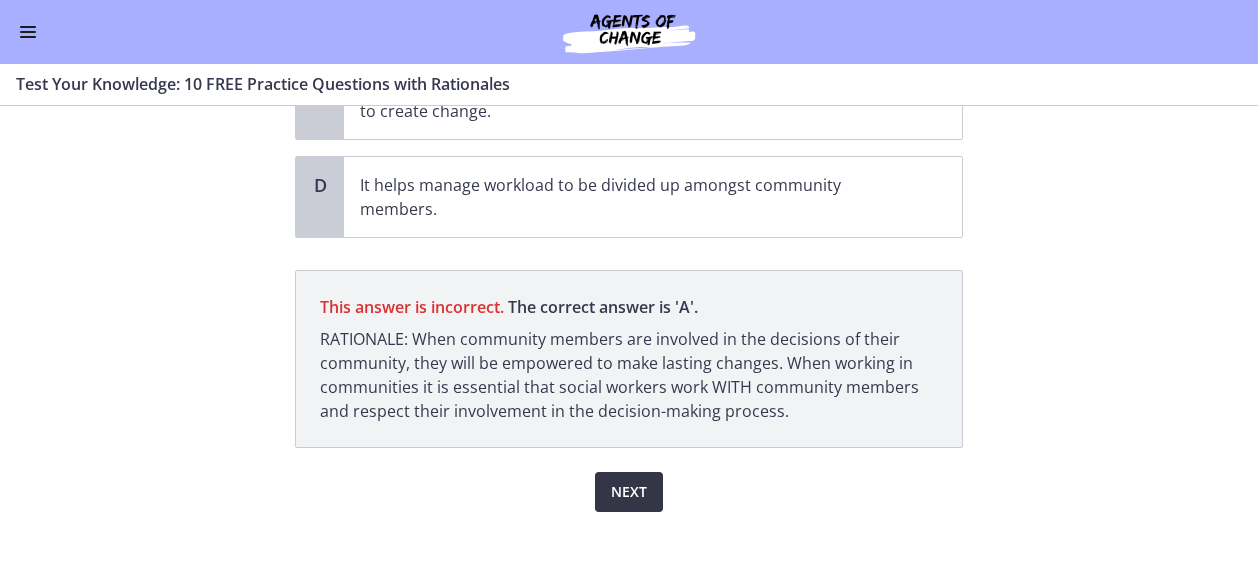 click on "Next" at bounding box center (629, 492) 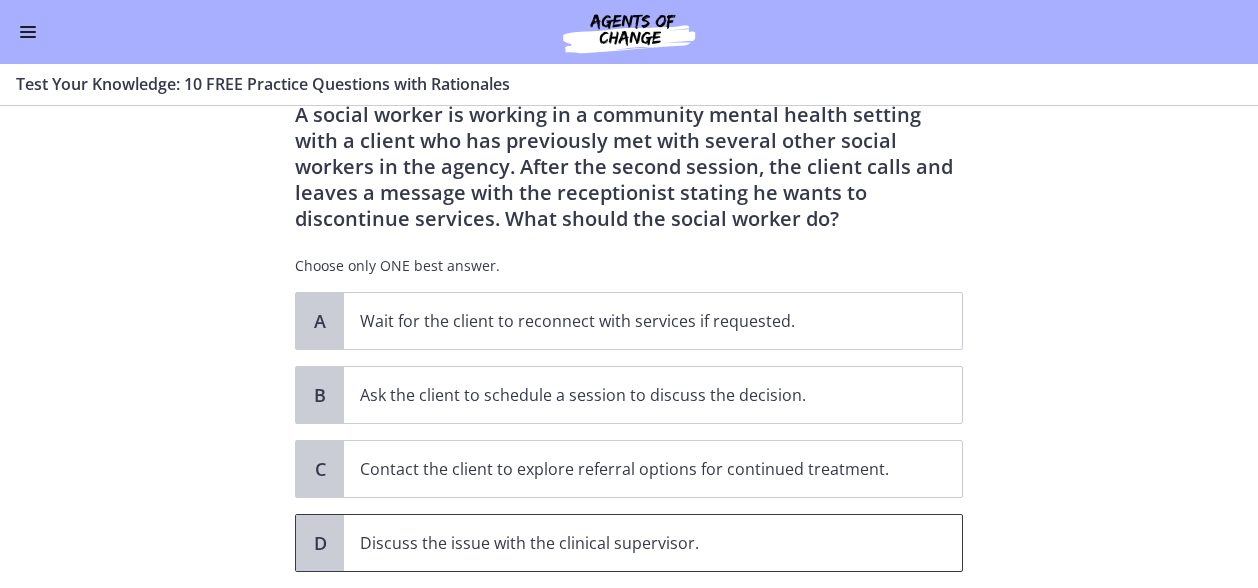 scroll, scrollTop: 100, scrollLeft: 0, axis: vertical 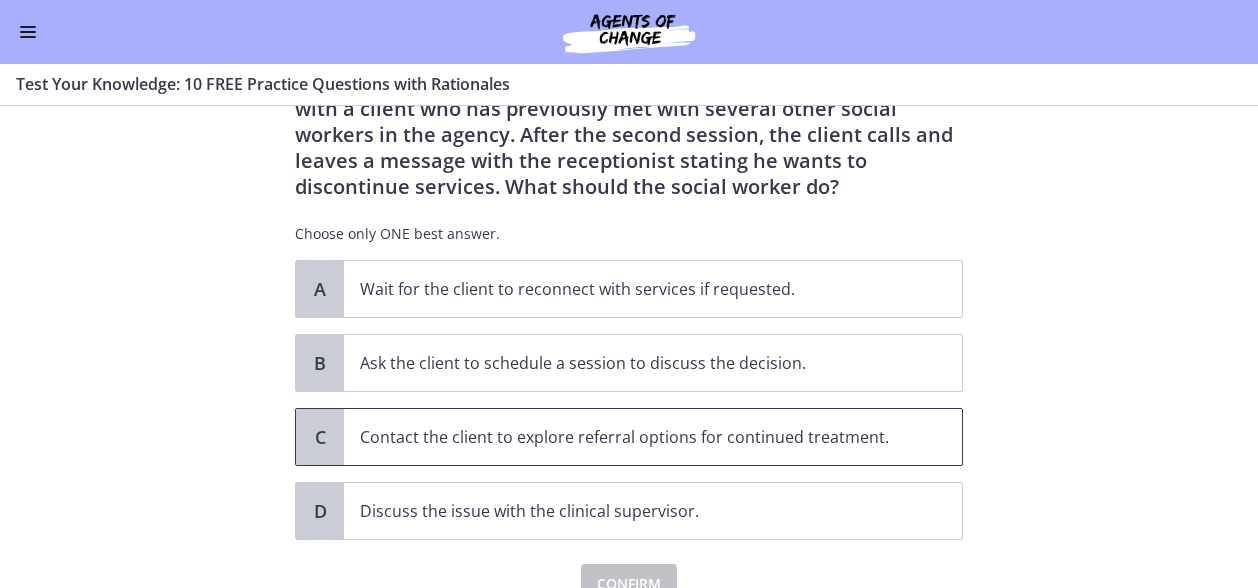 click on "Contact the client to explore referral options for continued treatment." at bounding box center [633, 437] 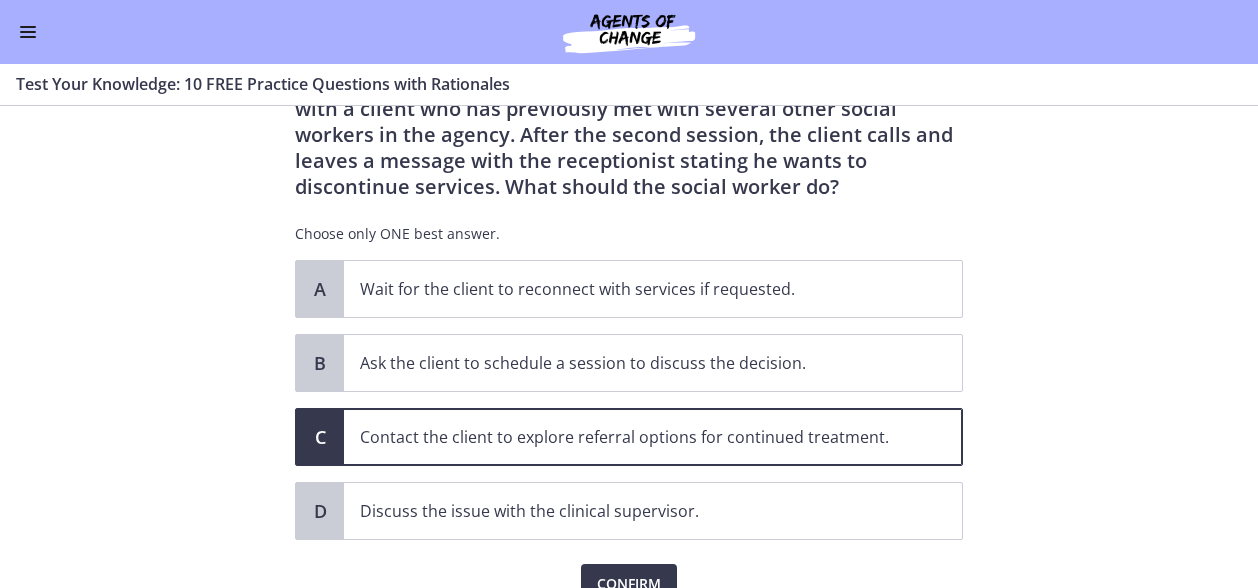scroll, scrollTop: 193, scrollLeft: 0, axis: vertical 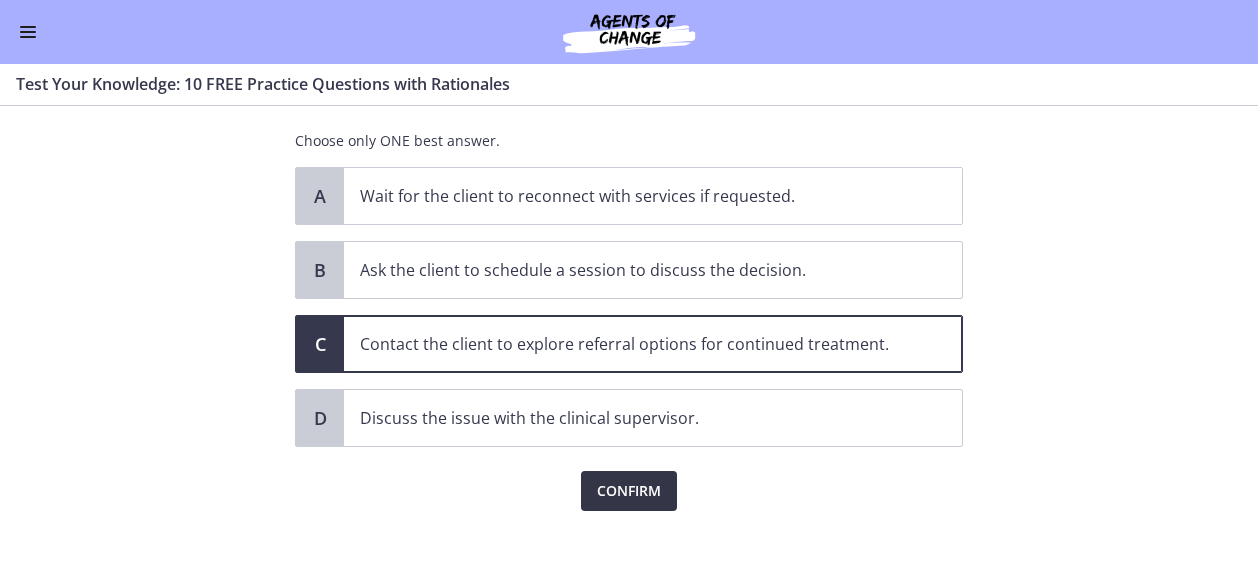click on "Confirm" at bounding box center (629, 491) 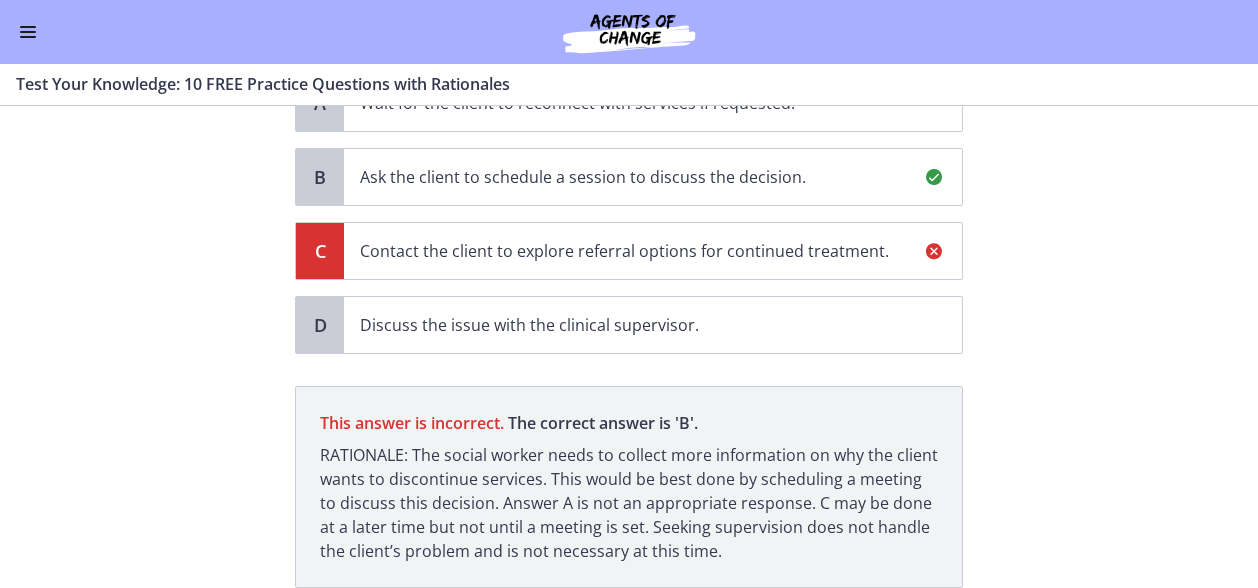 scroll, scrollTop: 326, scrollLeft: 0, axis: vertical 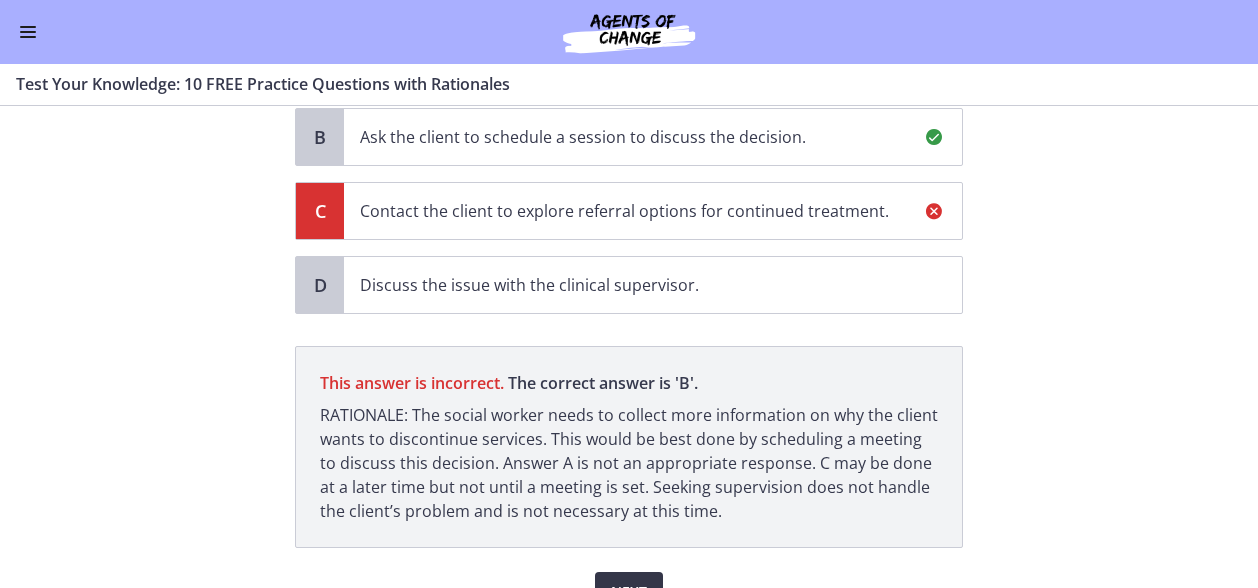 click on "Next" at bounding box center (629, 592) 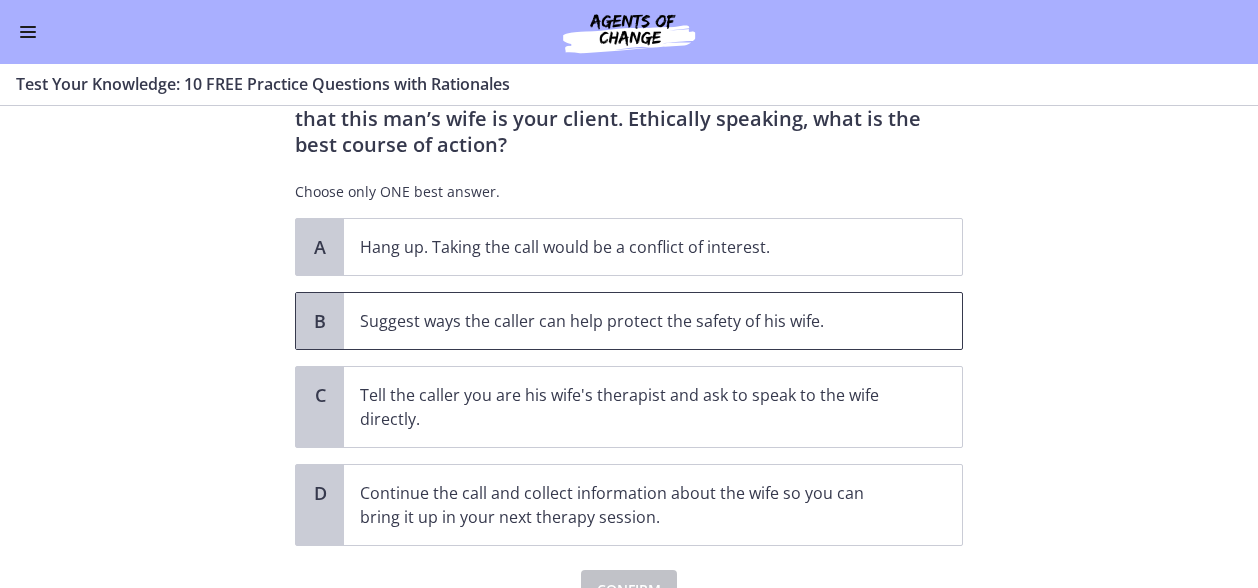 scroll, scrollTop: 200, scrollLeft: 0, axis: vertical 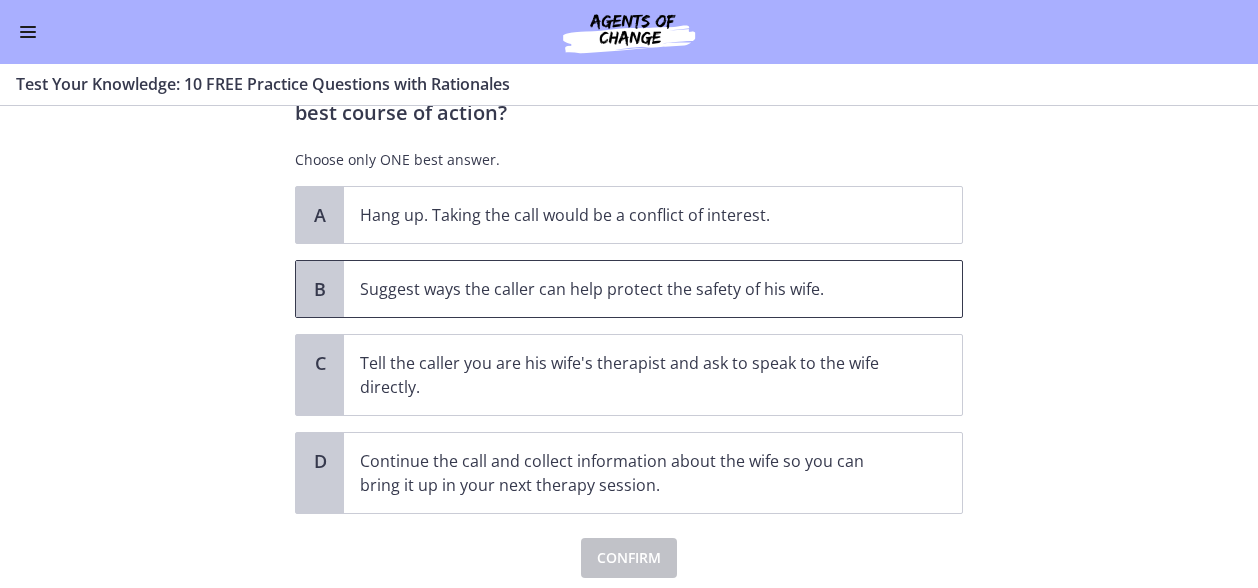 click on "Suggest ways the caller can help protect the safety of his wife." at bounding box center (653, 289) 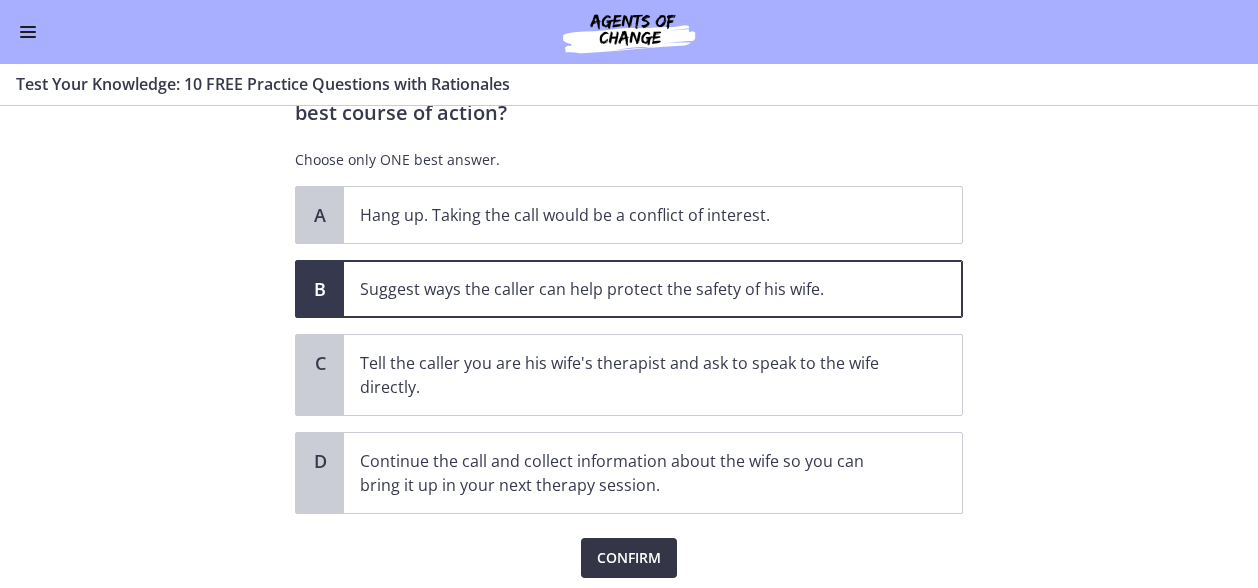 click on "Confirm" at bounding box center (629, 558) 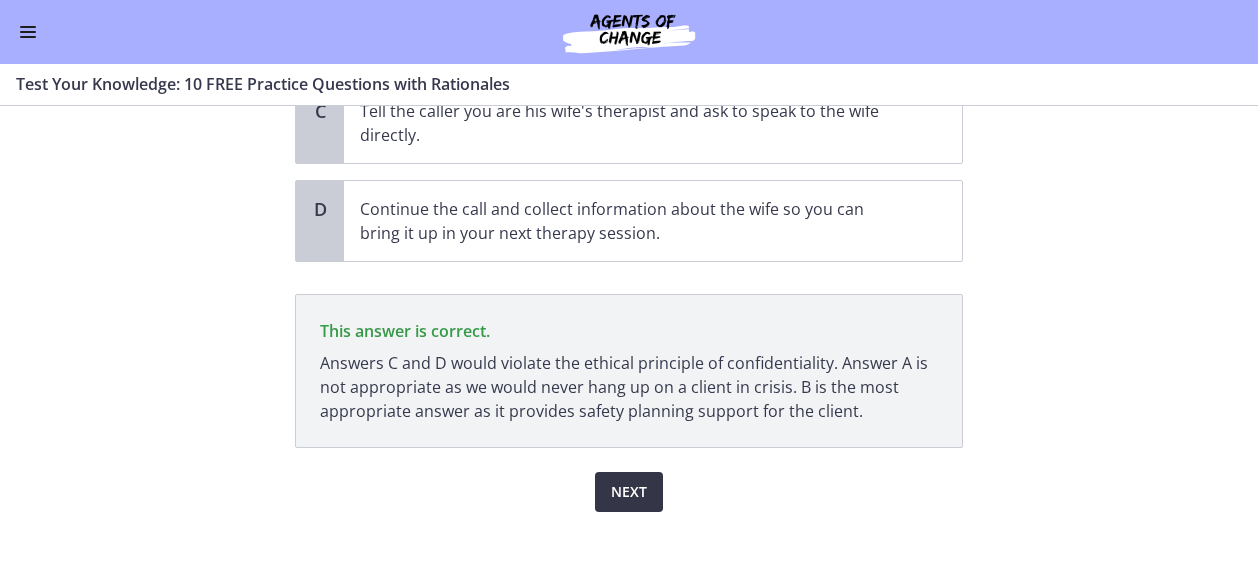 scroll, scrollTop: 452, scrollLeft: 0, axis: vertical 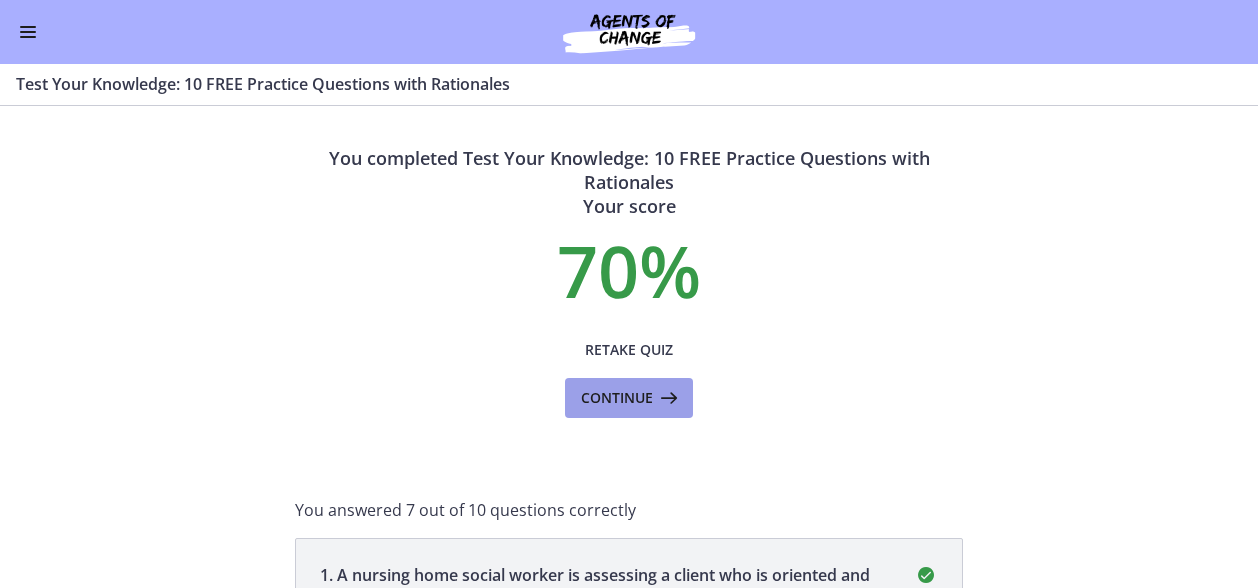 click on "Continue" at bounding box center (617, 398) 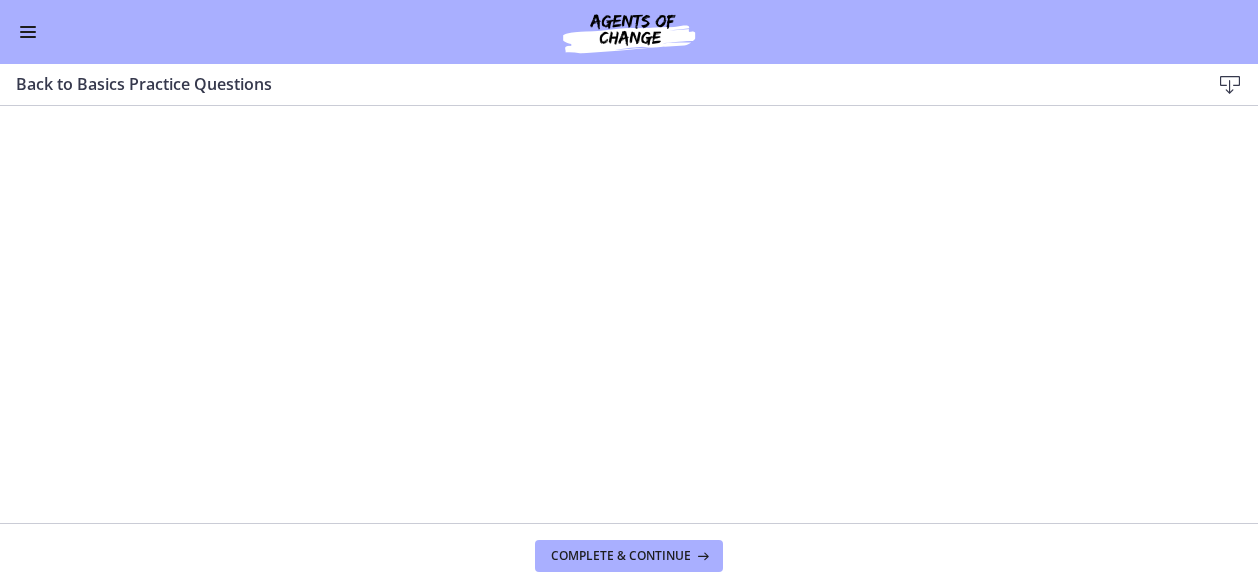 click on "Back to Basics Practice Questions
Download
Enable fullscreen" at bounding box center (629, 85) 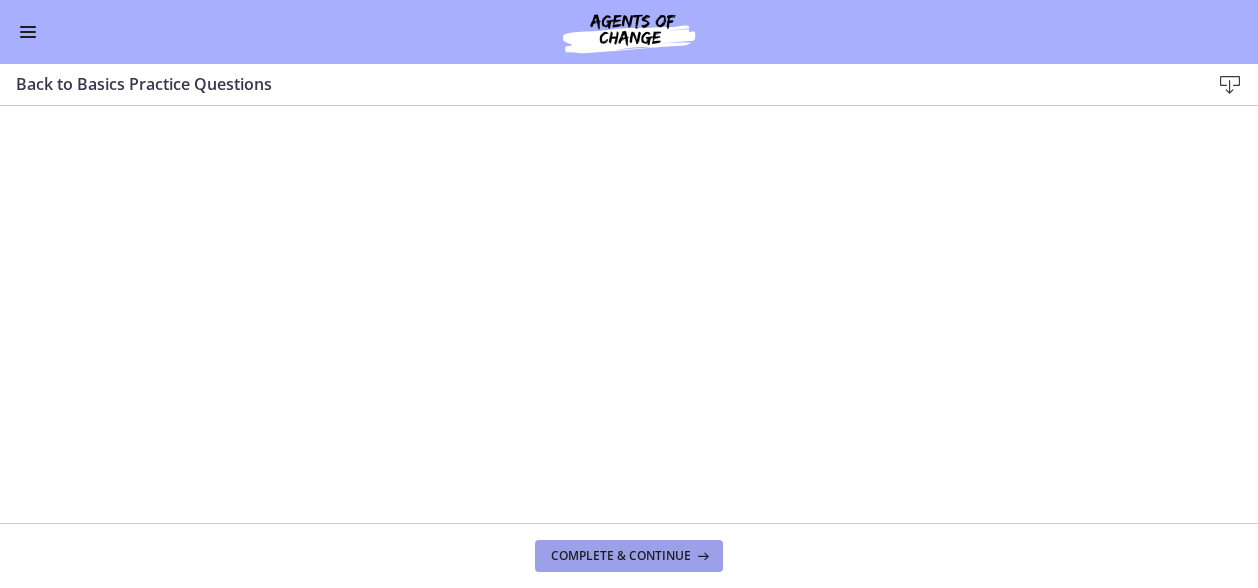 click on "Complete & continue" at bounding box center (621, 556) 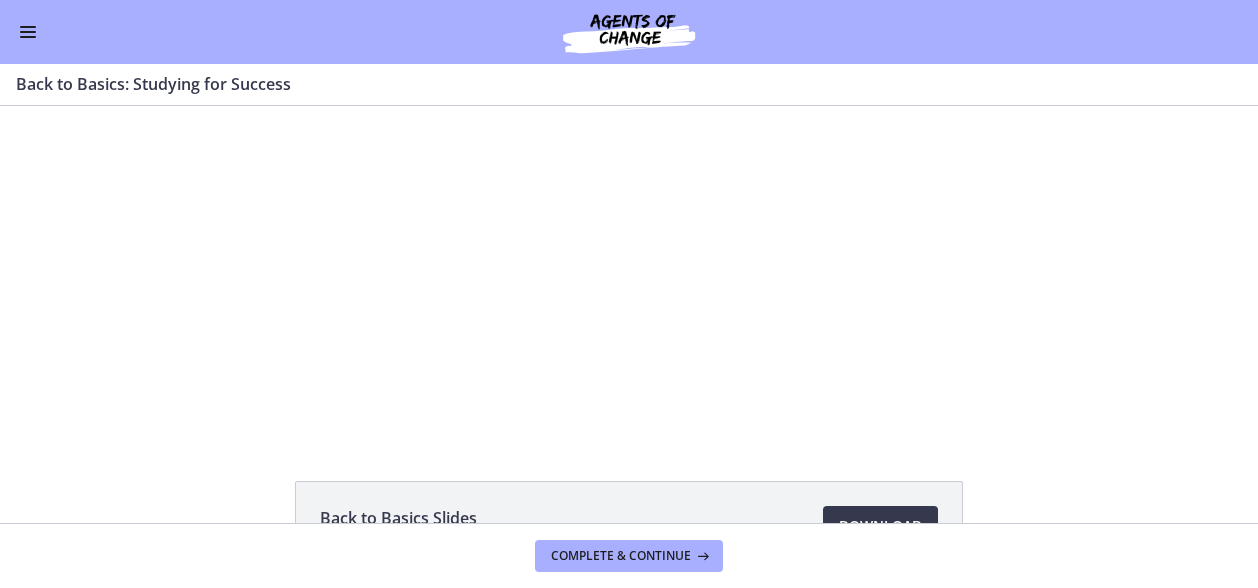 scroll, scrollTop: 0, scrollLeft: 0, axis: both 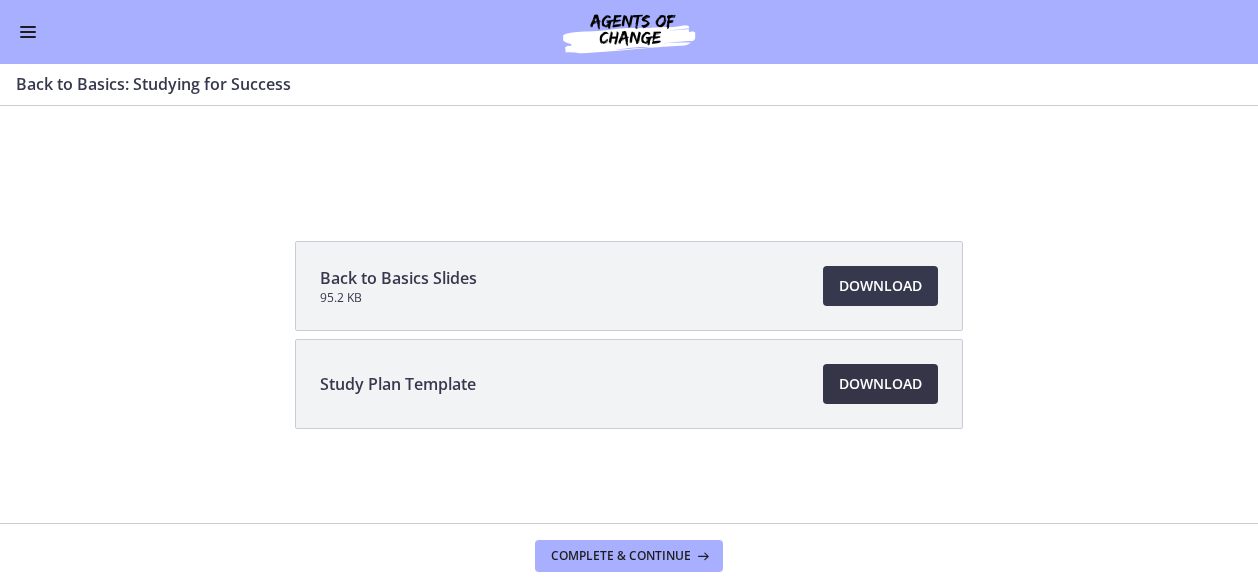 click on "Download
Opens in a new window" at bounding box center [880, 384] 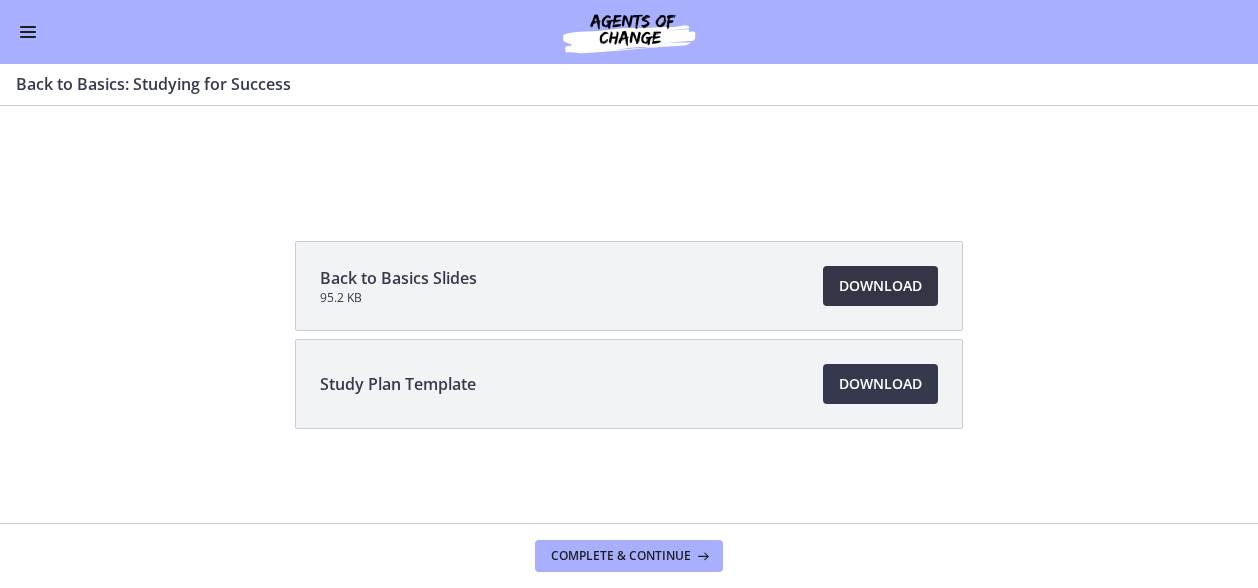 click on "Download
Opens in a new window" at bounding box center (880, 286) 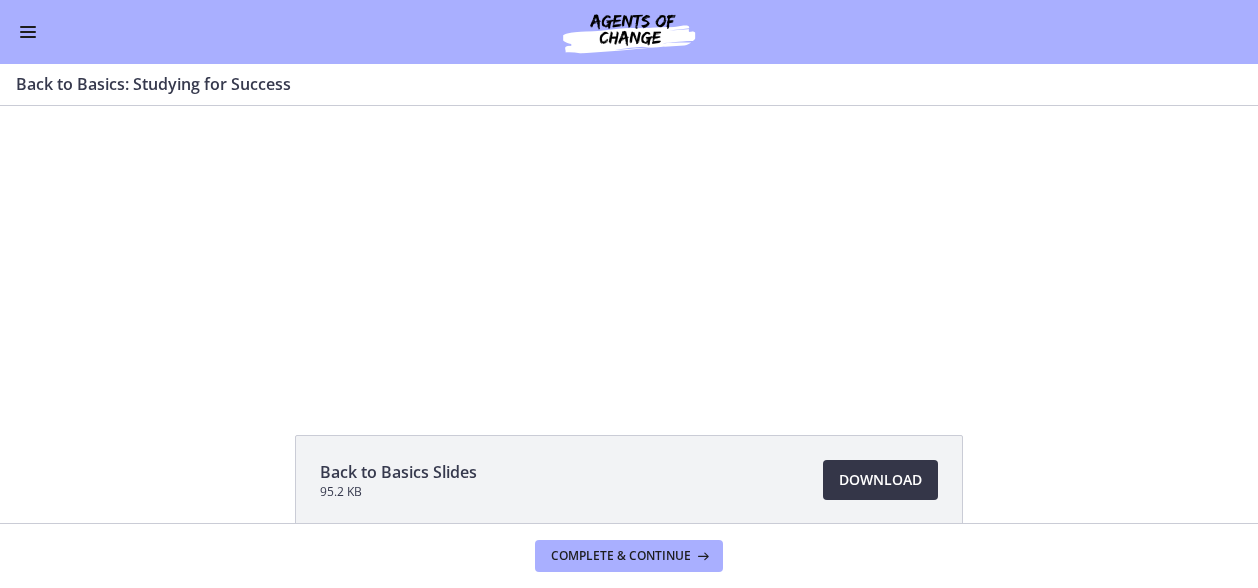 scroll, scrollTop: 40, scrollLeft: 0, axis: vertical 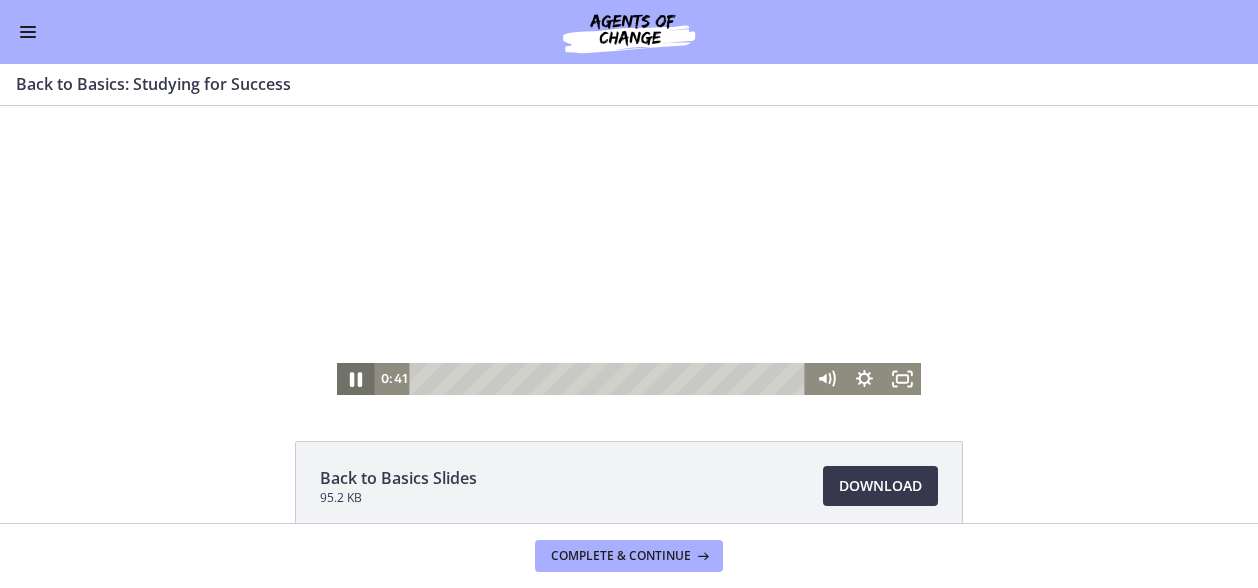 click 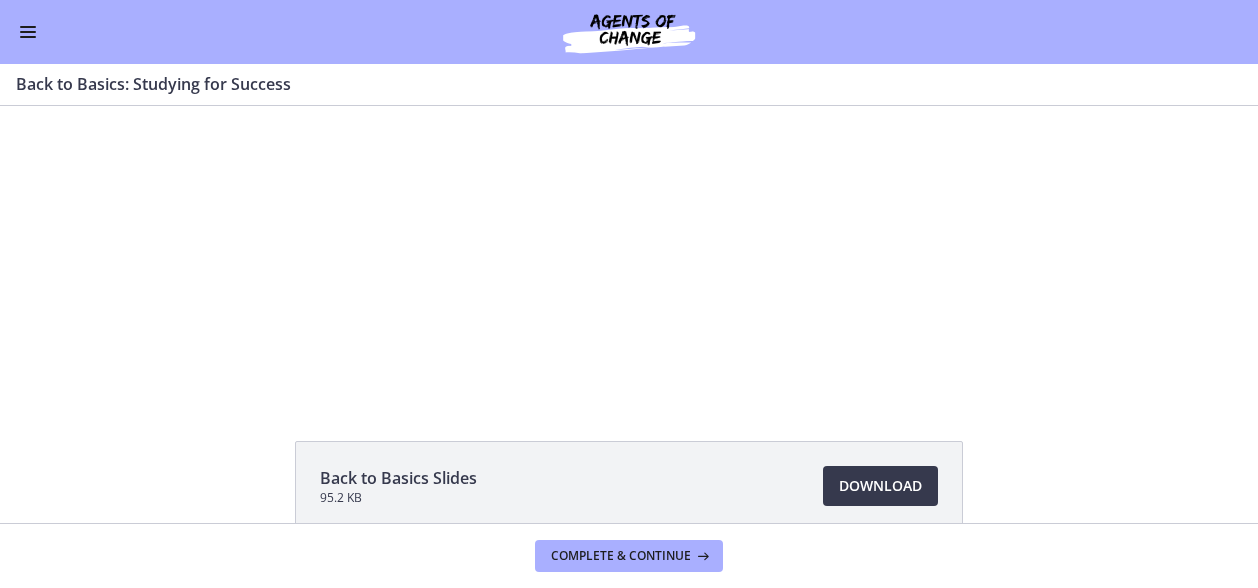 type 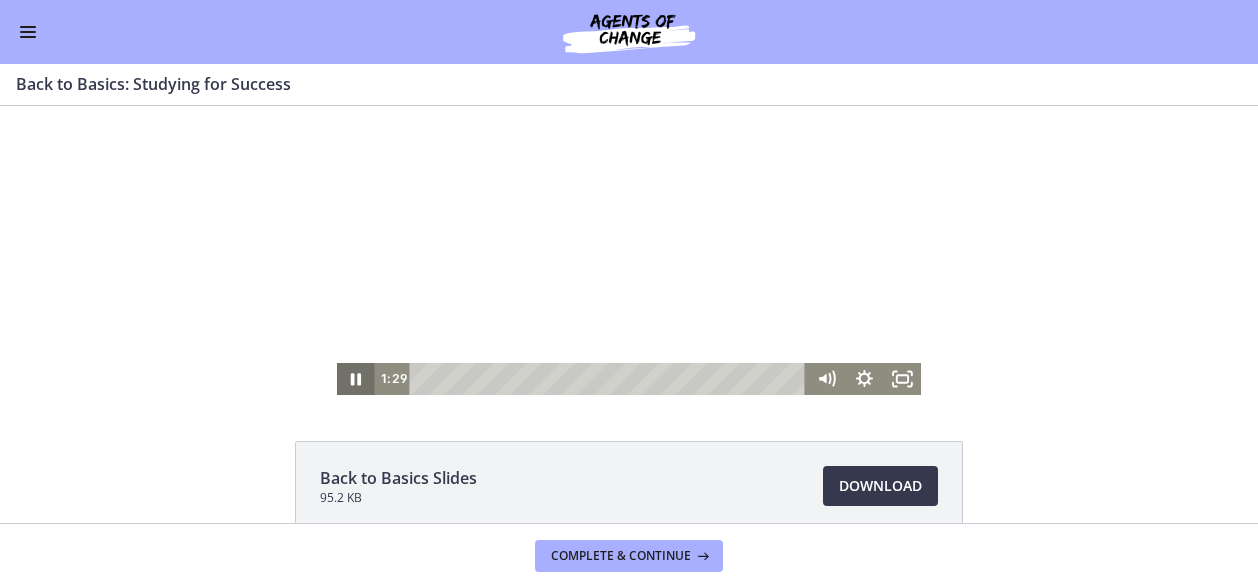 click 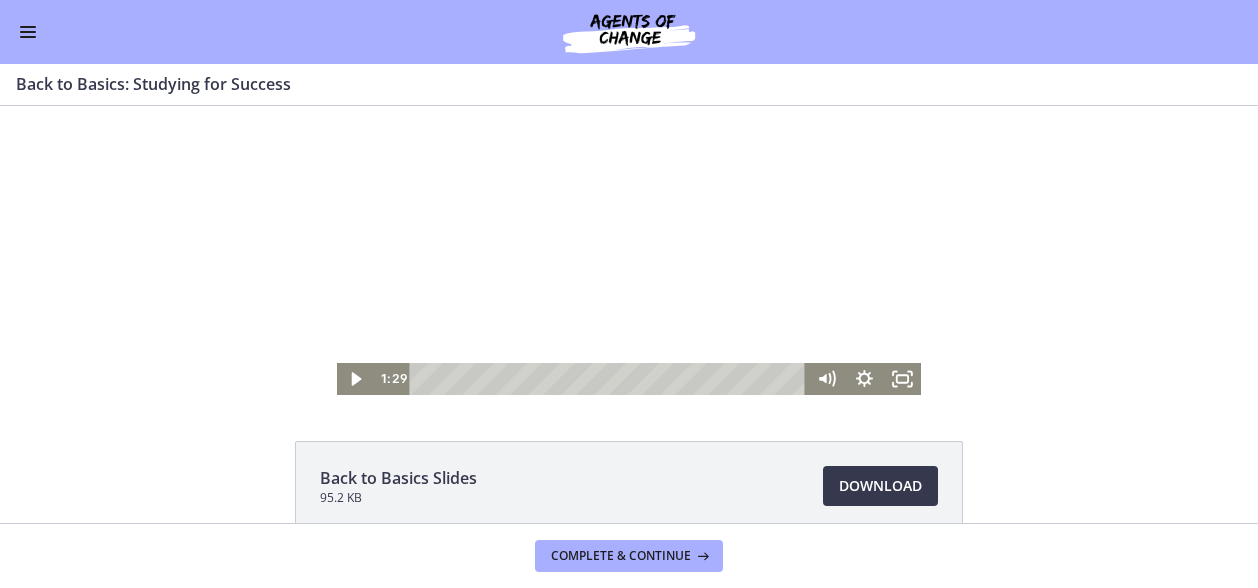 click at bounding box center (629, 230) 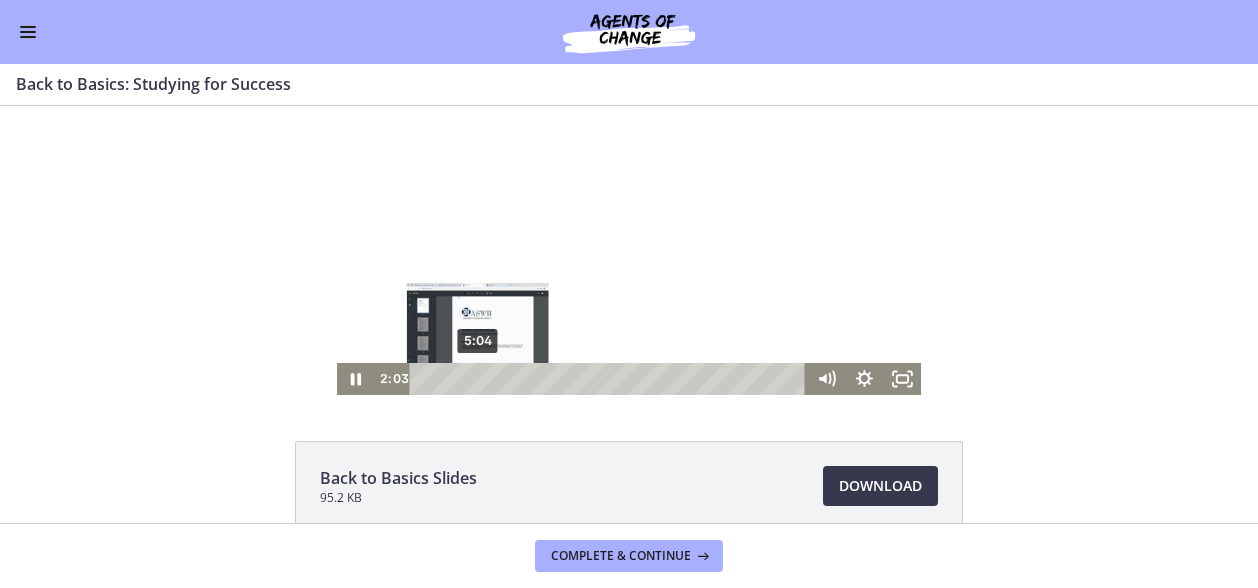 scroll, scrollTop: 0, scrollLeft: 0, axis: both 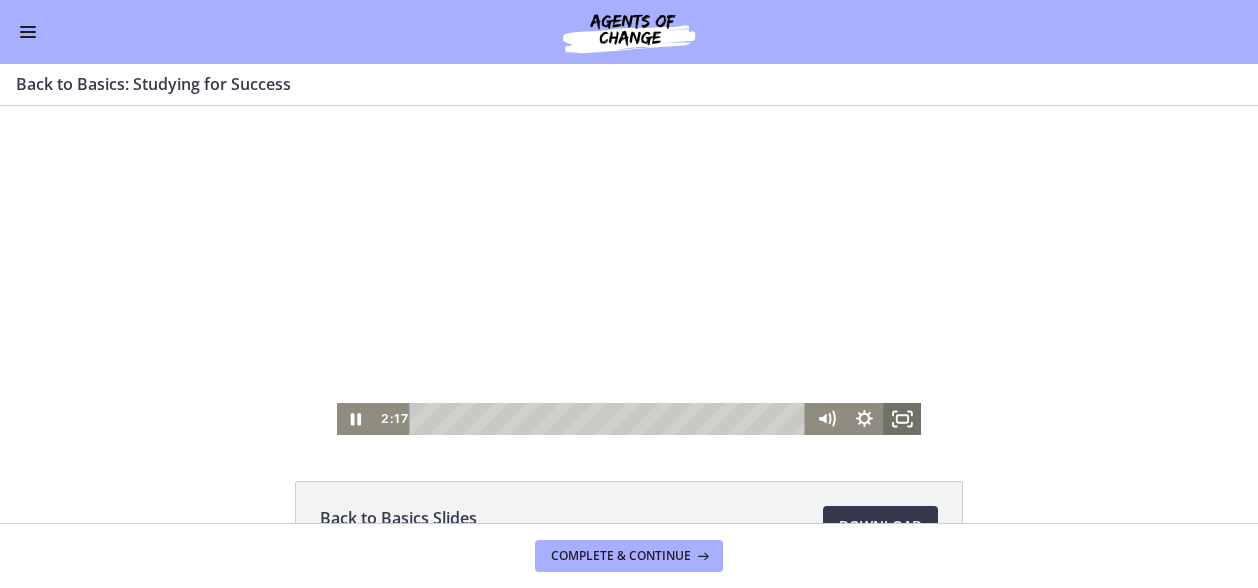 click 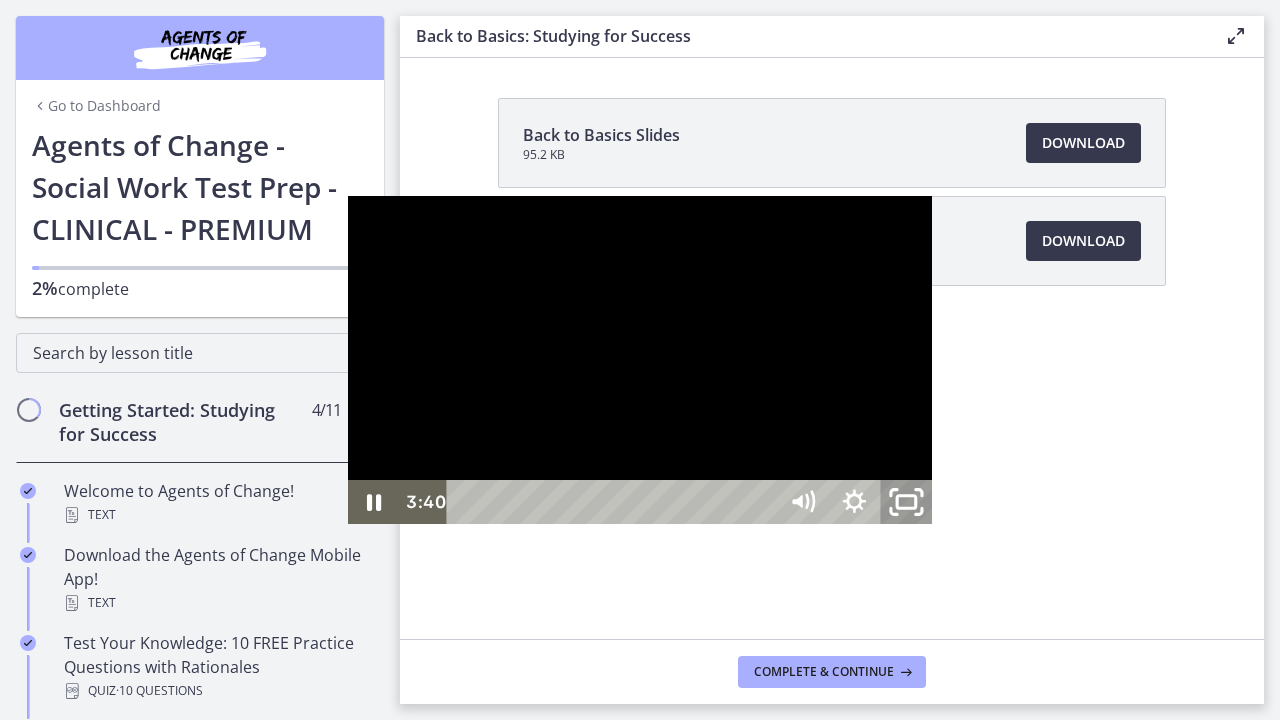 click 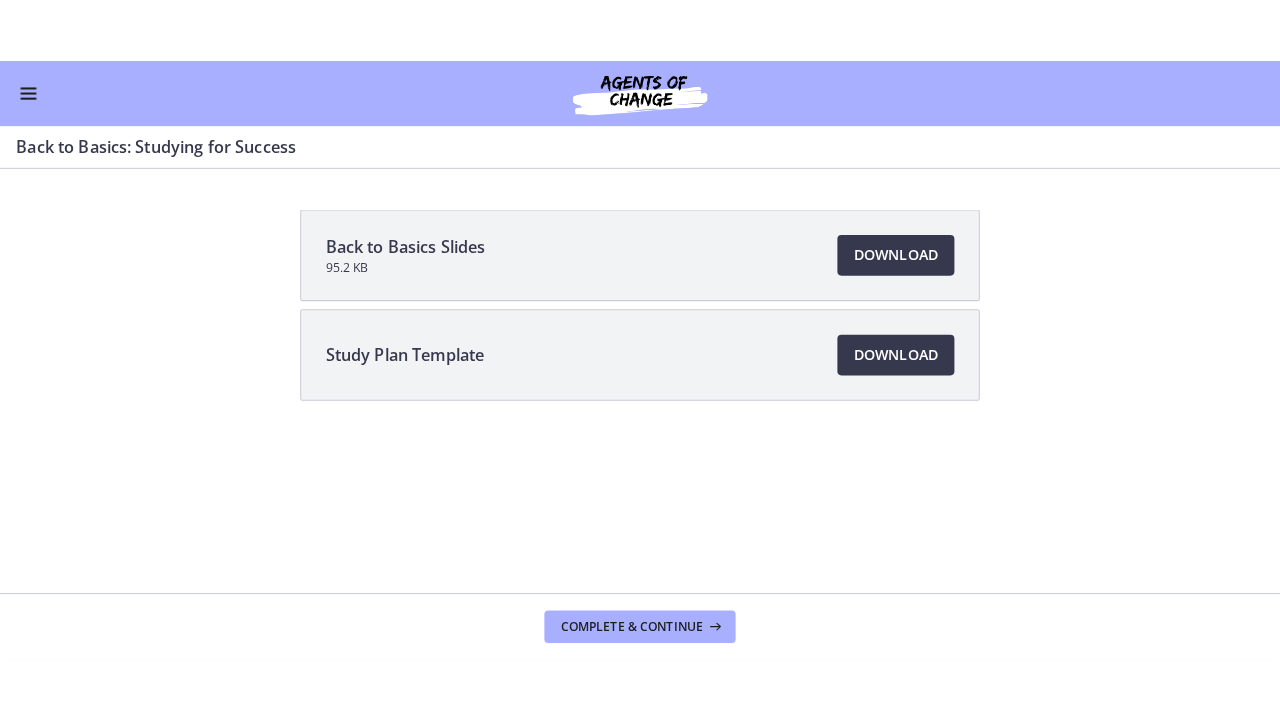 scroll, scrollTop: 200, scrollLeft: 0, axis: vertical 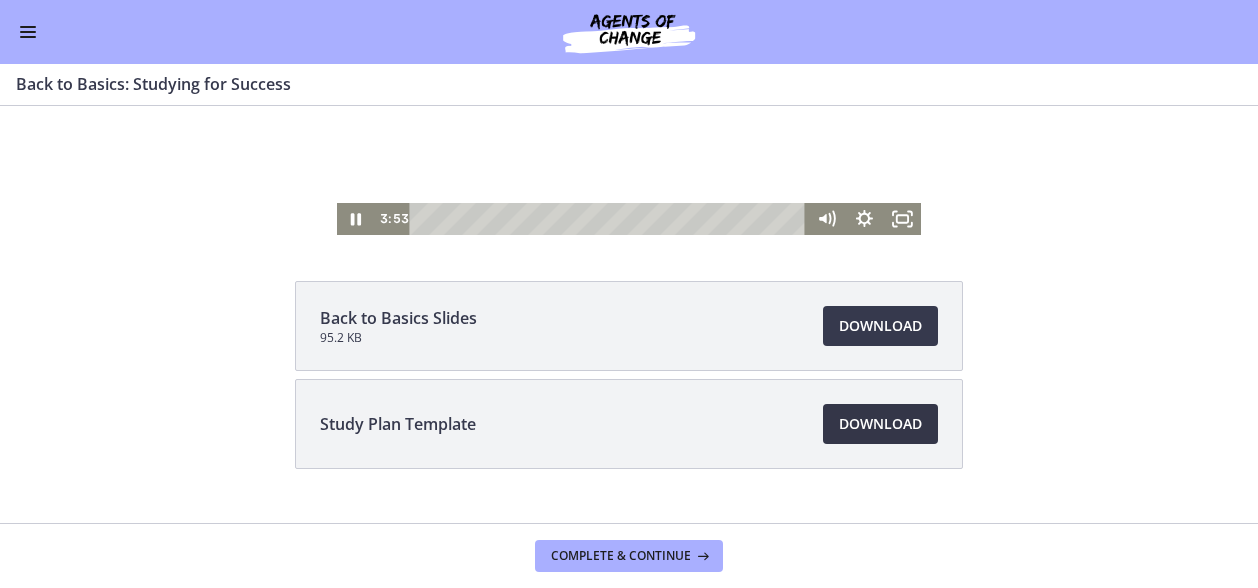 click on "Download
Opens in a new window" at bounding box center [880, 424] 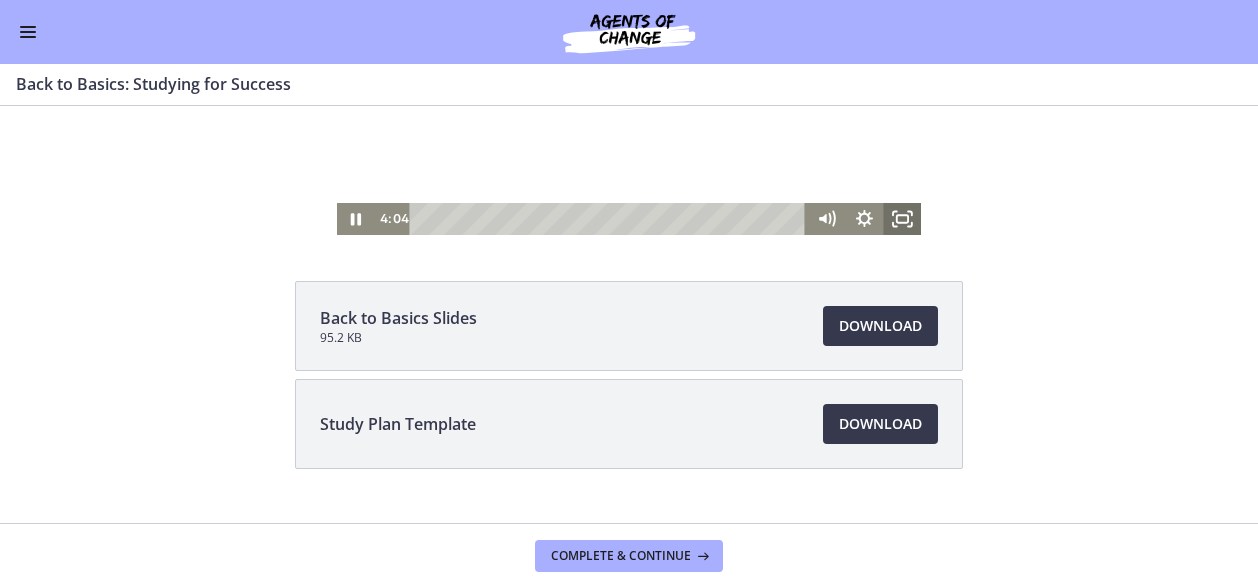 click 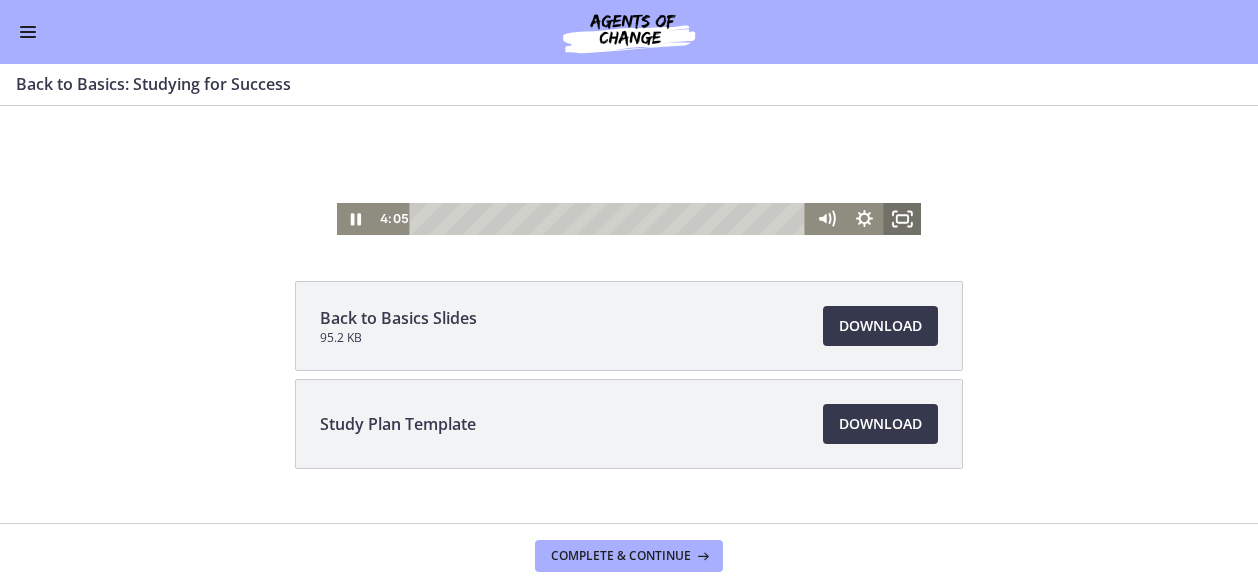 scroll, scrollTop: 0, scrollLeft: 0, axis: both 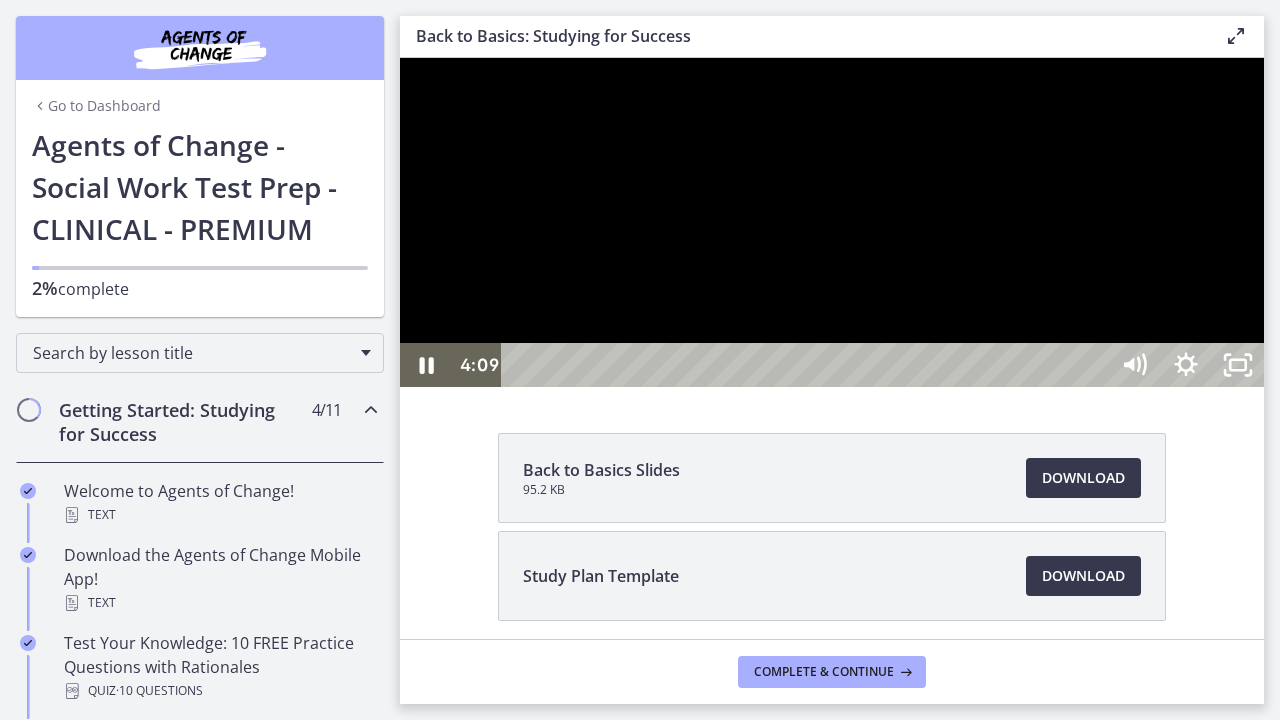 click at bounding box center [832, 222] 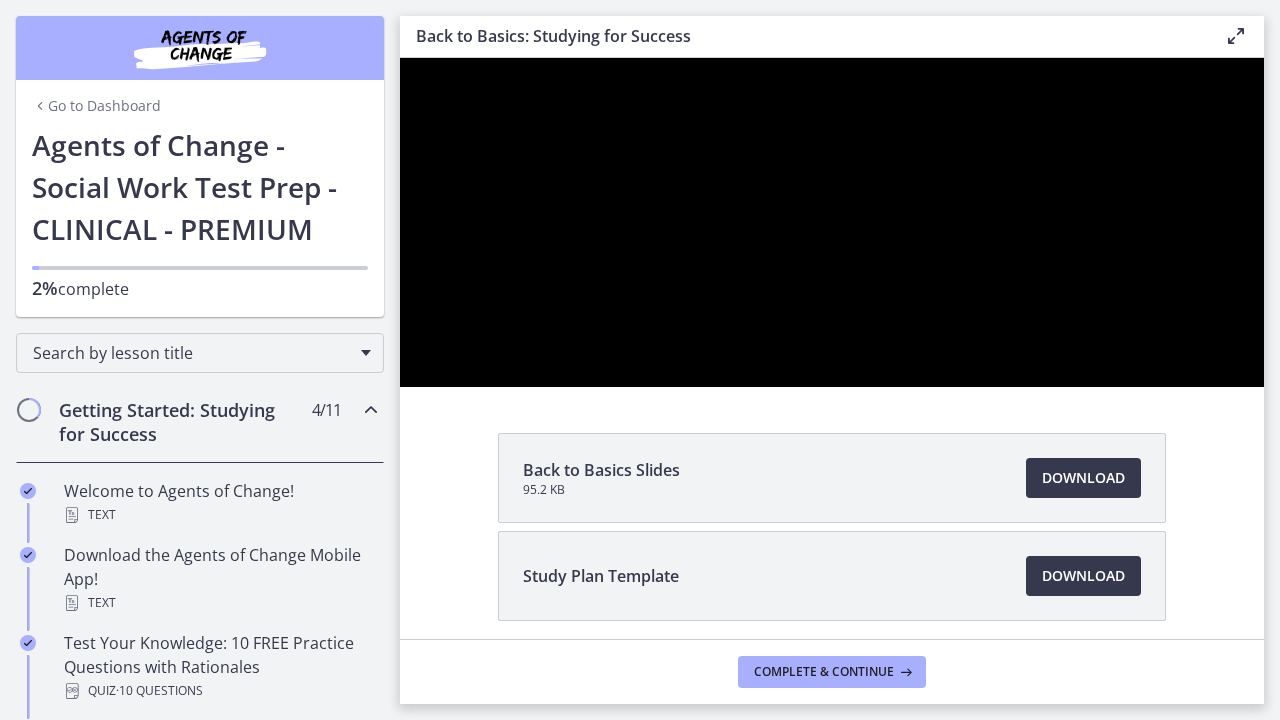 type 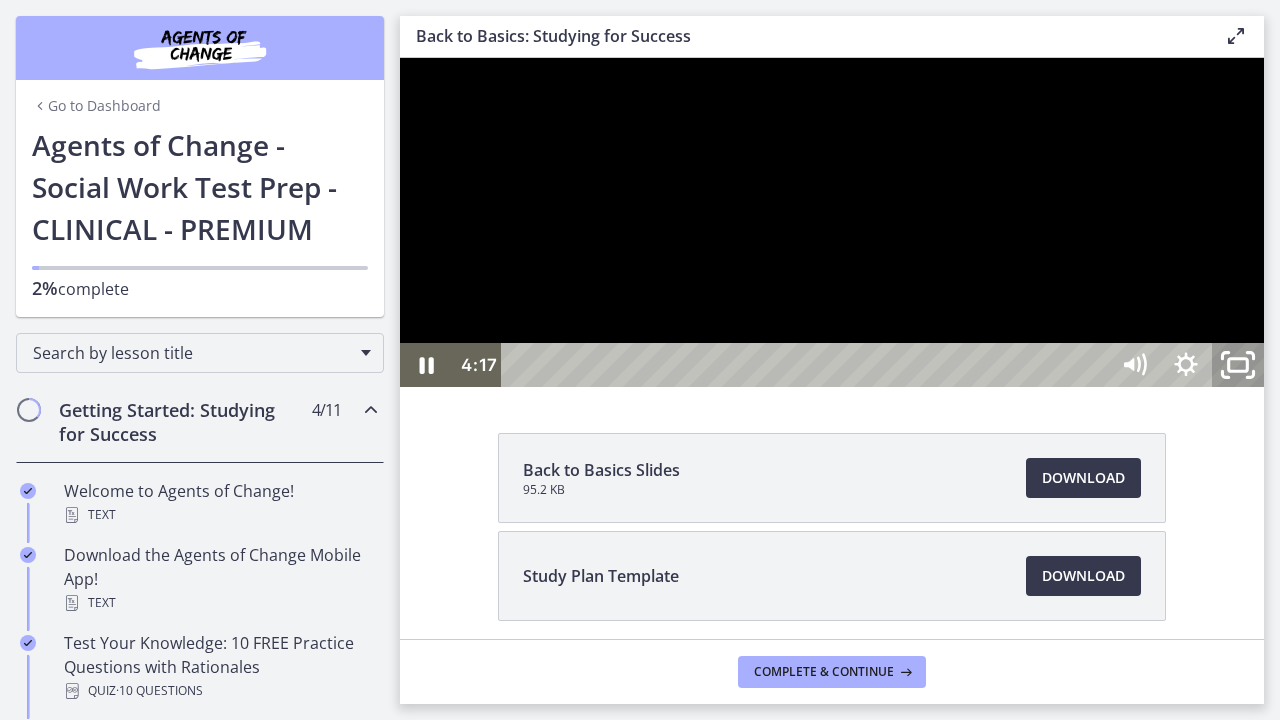 click 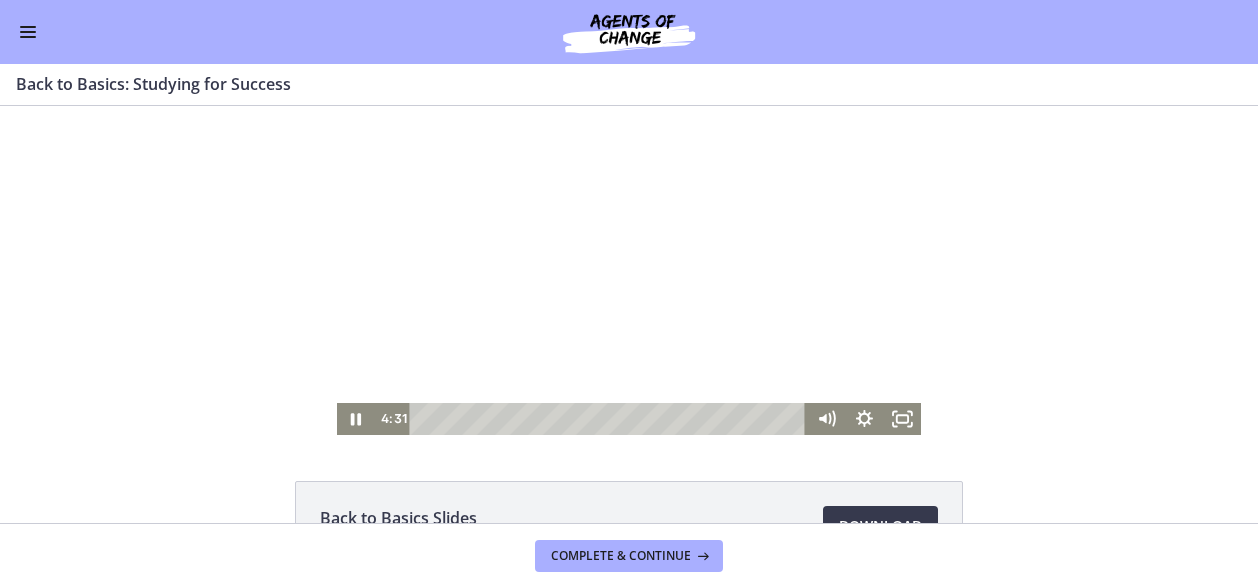 drag, startPoint x: 541, startPoint y: 247, endPoint x: 540, endPoint y: 236, distance: 11.045361 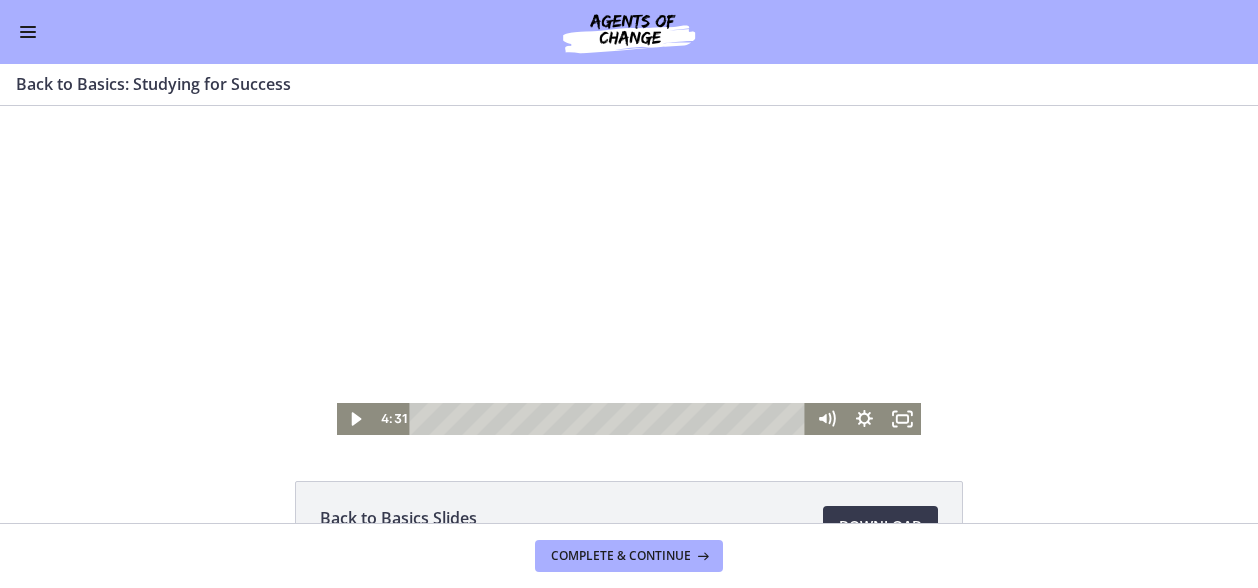 click at bounding box center [629, 270] 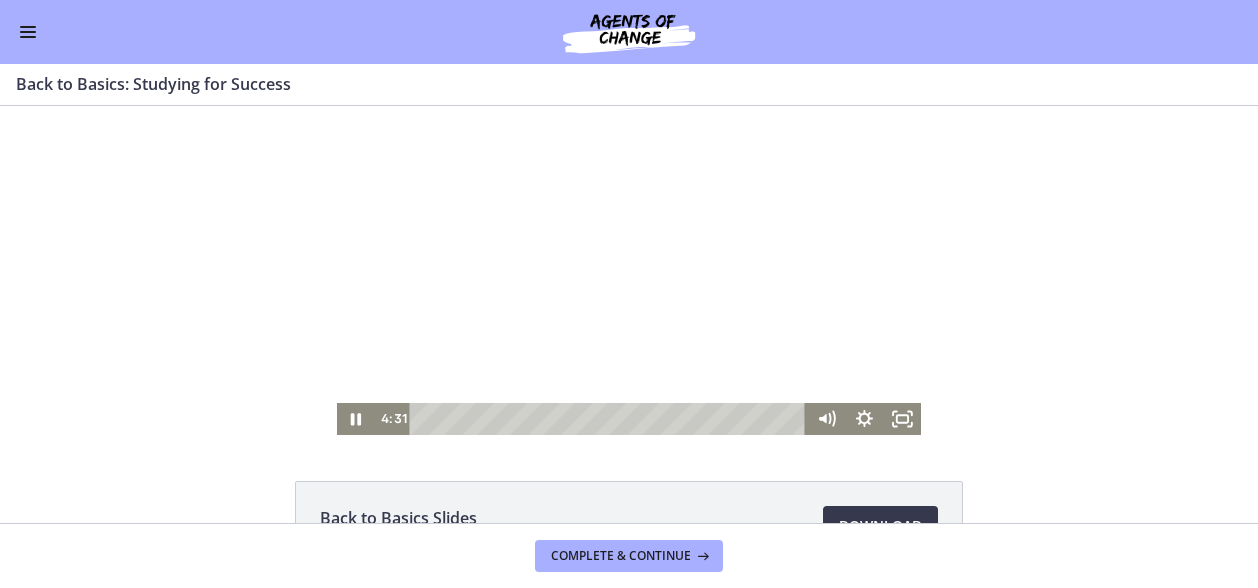 click at bounding box center [629, 270] 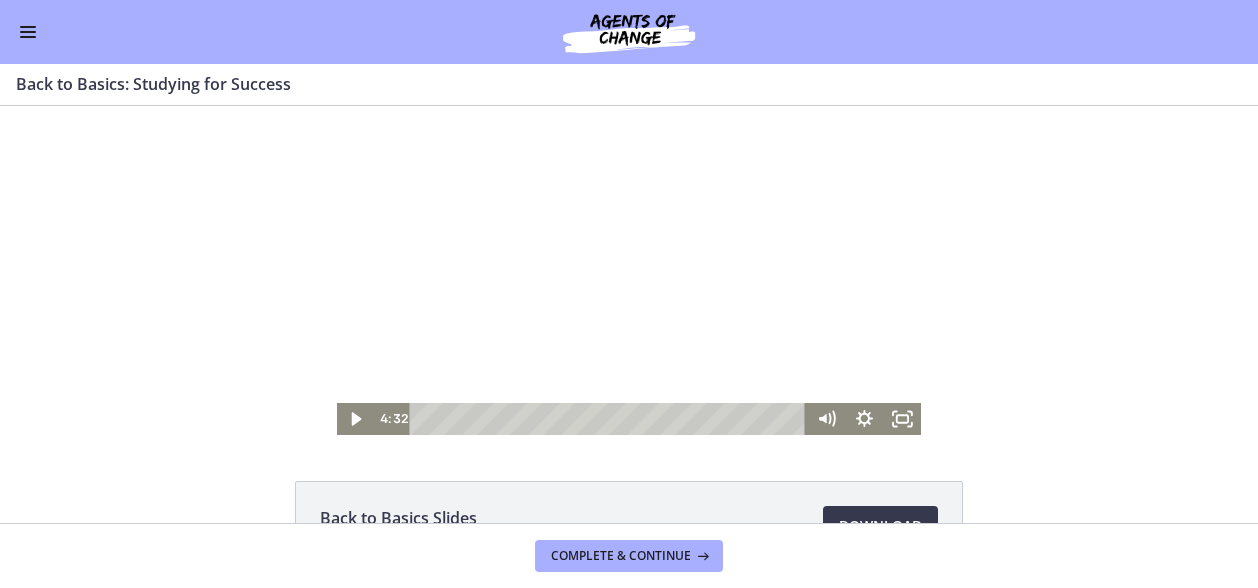 click at bounding box center (629, 270) 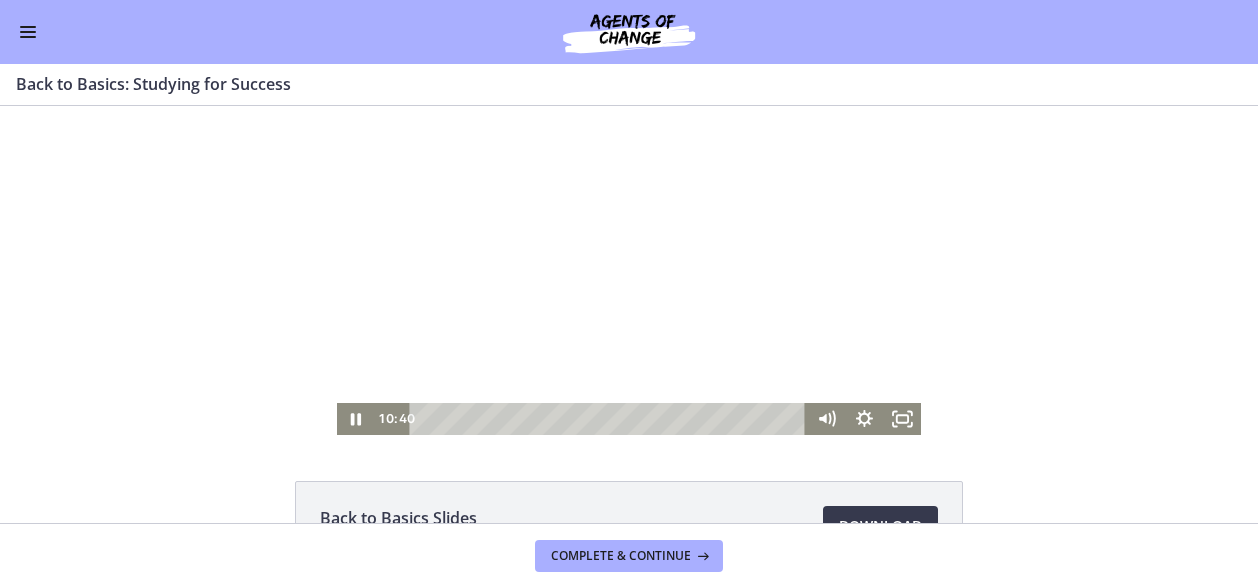 click at bounding box center (629, 270) 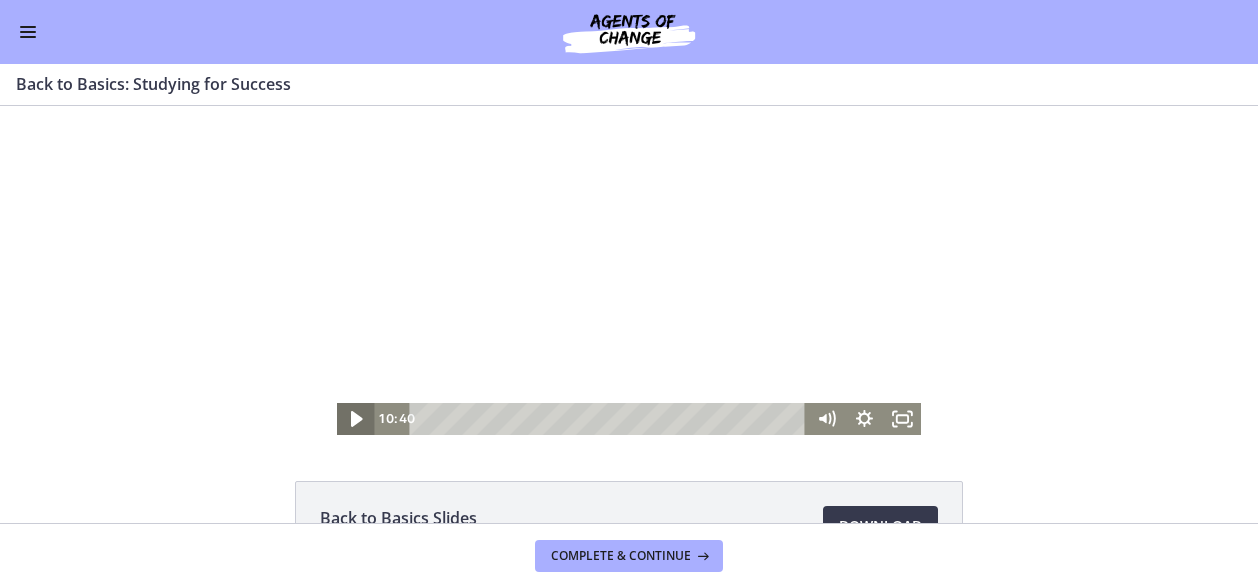 click 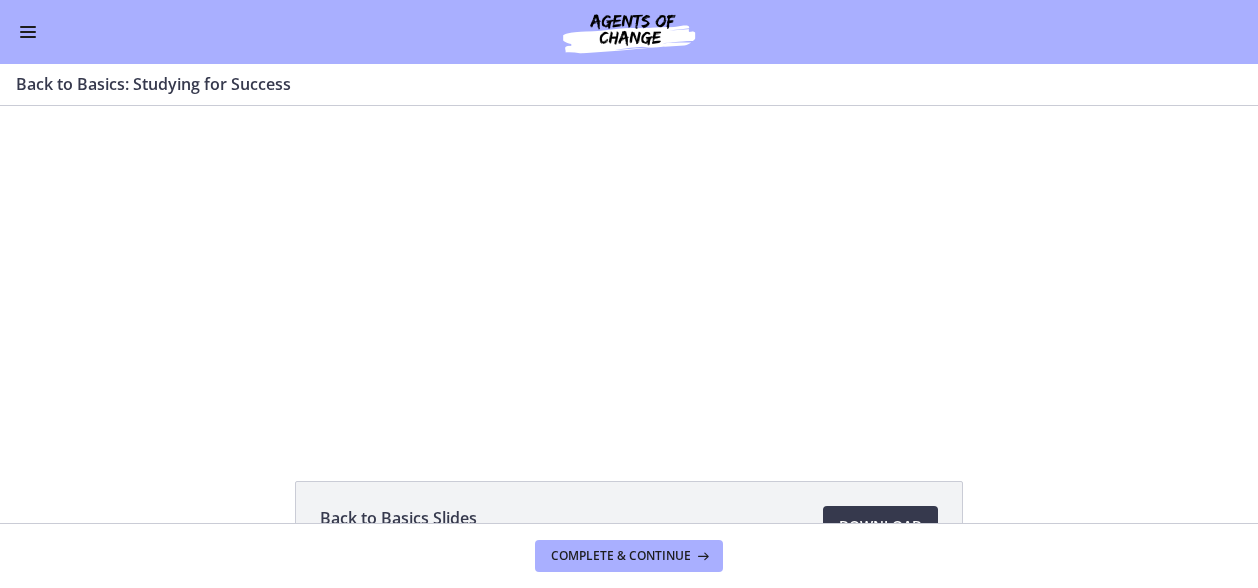 click on "Back to Basics Slides
95.2 KB
Download
Opens in a new window" at bounding box center (629, 526) 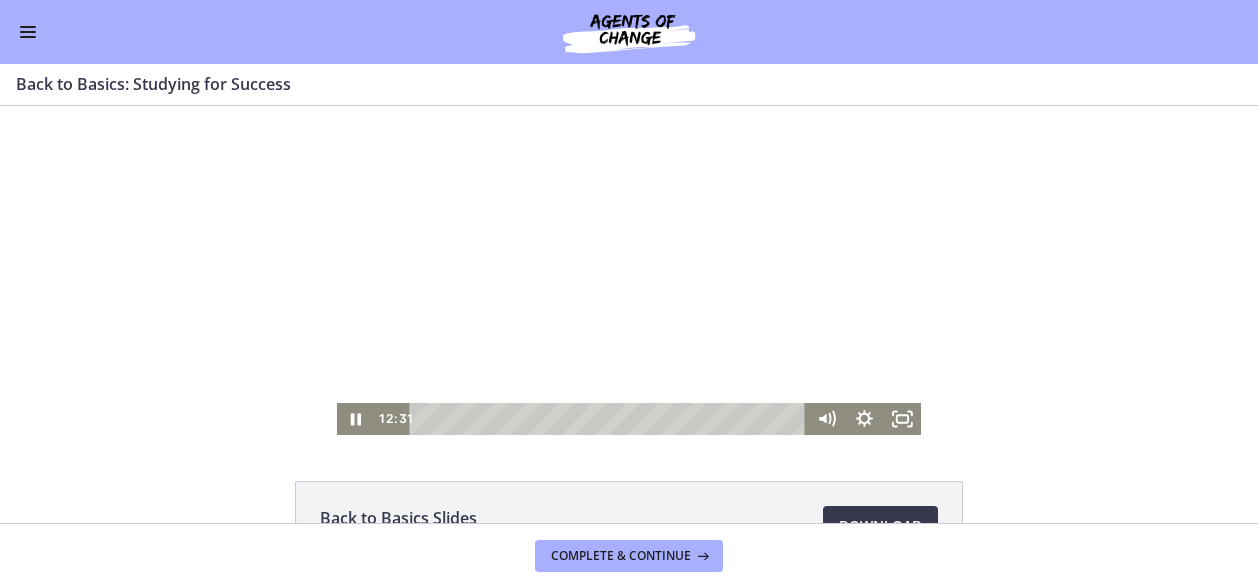 drag, startPoint x: 785, startPoint y: 301, endPoint x: 812, endPoint y: 243, distance: 63.97656 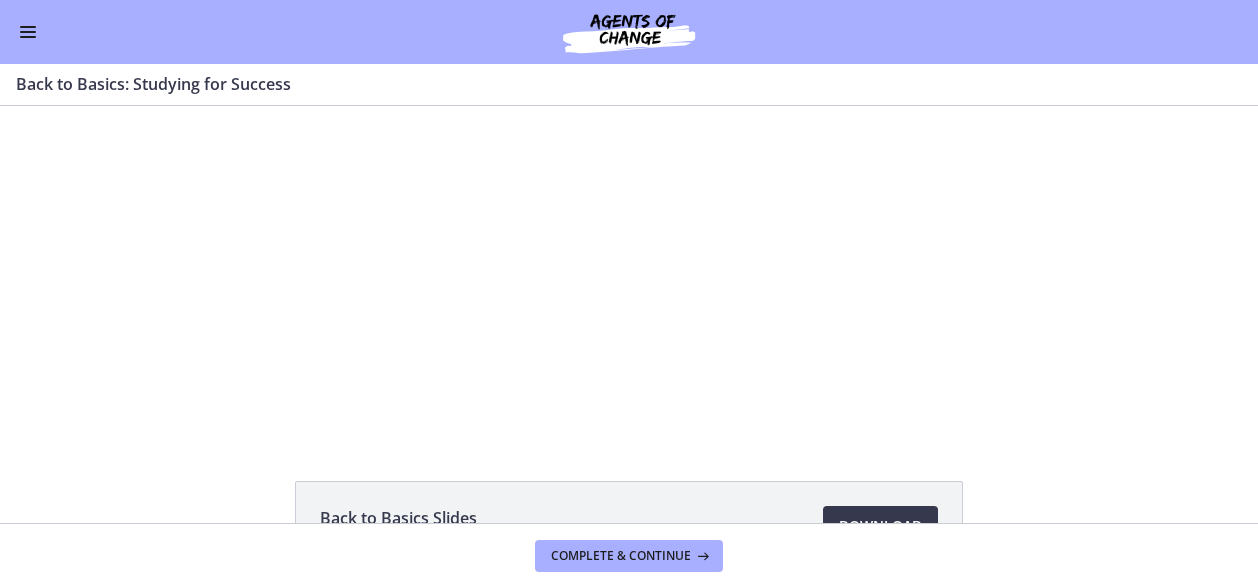 click at bounding box center [337, 106] 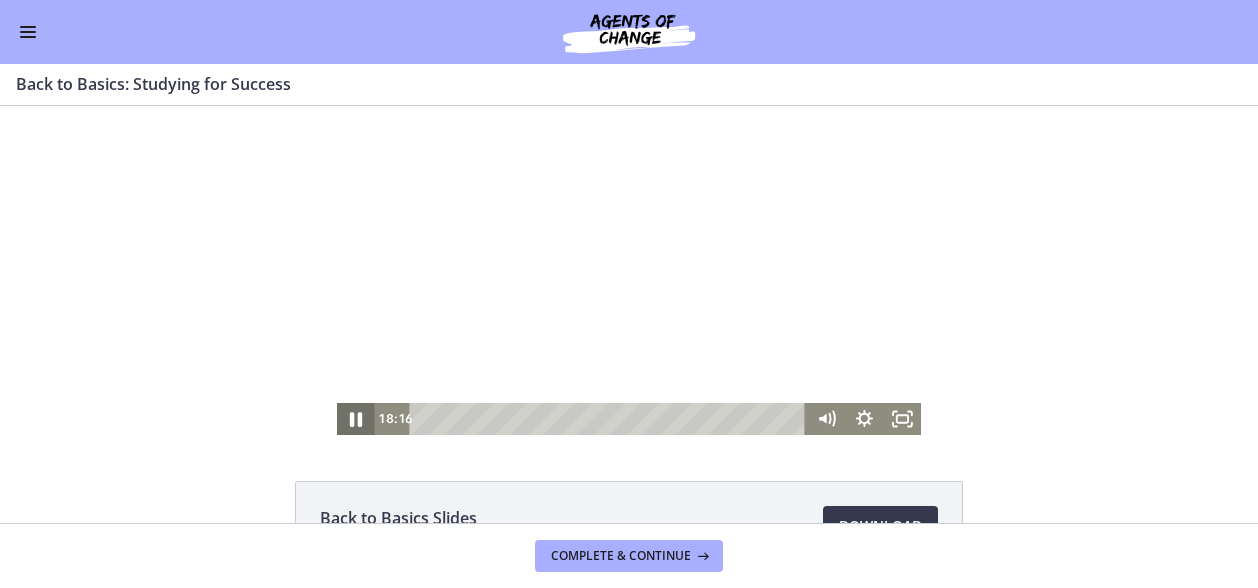 click 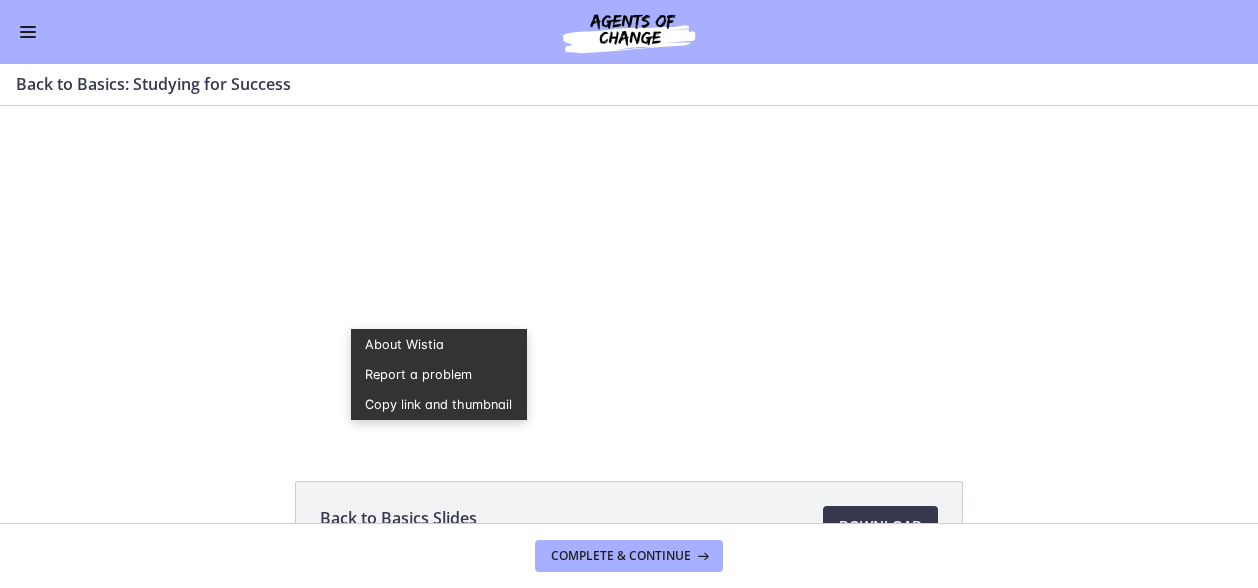 scroll, scrollTop: 0, scrollLeft: 0, axis: both 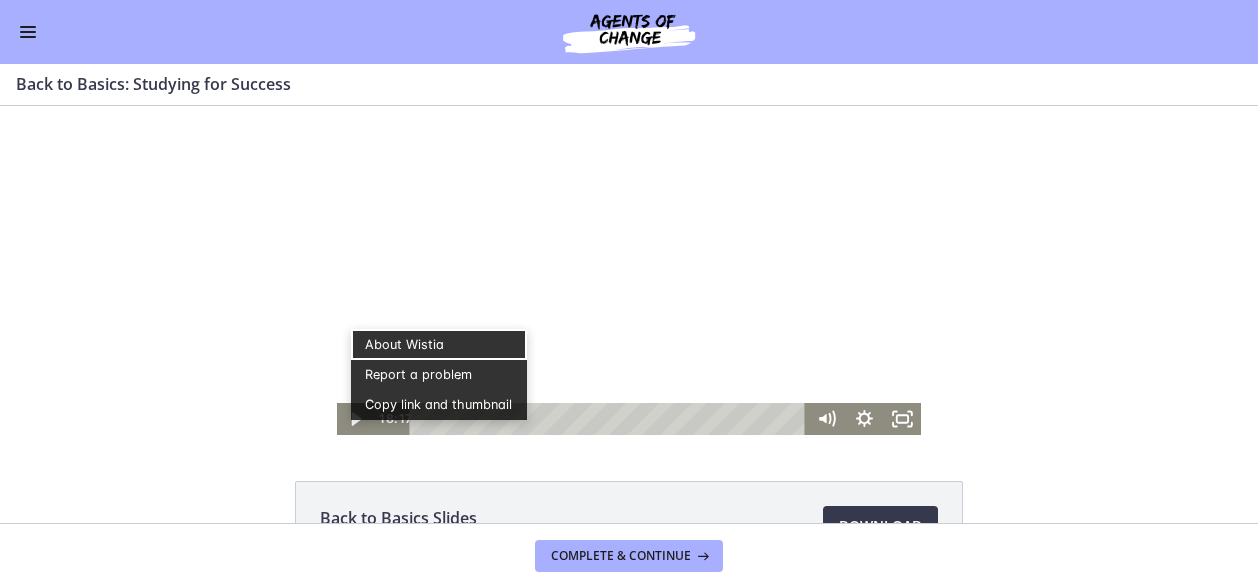 click at bounding box center [629, 270] 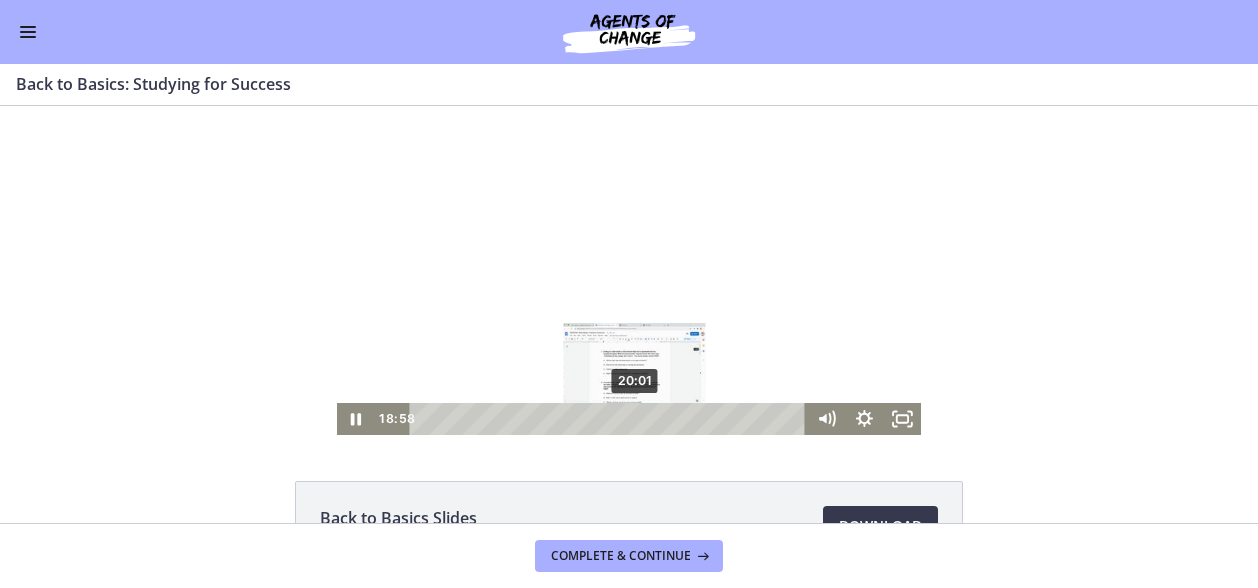 click on "20:01" at bounding box center [611, 419] 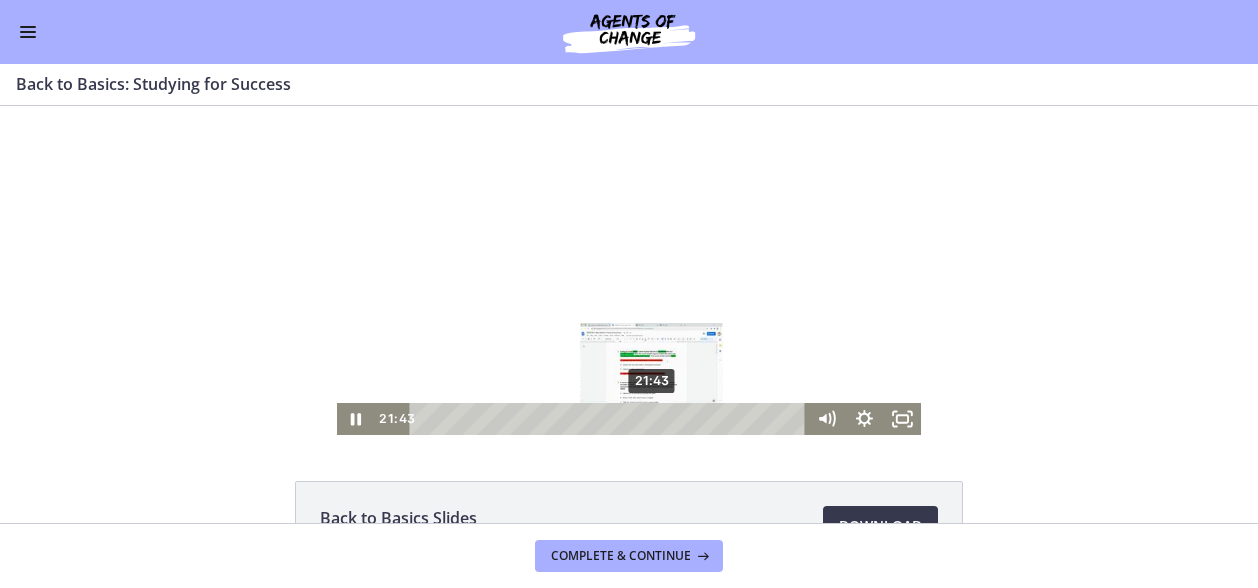 click on "21:43" at bounding box center (611, 419) 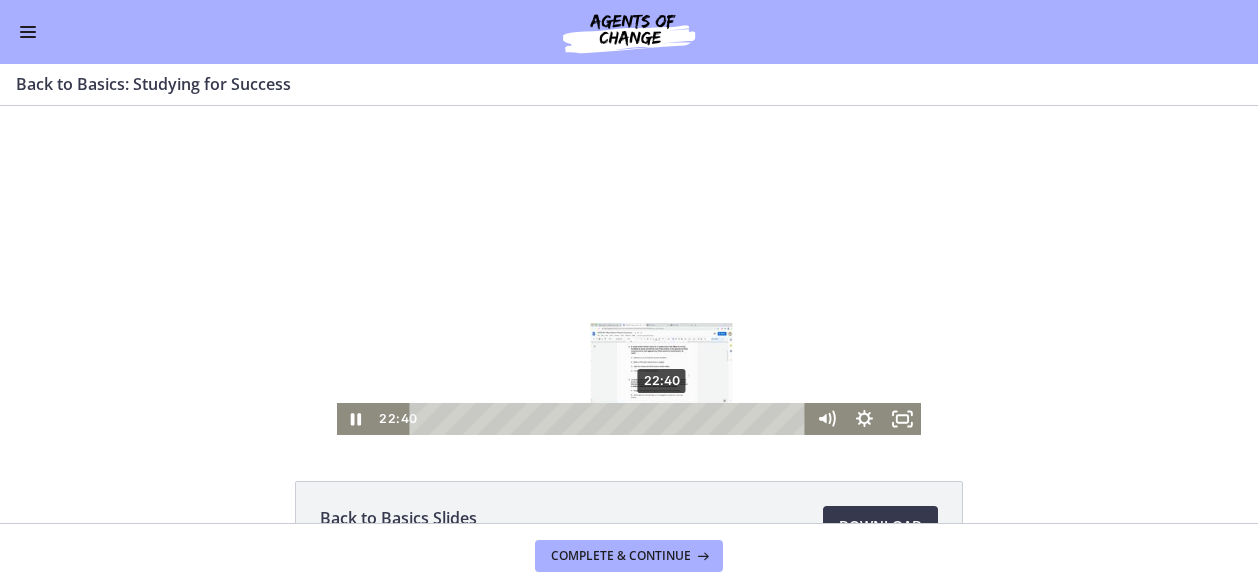 click on "22:40" at bounding box center [611, 419] 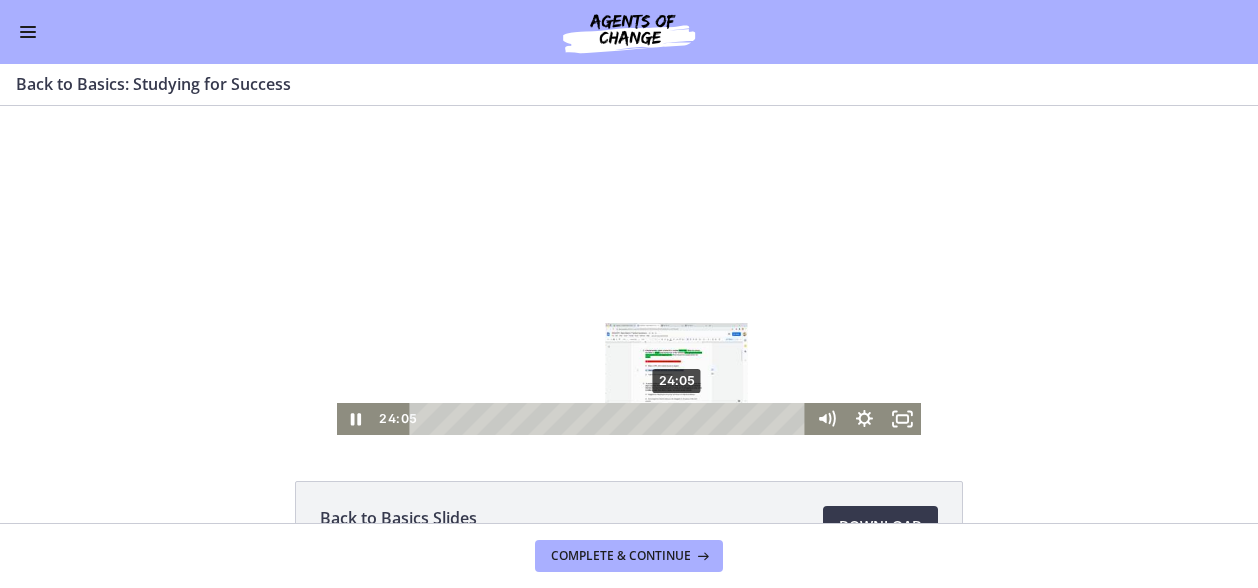 click on "24:05" at bounding box center (611, 419) 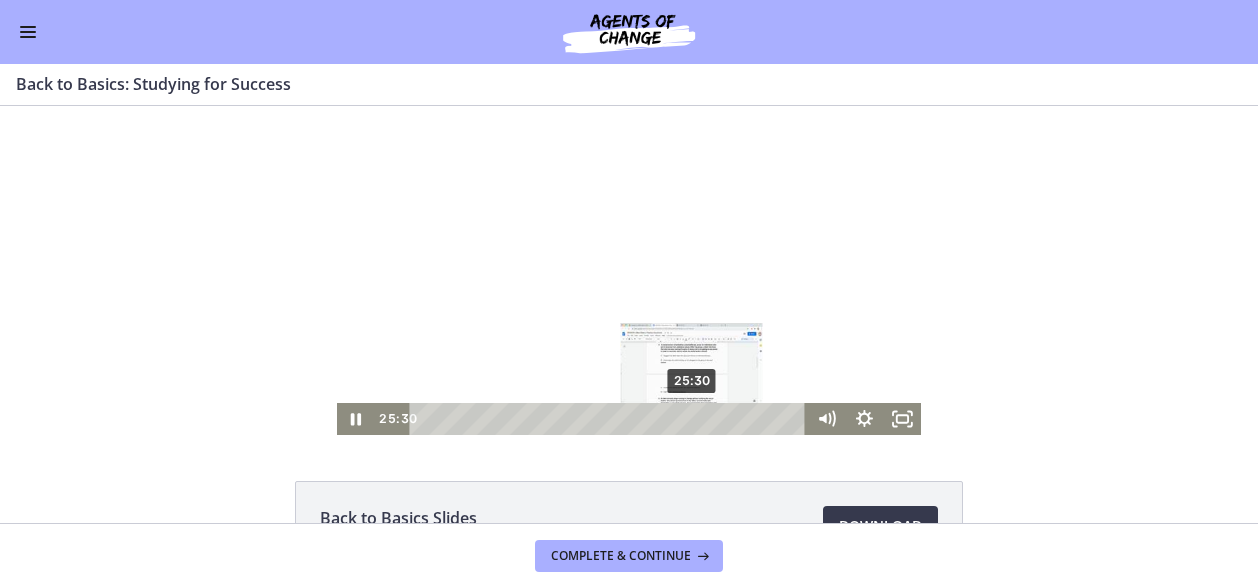 click on "25:30" at bounding box center (611, 419) 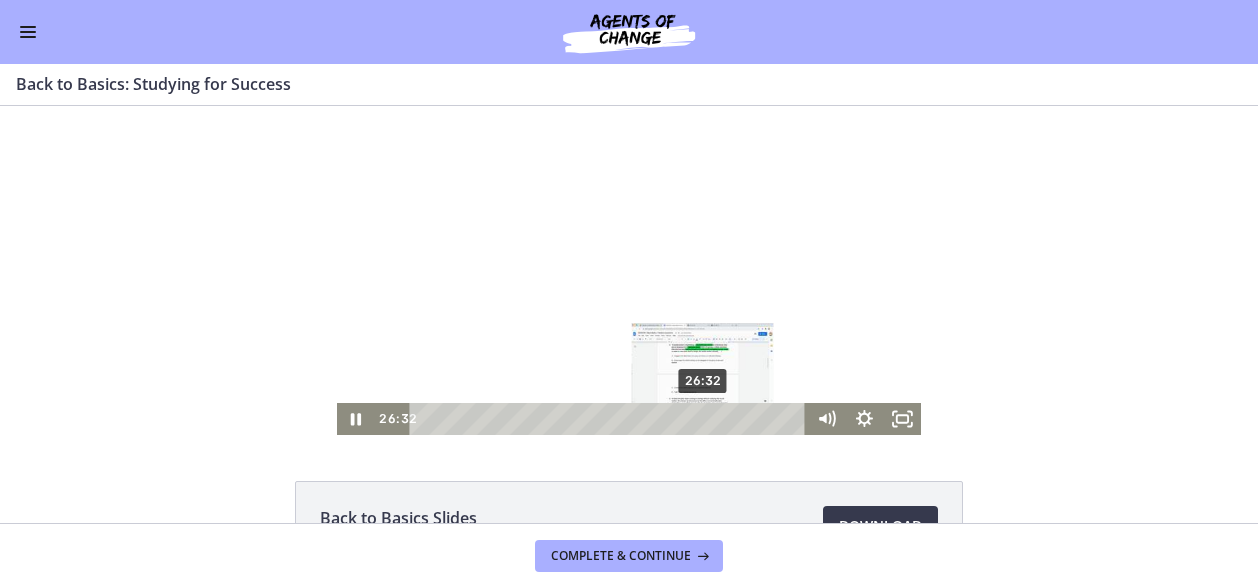 click on "26:32" at bounding box center [611, 419] 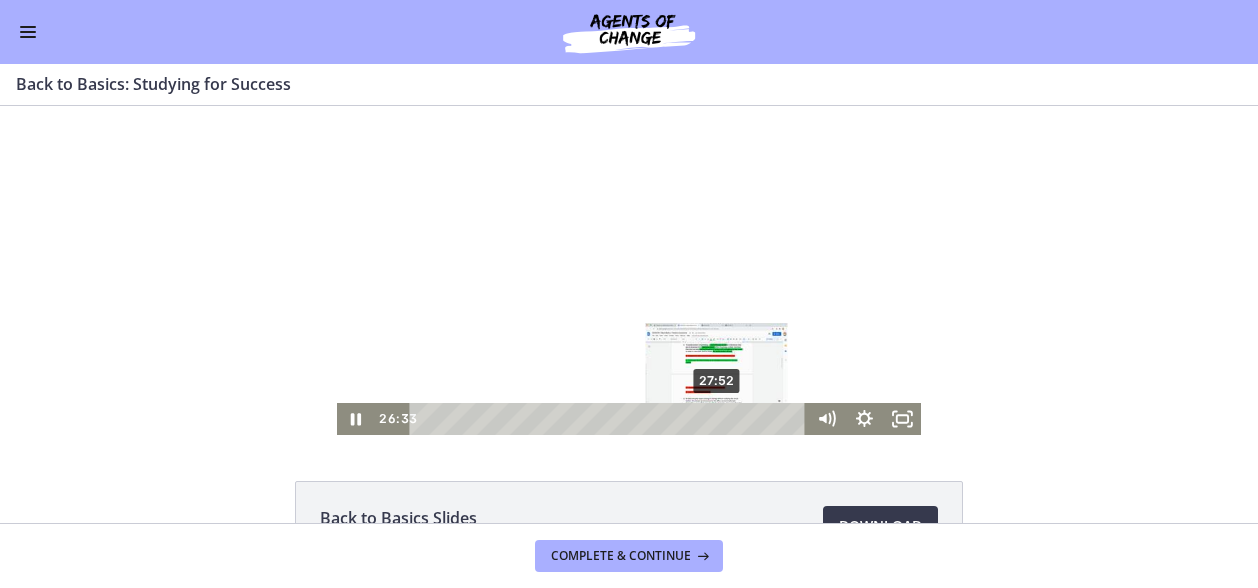 click on "27:52" at bounding box center [611, 419] 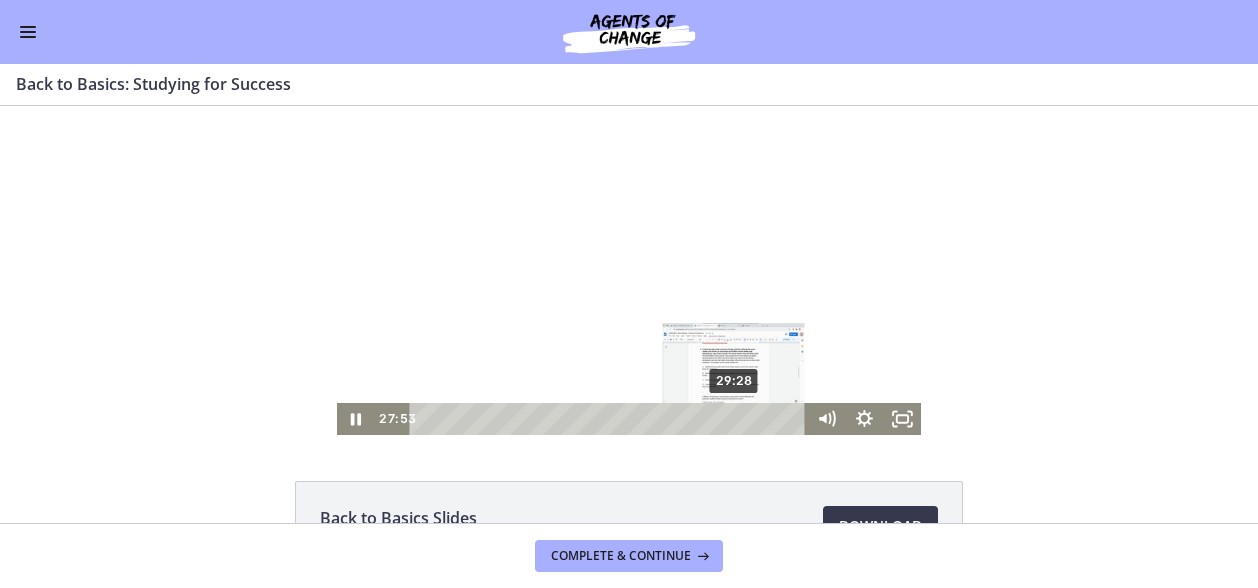 click on "29:28" at bounding box center [611, 419] 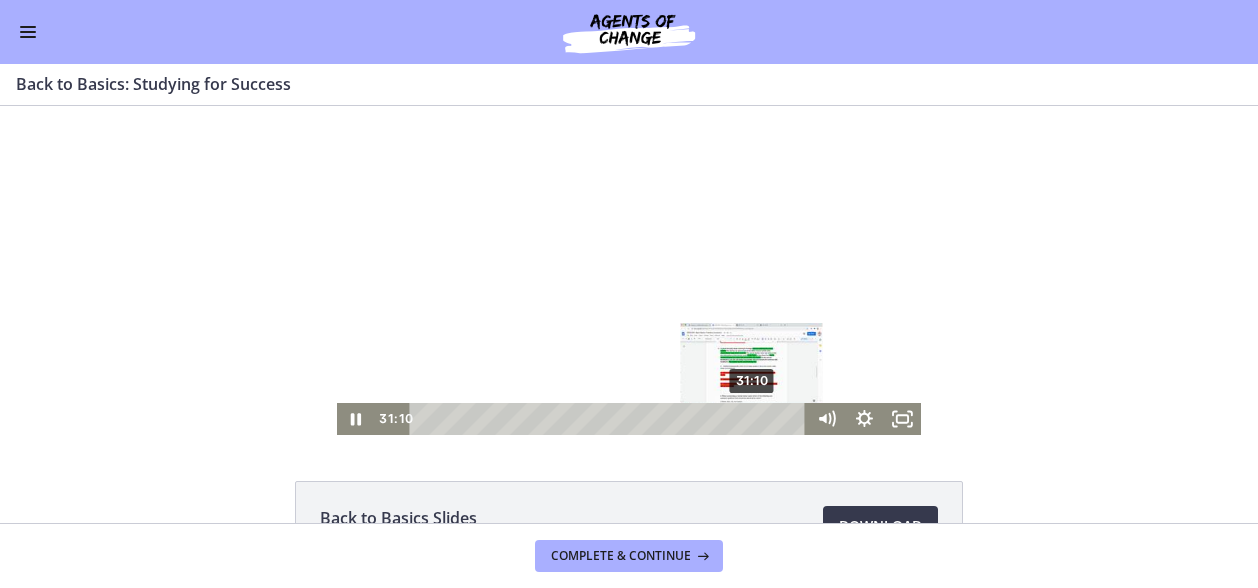 click on "31:10" at bounding box center (611, 419) 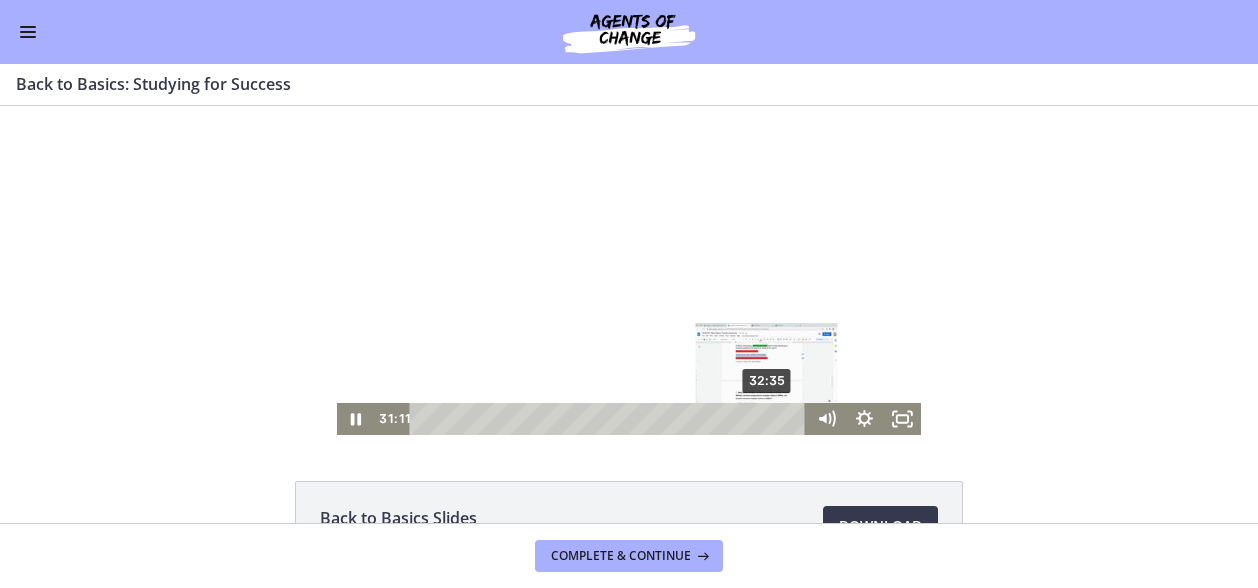 click on "32:35" at bounding box center [611, 419] 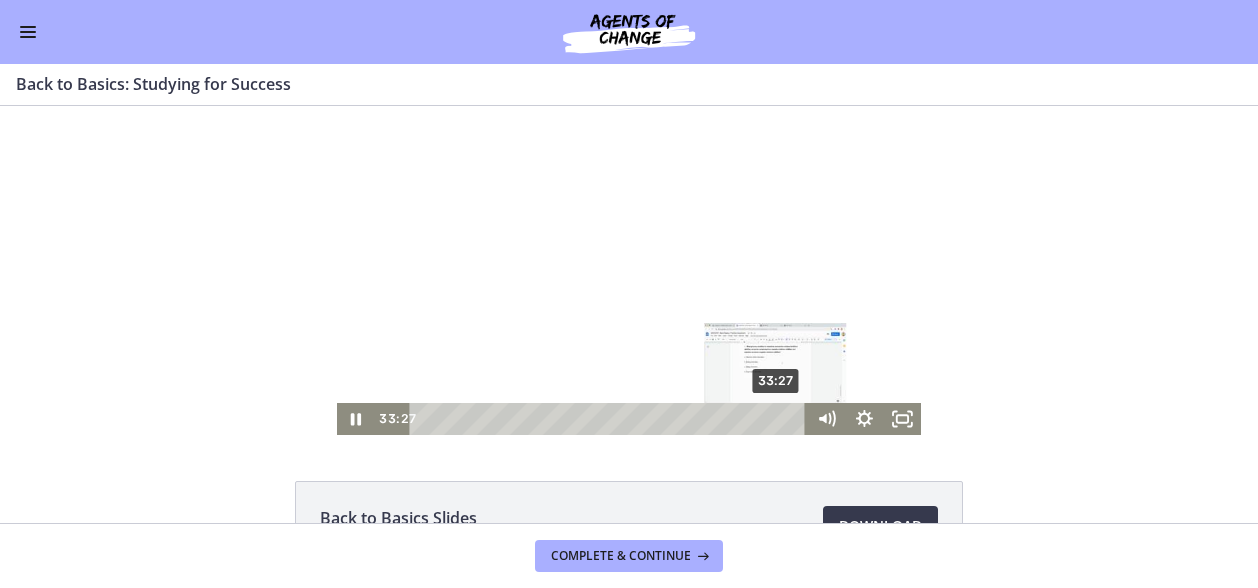 click on "33:27" at bounding box center [611, 419] 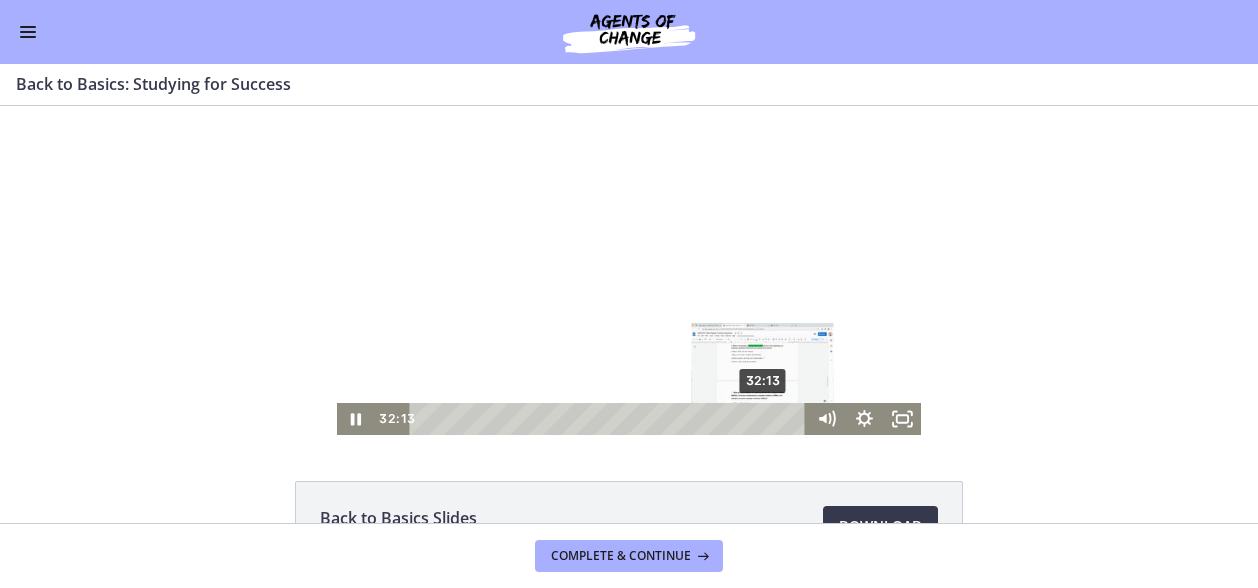 click on "32:13" at bounding box center (611, 419) 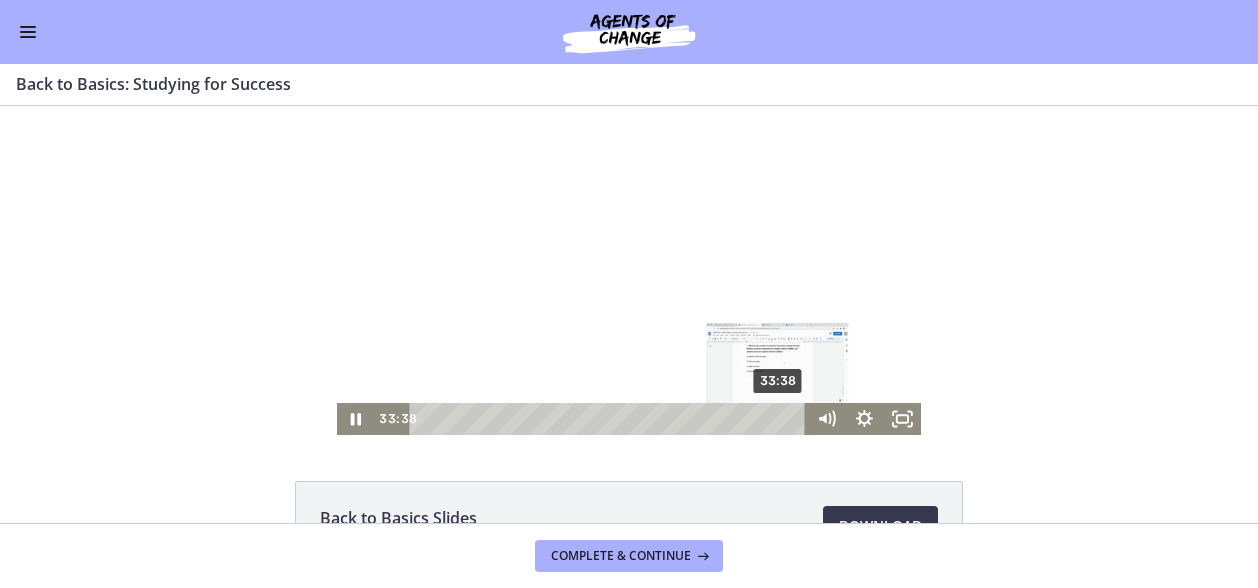 click on "33:38" at bounding box center [611, 419] 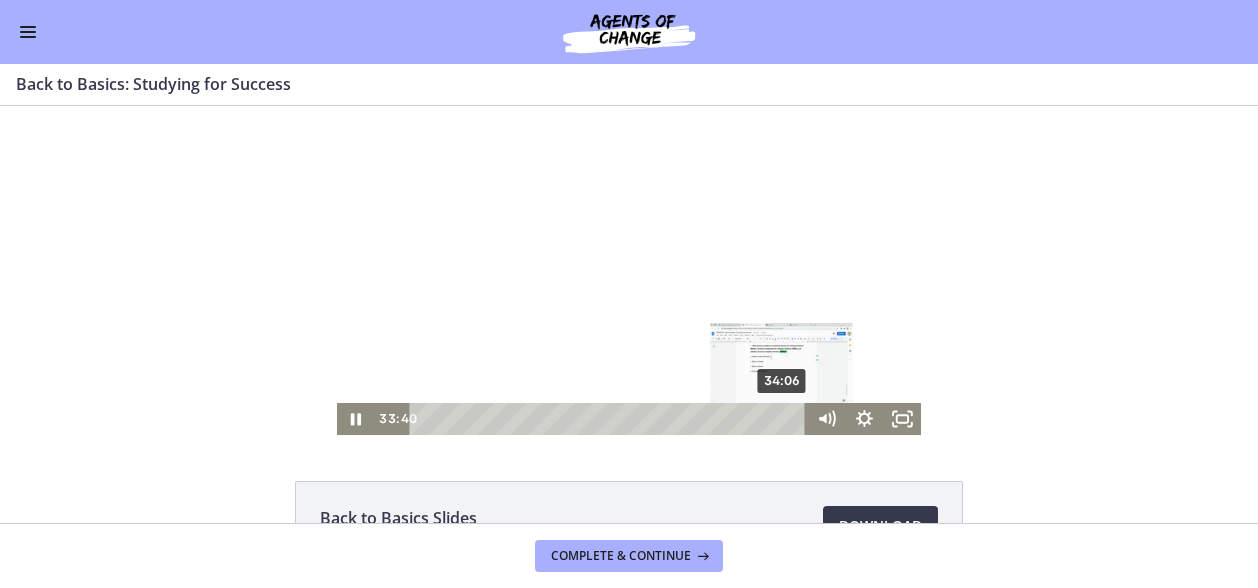 click on "34:06" at bounding box center [611, 419] 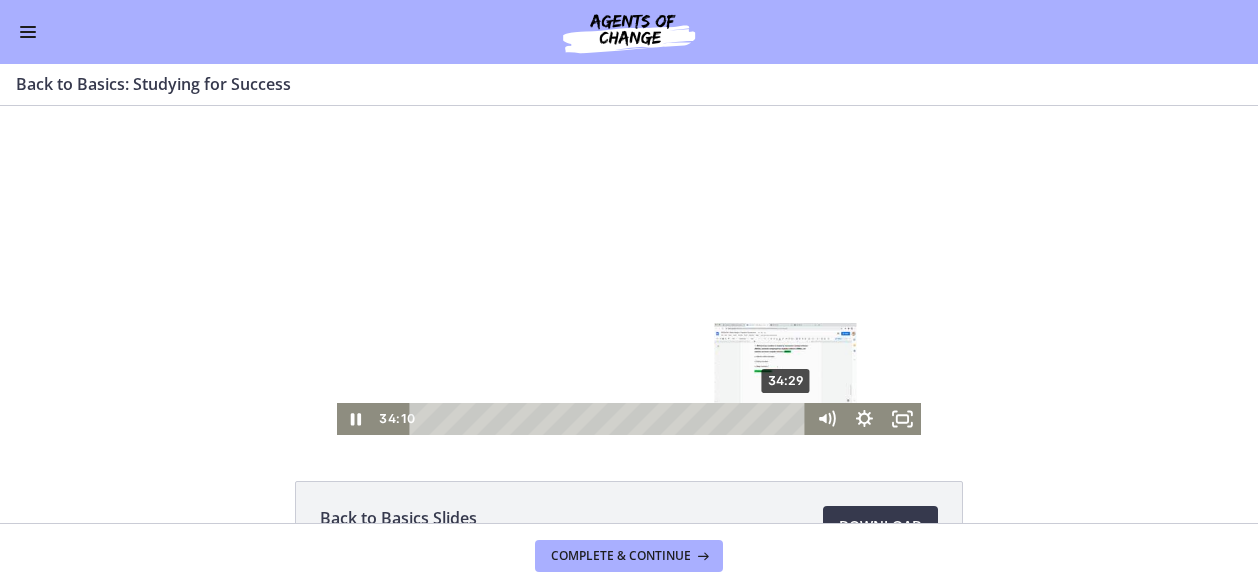 click on "34:29" at bounding box center [611, 419] 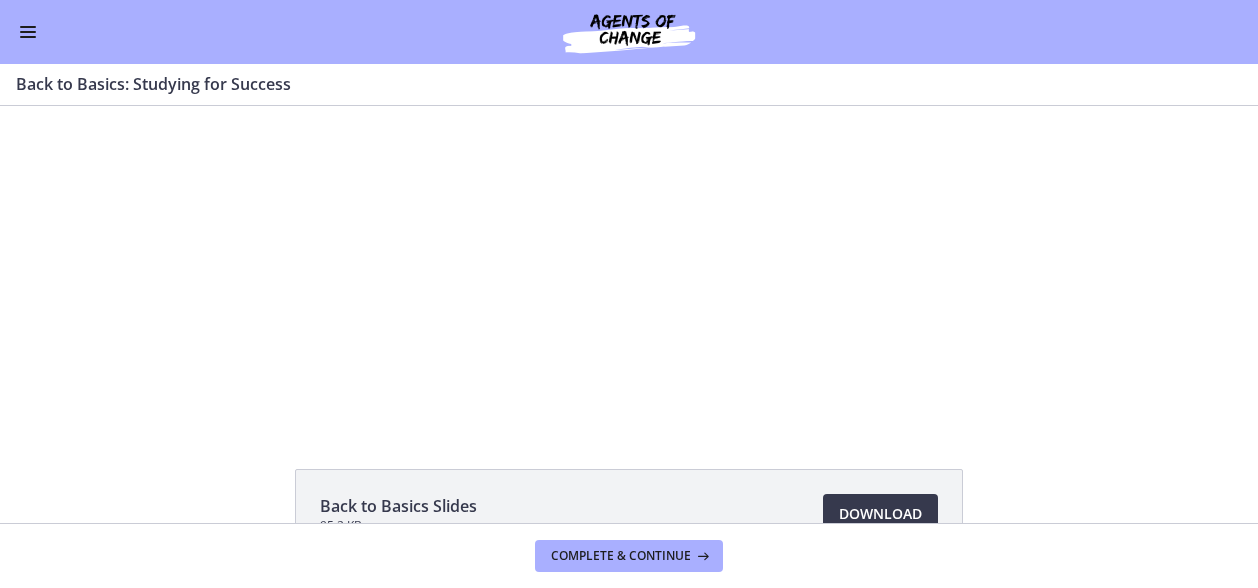 scroll, scrollTop: 0, scrollLeft: 0, axis: both 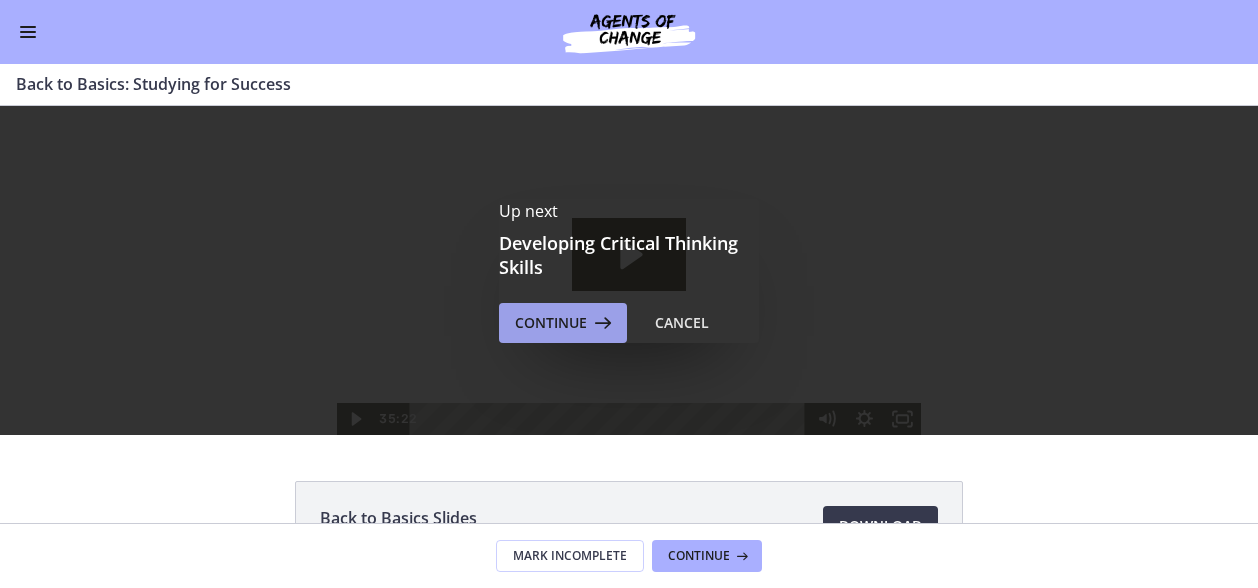 click on "Continue" at bounding box center (551, 323) 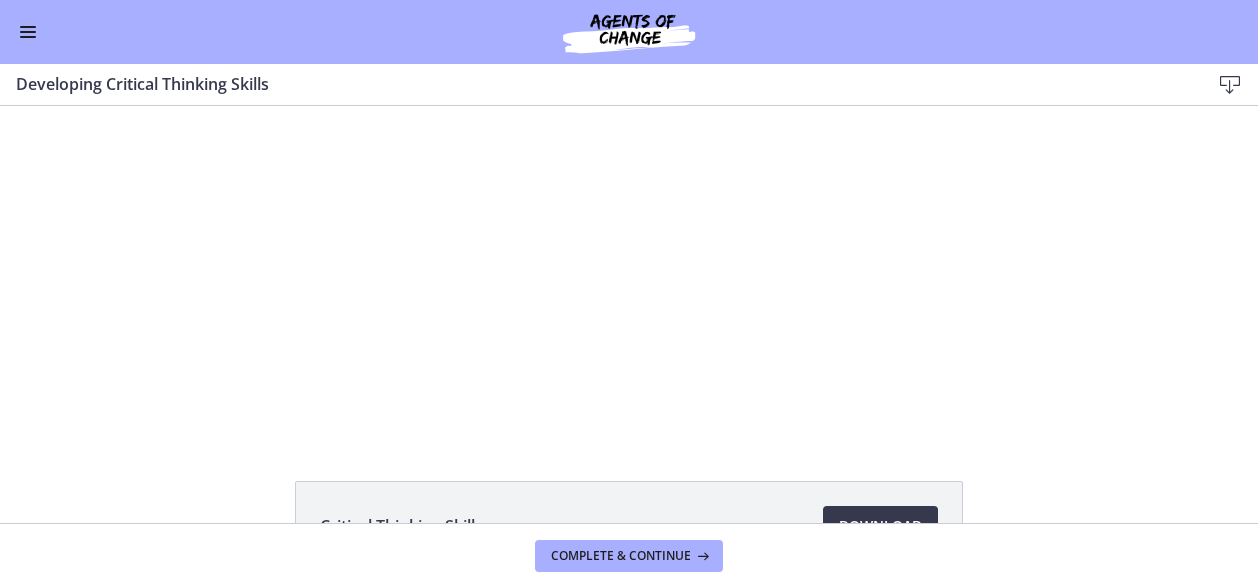 scroll, scrollTop: 0, scrollLeft: 0, axis: both 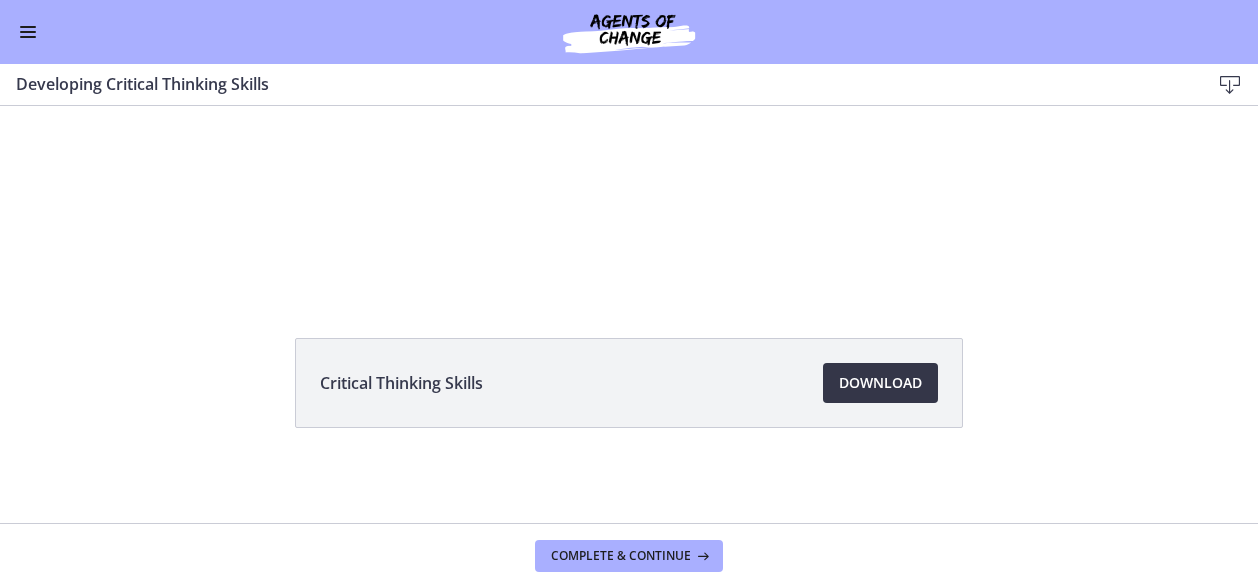 click on "Download
Opens in a new window" at bounding box center (880, 383) 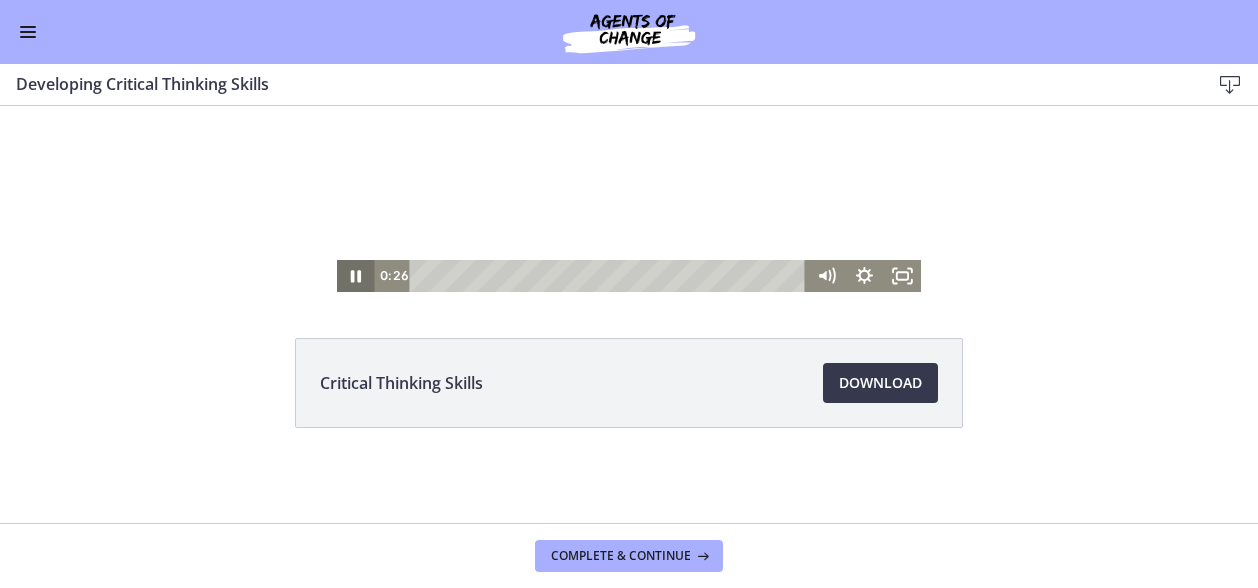 click 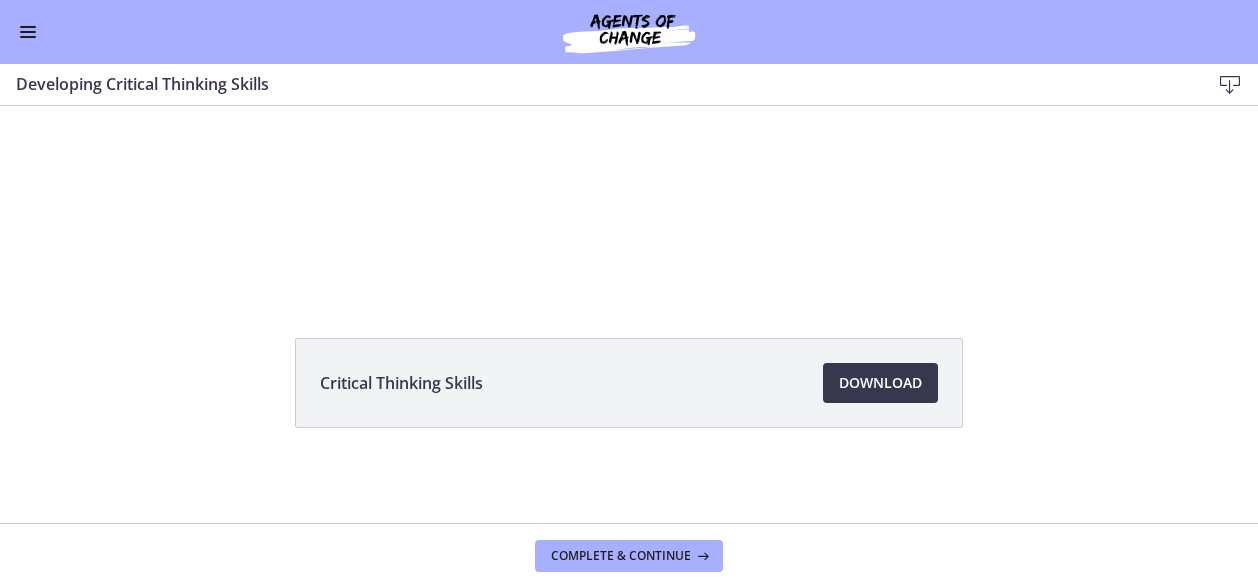click on "Critical Thinking Skills
Download
Opens in a new window" at bounding box center [629, 431] 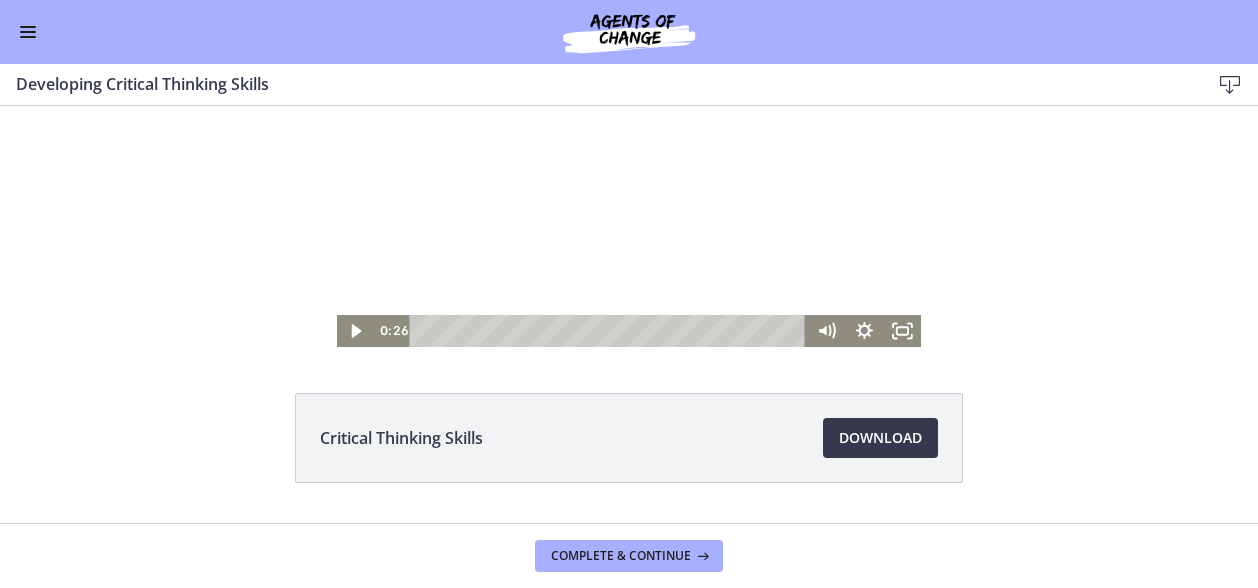 scroll, scrollTop: 0, scrollLeft: 0, axis: both 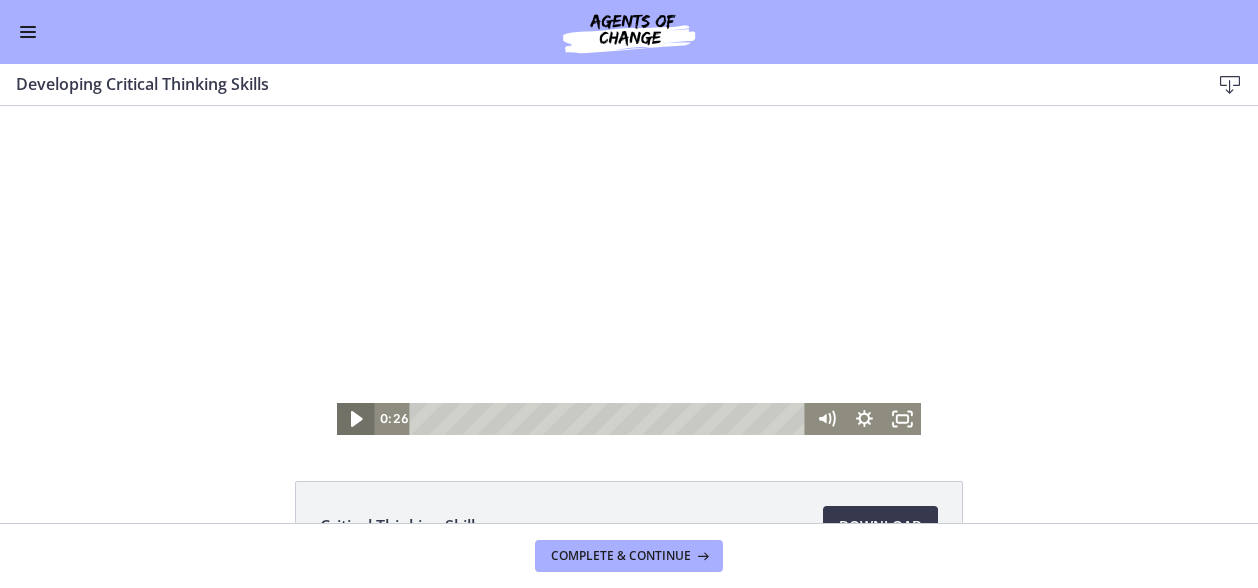 click 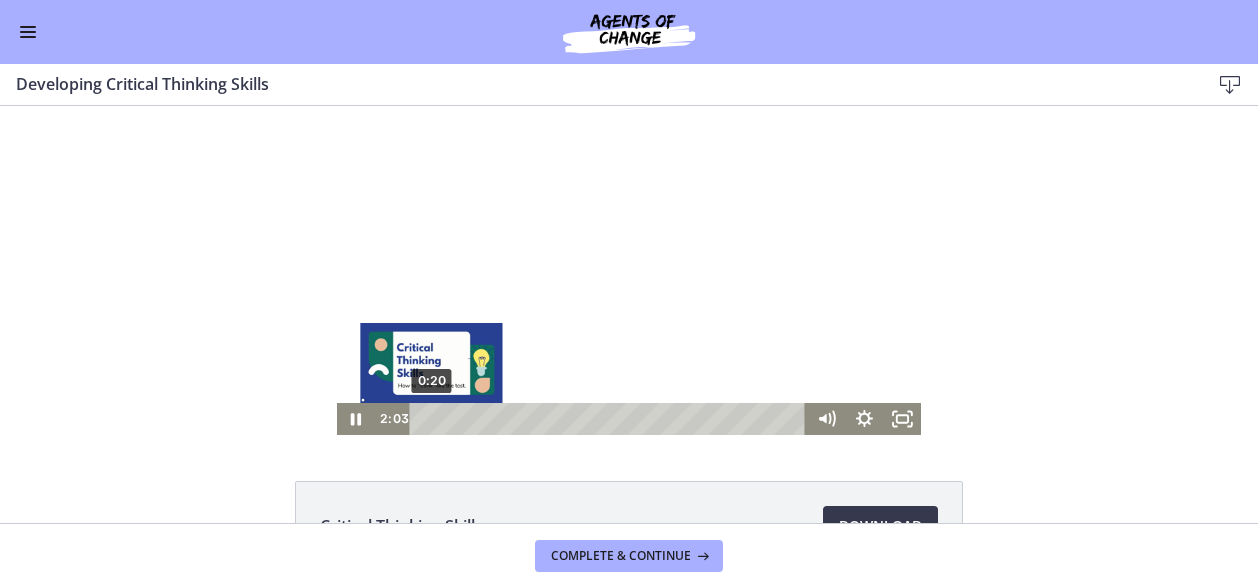 click on "0:20" at bounding box center [611, 419] 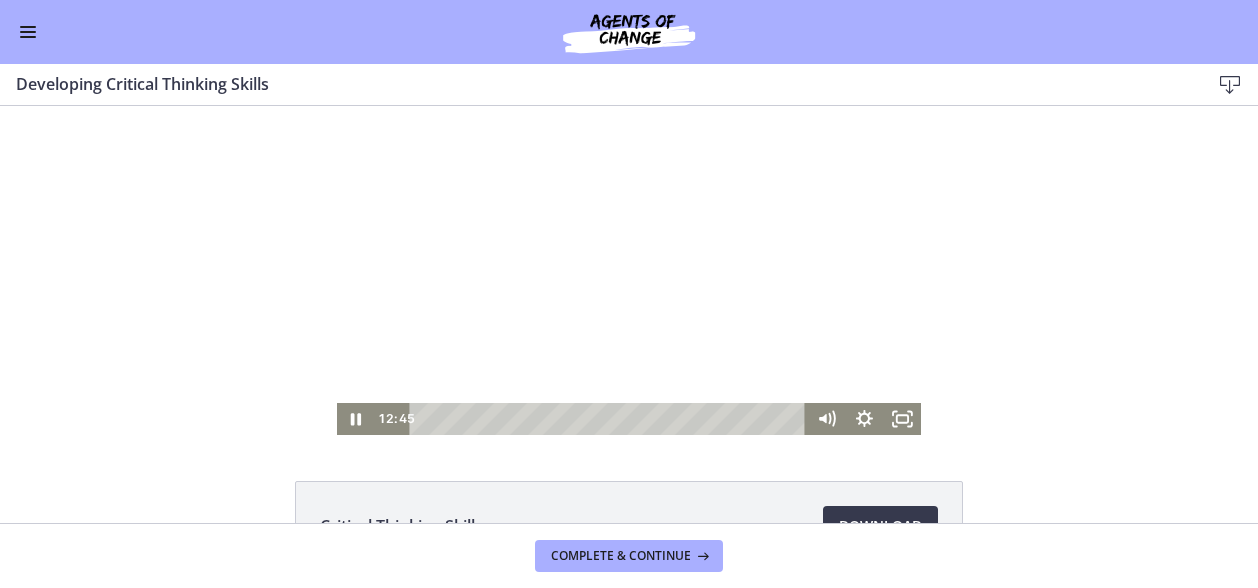 click at bounding box center [28, 32] 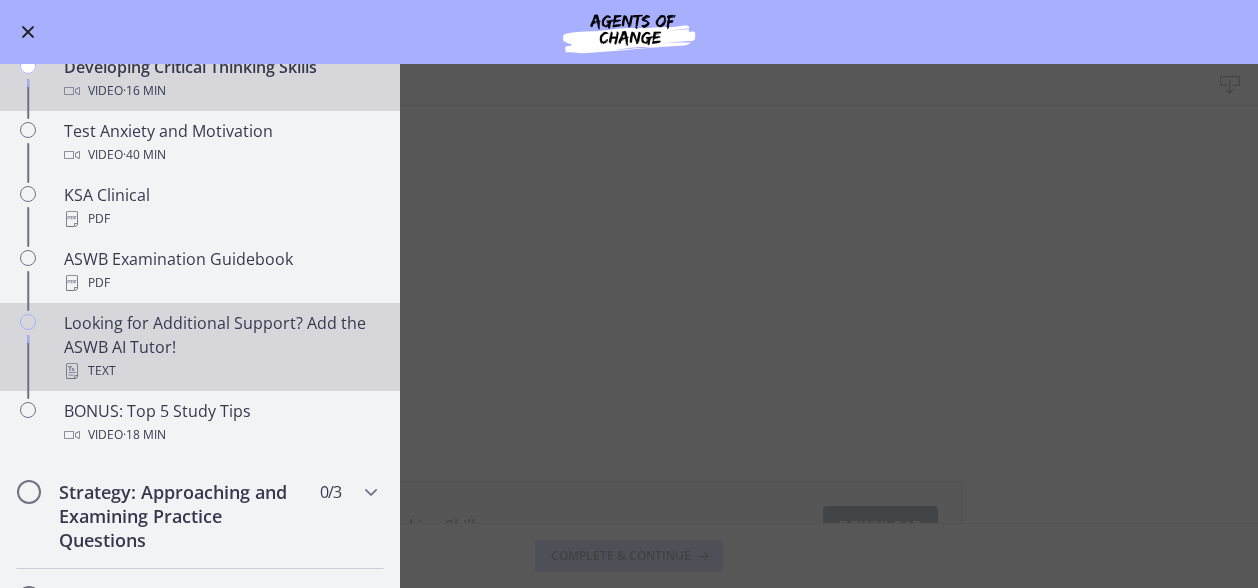 scroll, scrollTop: 736, scrollLeft: 0, axis: vertical 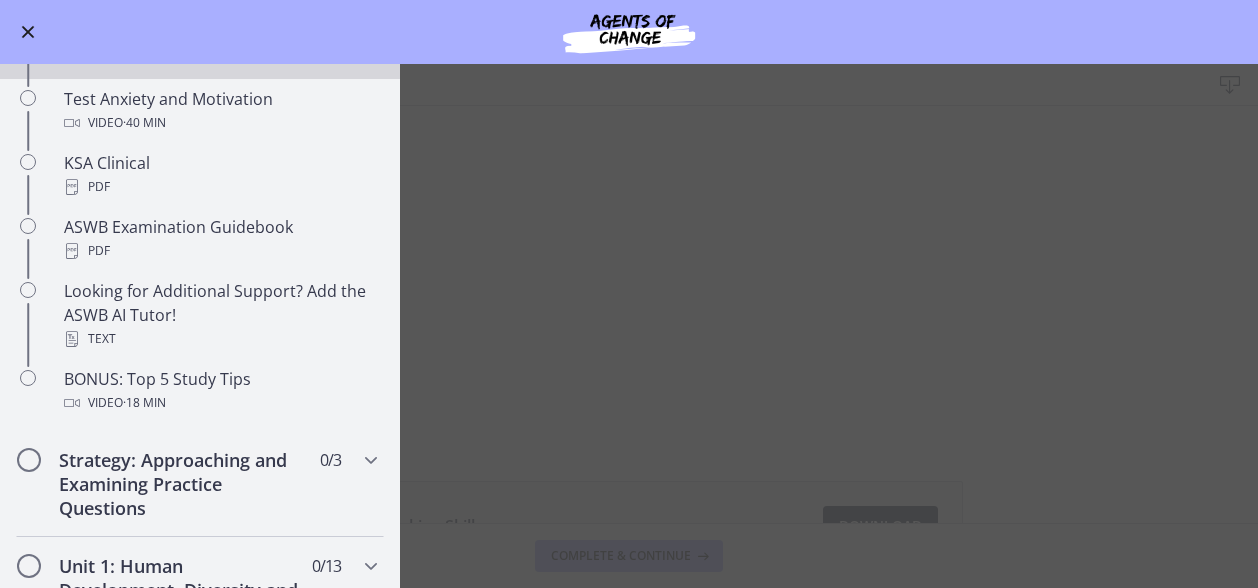 click on "Developing Critical Thinking Skills
Download
Enable fullscreen
Critical Thinking Skills
Download
Opens in a new window
Complete & continue" at bounding box center [629, 326] 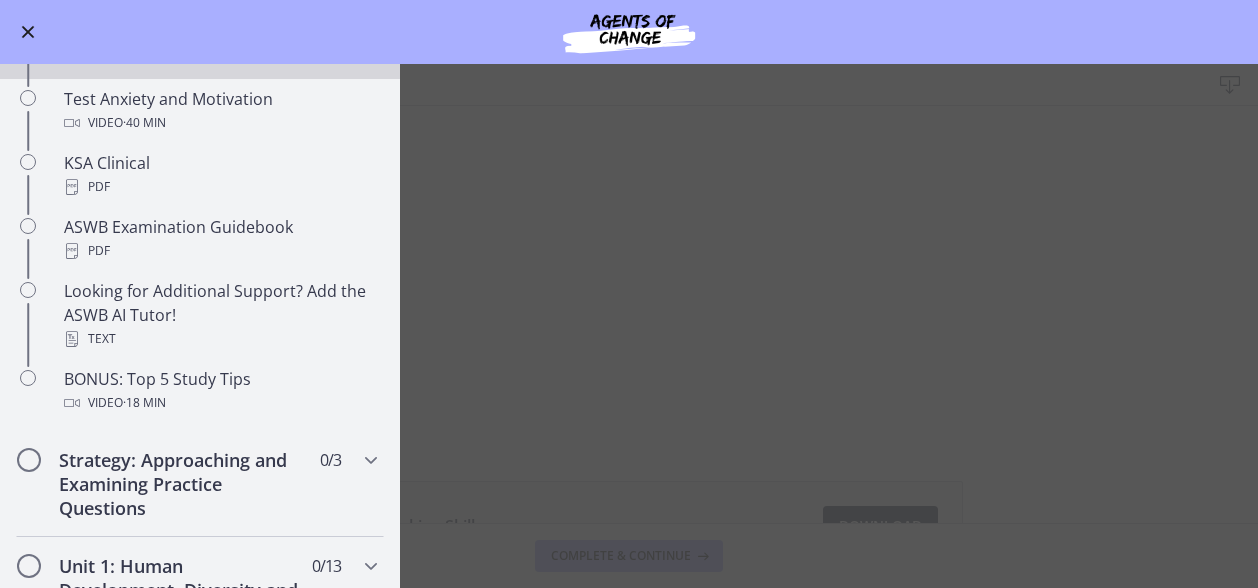 click at bounding box center [28, 32] 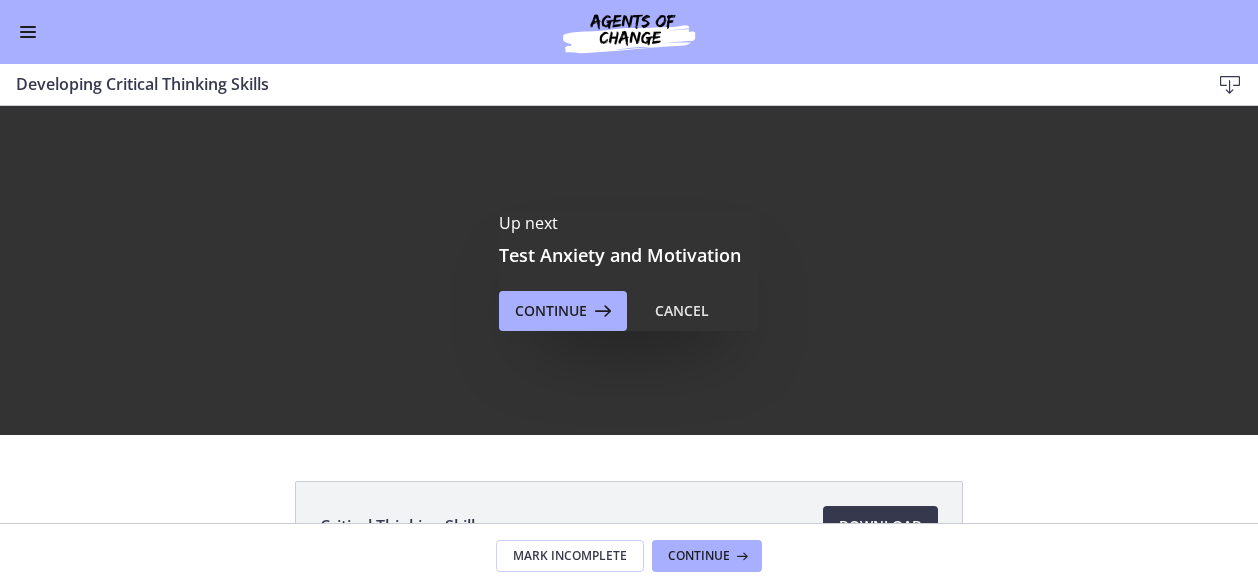 scroll, scrollTop: 0, scrollLeft: 0, axis: both 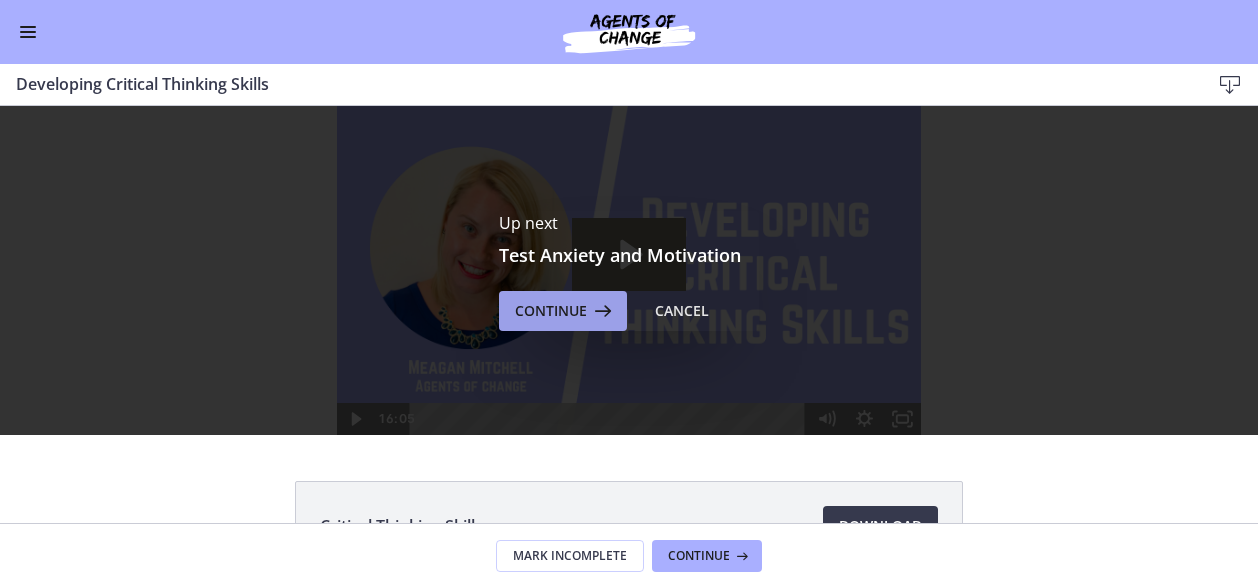 click on "Continue" at bounding box center (551, 311) 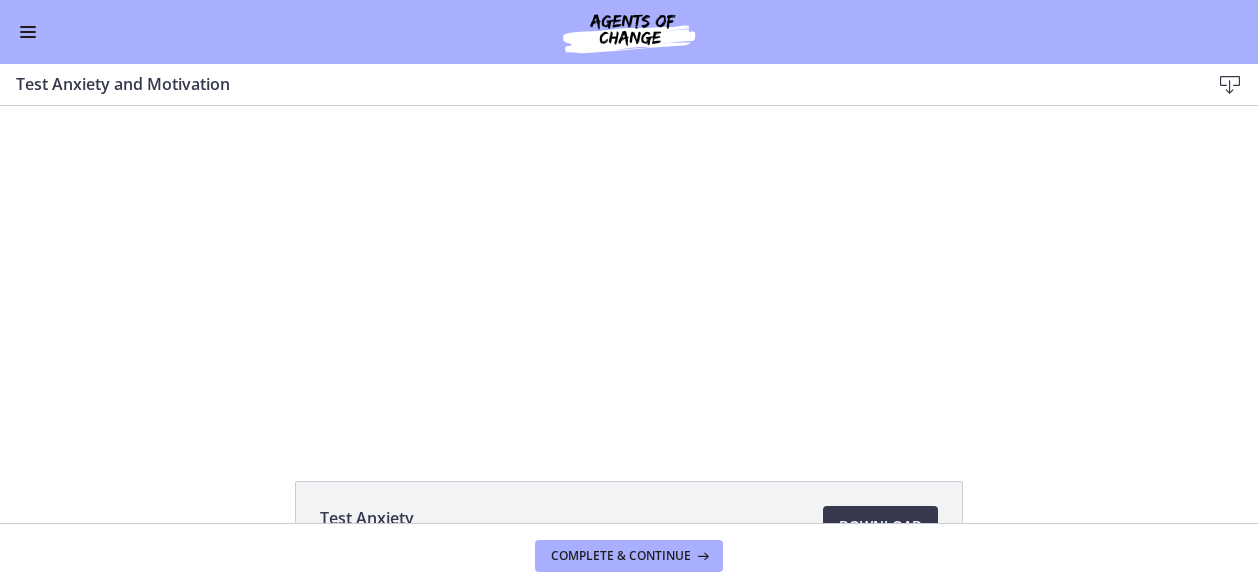 scroll, scrollTop: 0, scrollLeft: 0, axis: both 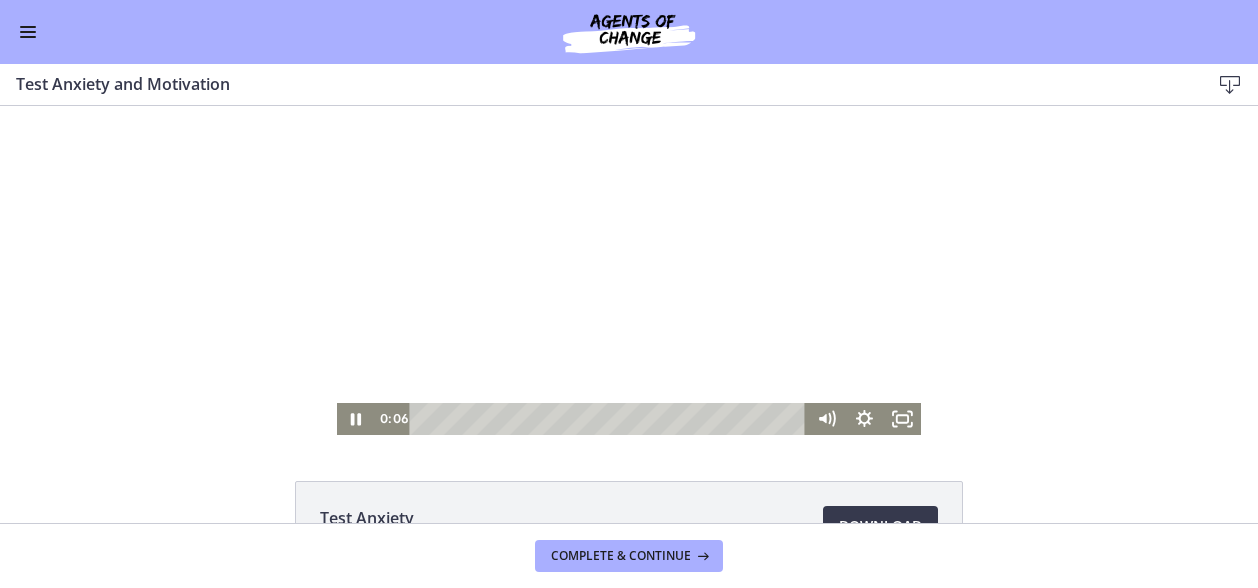 click at bounding box center [629, 270] 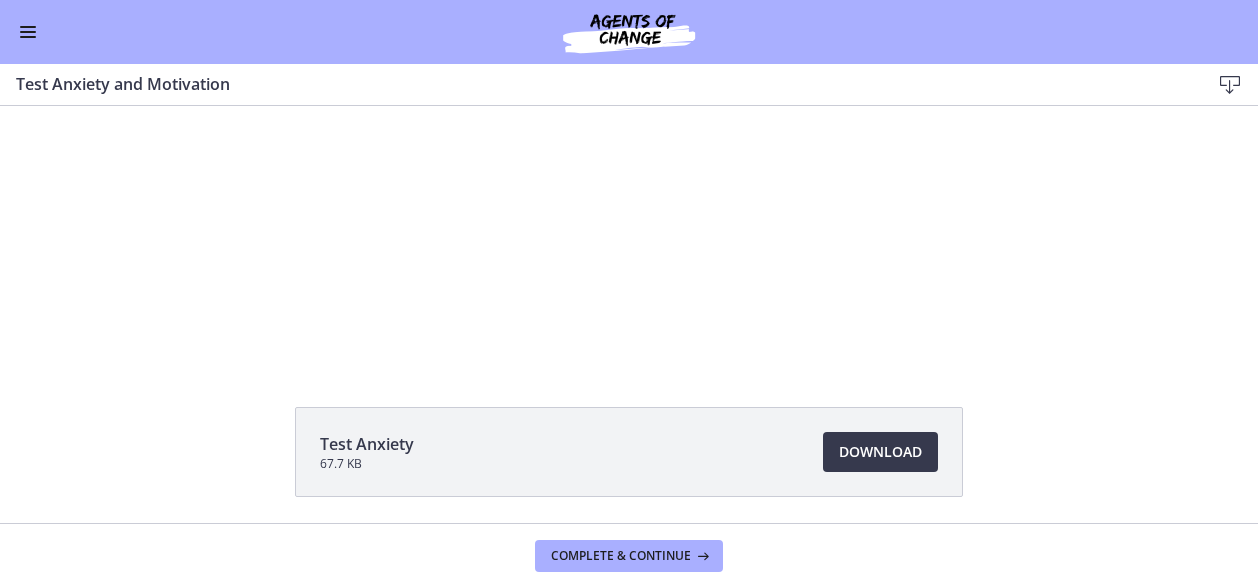 scroll, scrollTop: 143, scrollLeft: 0, axis: vertical 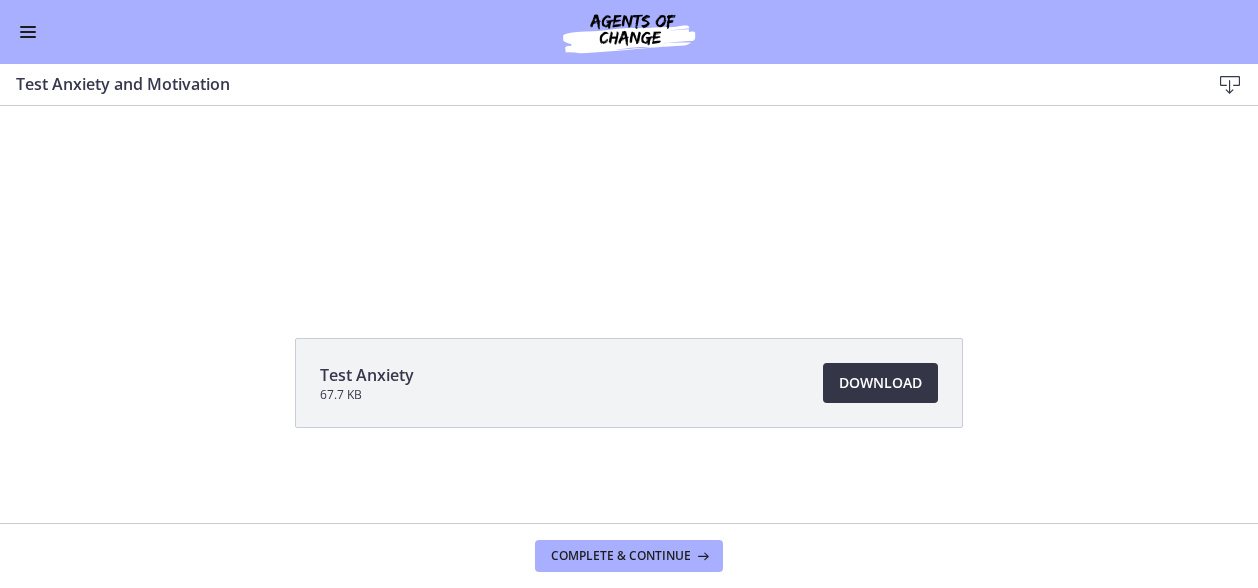 click on "Download
Opens in a new window" at bounding box center (880, 383) 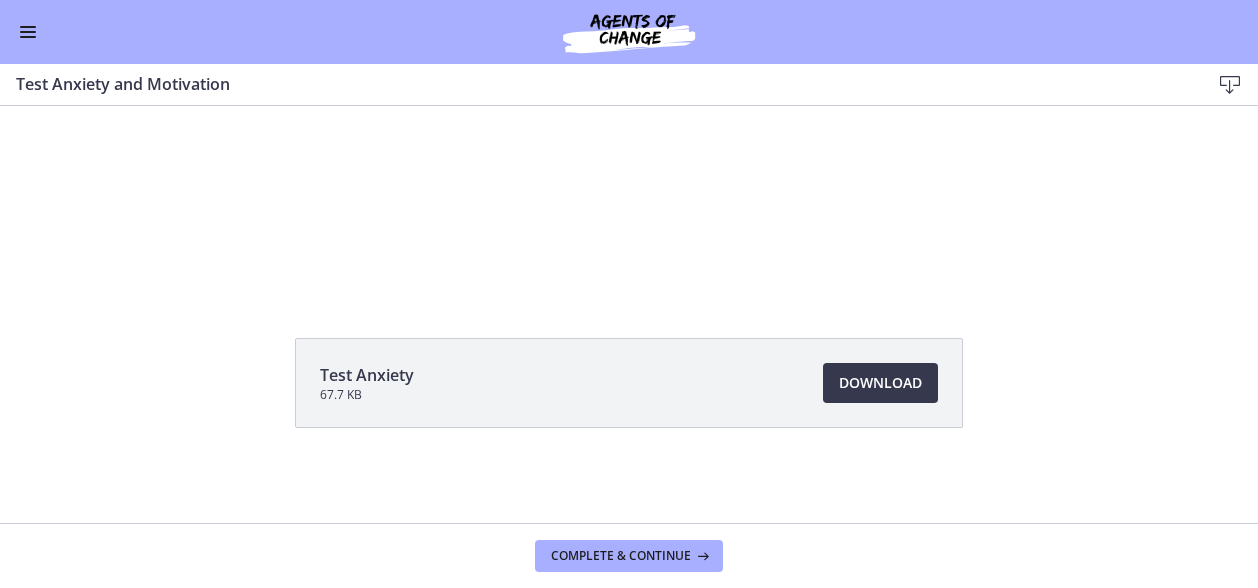 click on "Go to Dashboard" at bounding box center (629, 32) 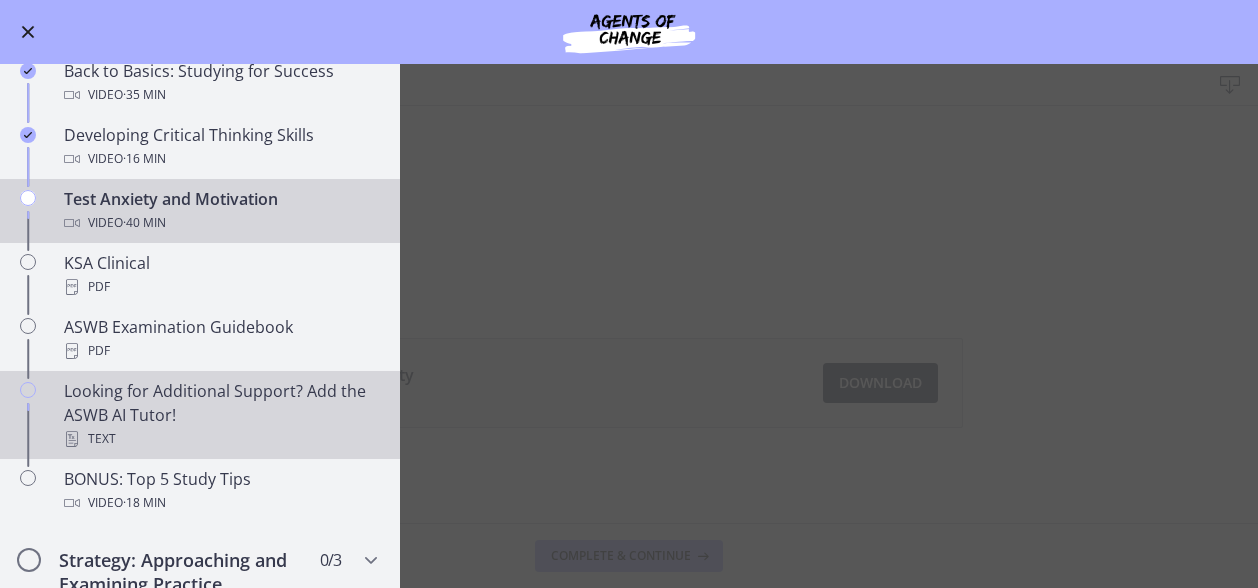 scroll, scrollTop: 536, scrollLeft: 0, axis: vertical 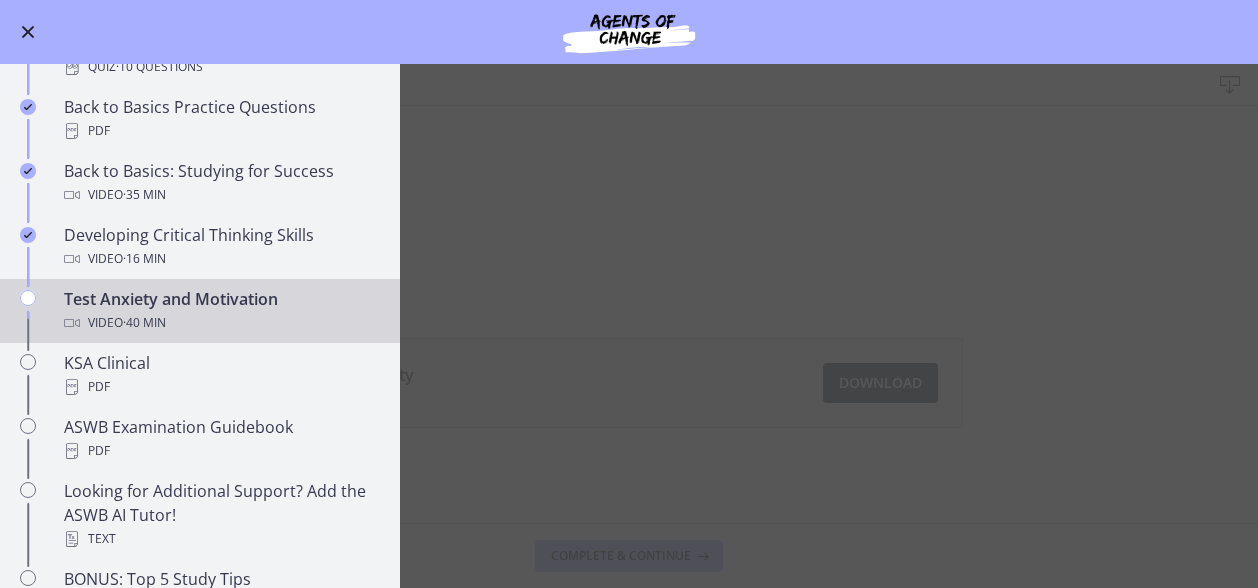 click on "Test Anxiety and Motivation
Download
Enable fullscreen
Test Anxiety
67.7 KB
Download
Opens in a new window
Complete & continue" at bounding box center [629, 326] 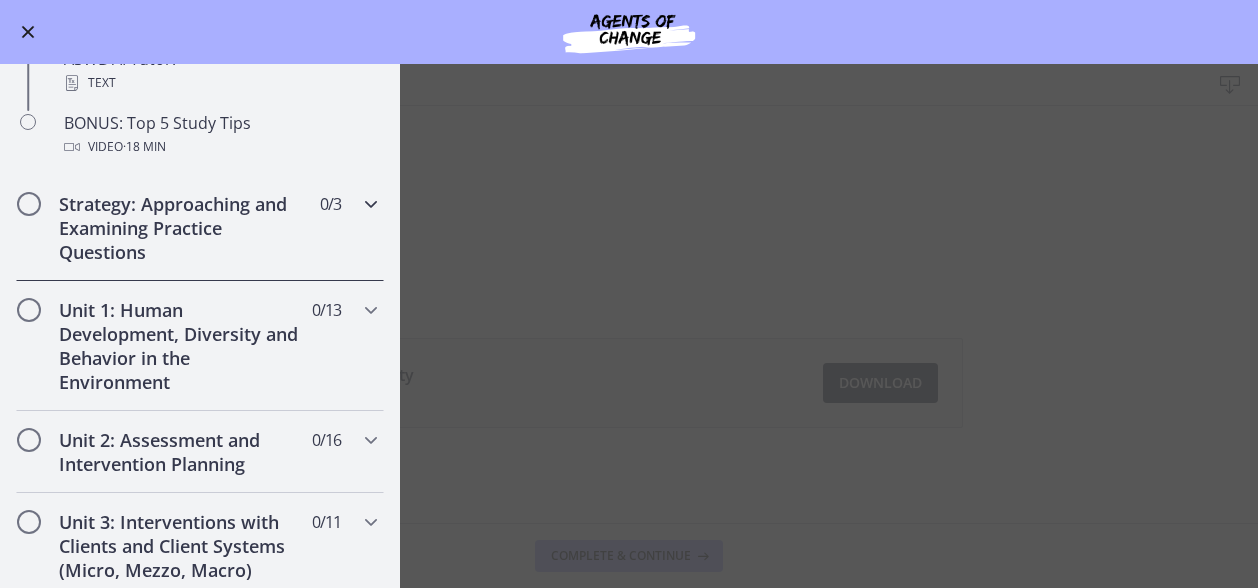 scroll, scrollTop: 1036, scrollLeft: 0, axis: vertical 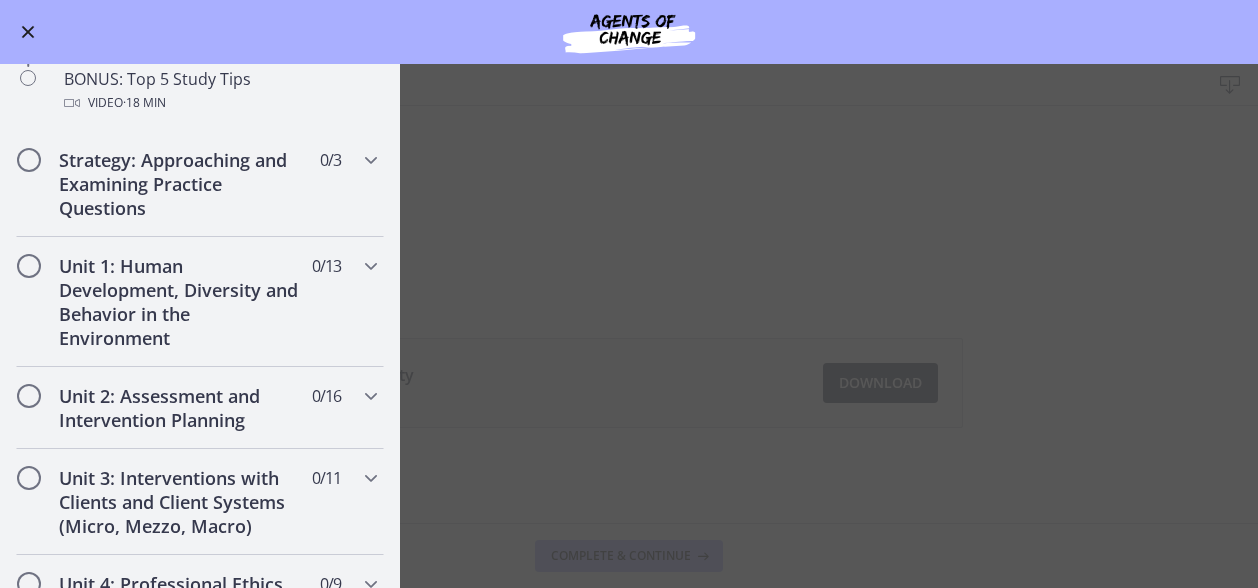 click at bounding box center (28, 32) 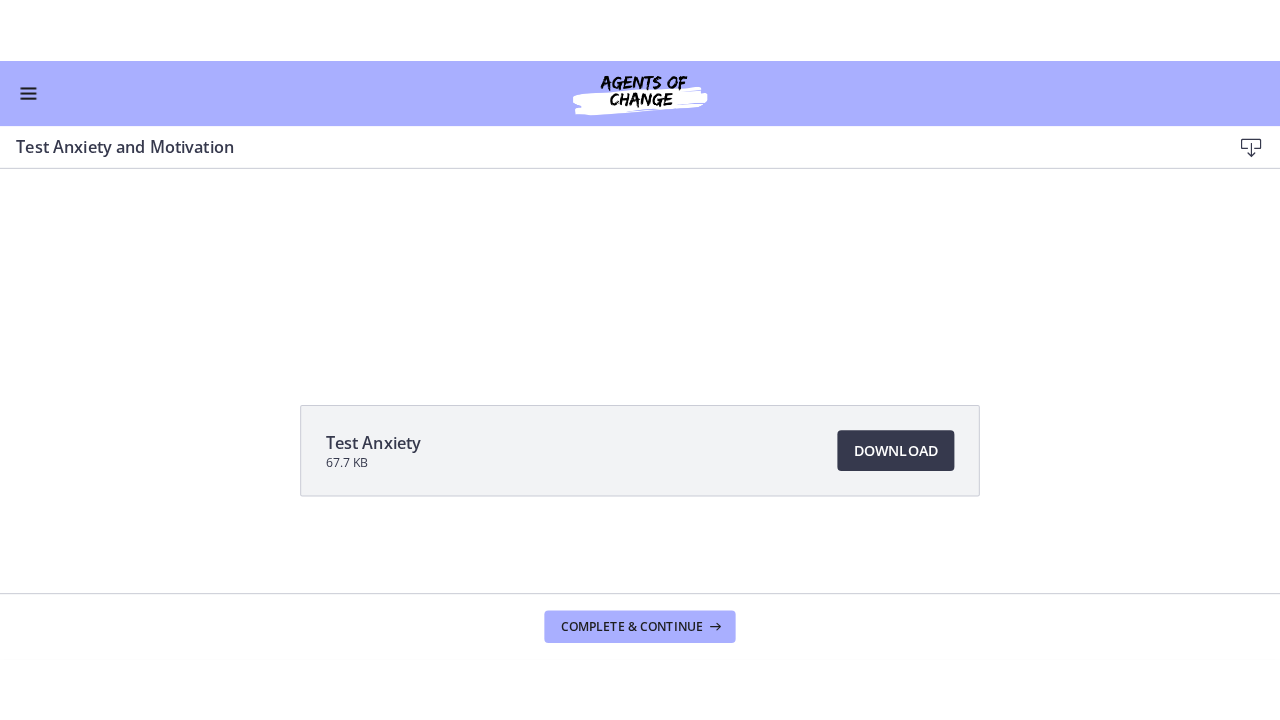 scroll, scrollTop: 0, scrollLeft: 0, axis: both 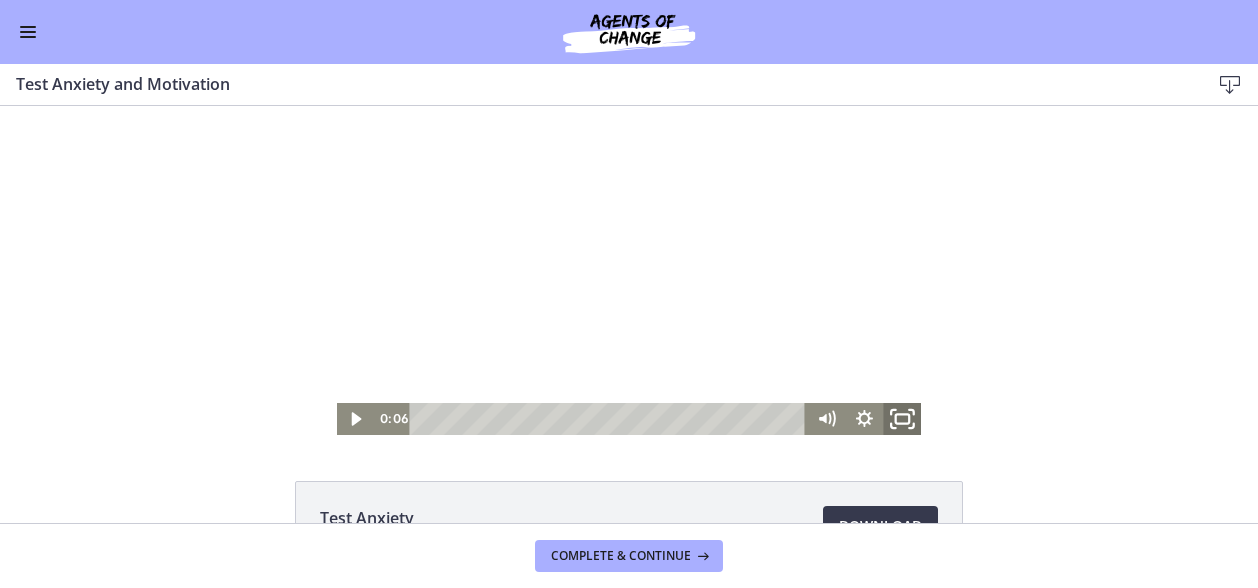click 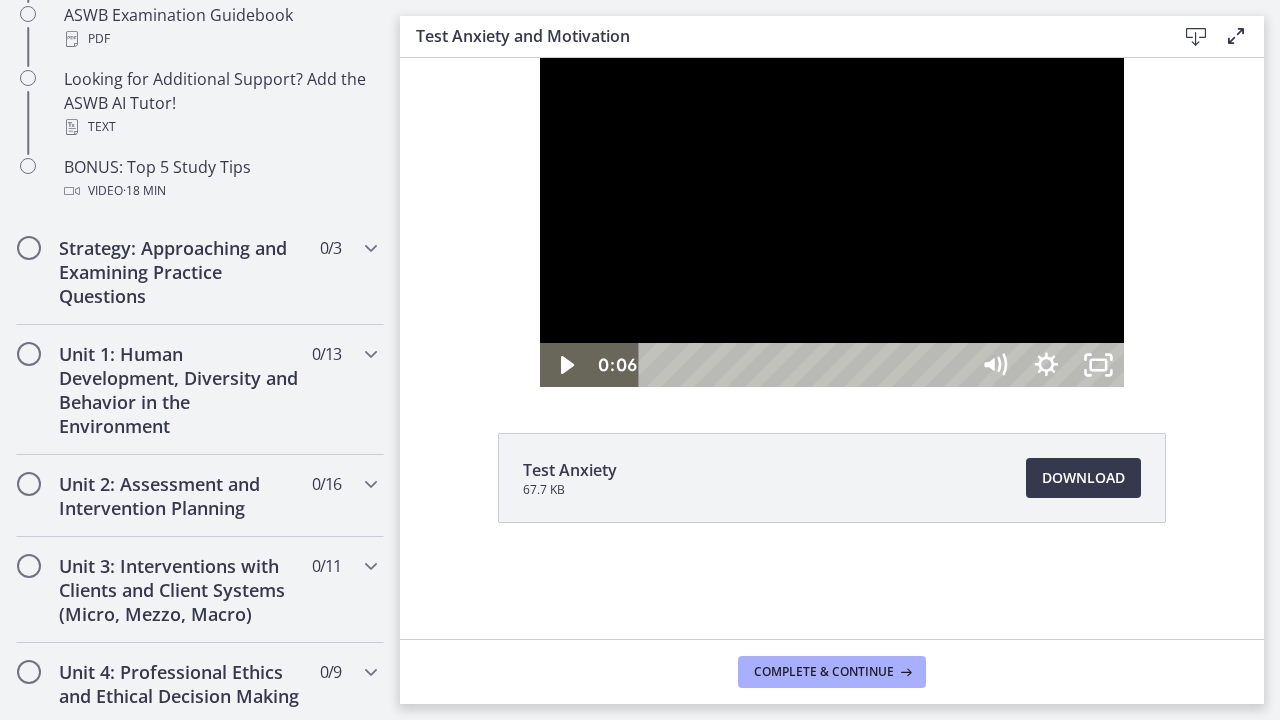 scroll, scrollTop: 1040, scrollLeft: 0, axis: vertical 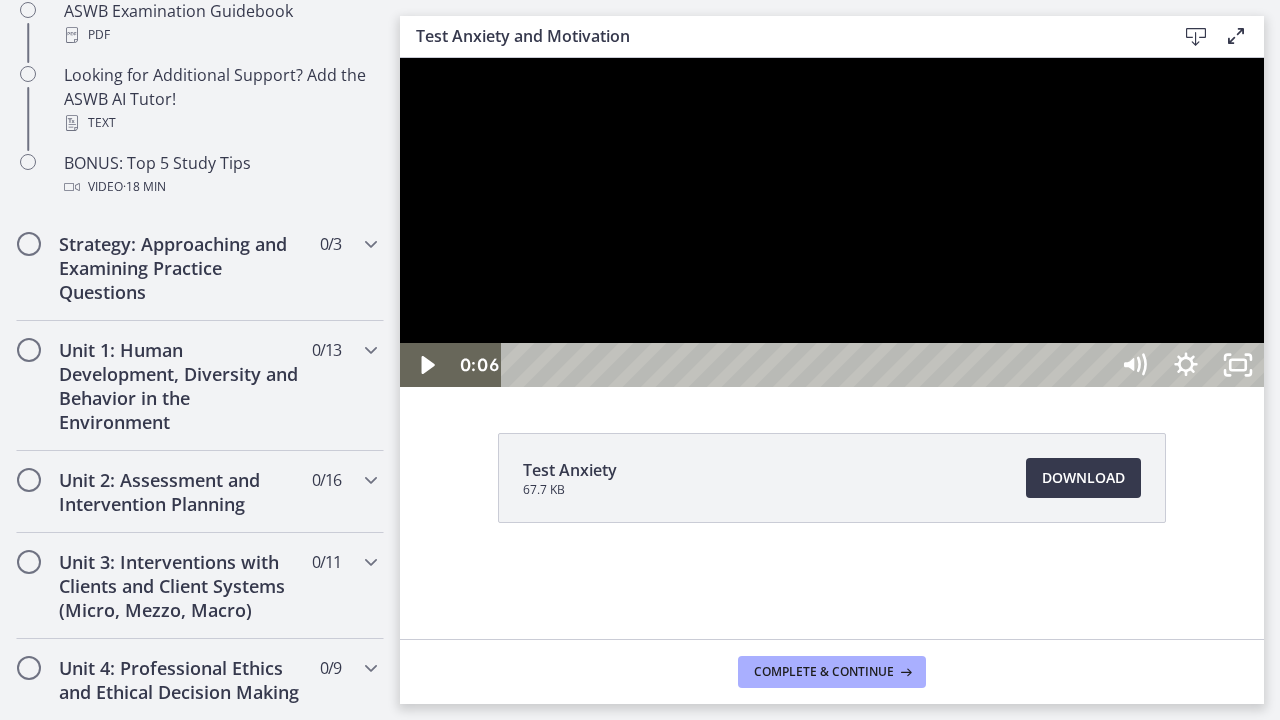 click at bounding box center (832, 222) 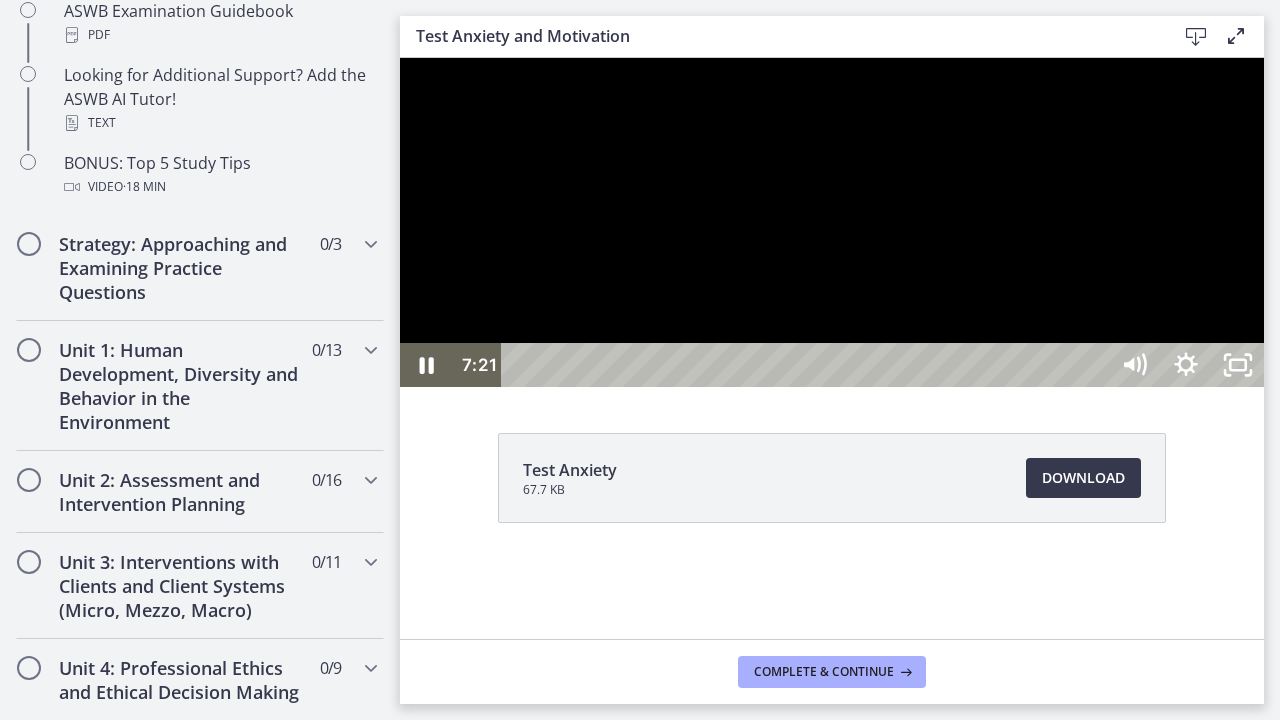 click at bounding box center (832, 222) 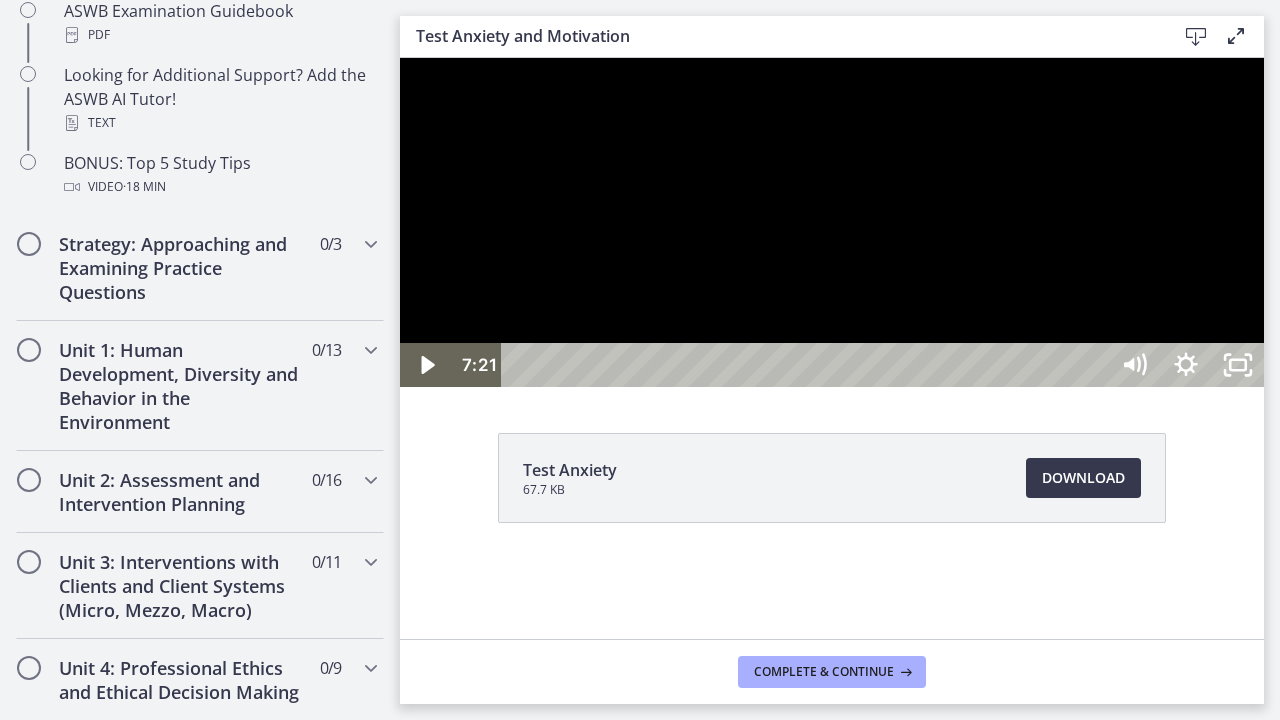 click at bounding box center [832, 222] 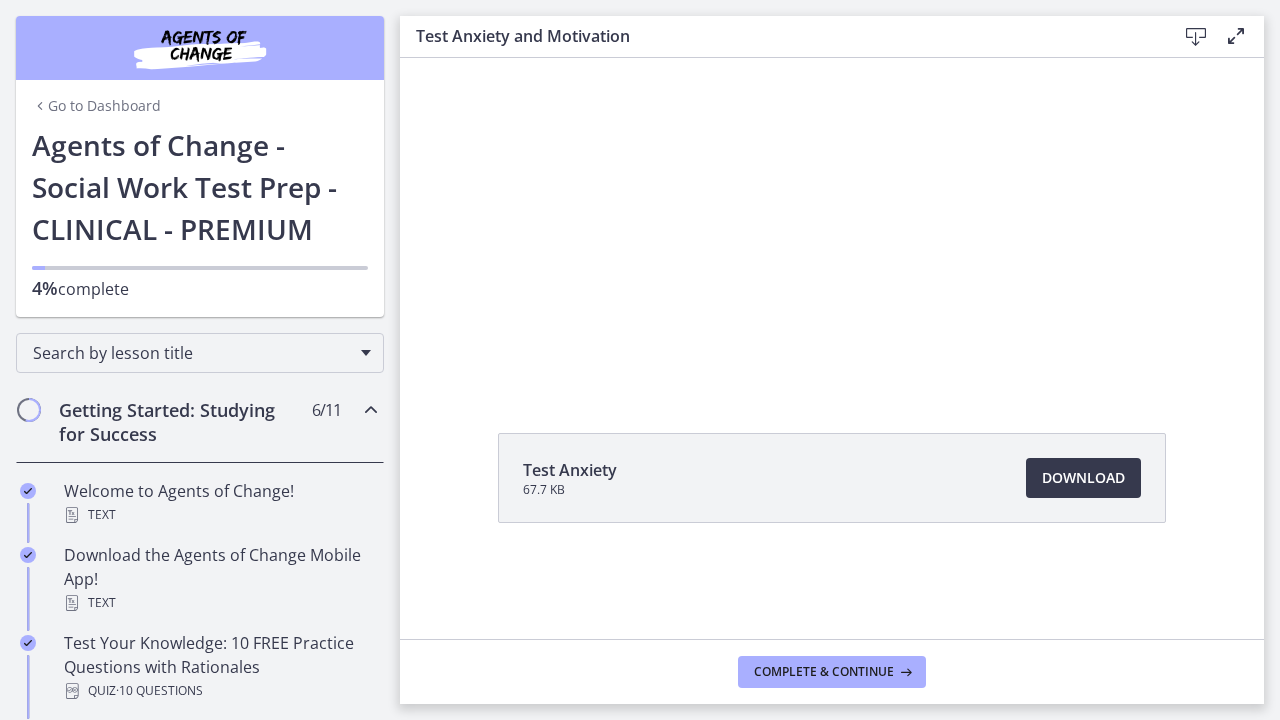 scroll, scrollTop: 0, scrollLeft: 0, axis: both 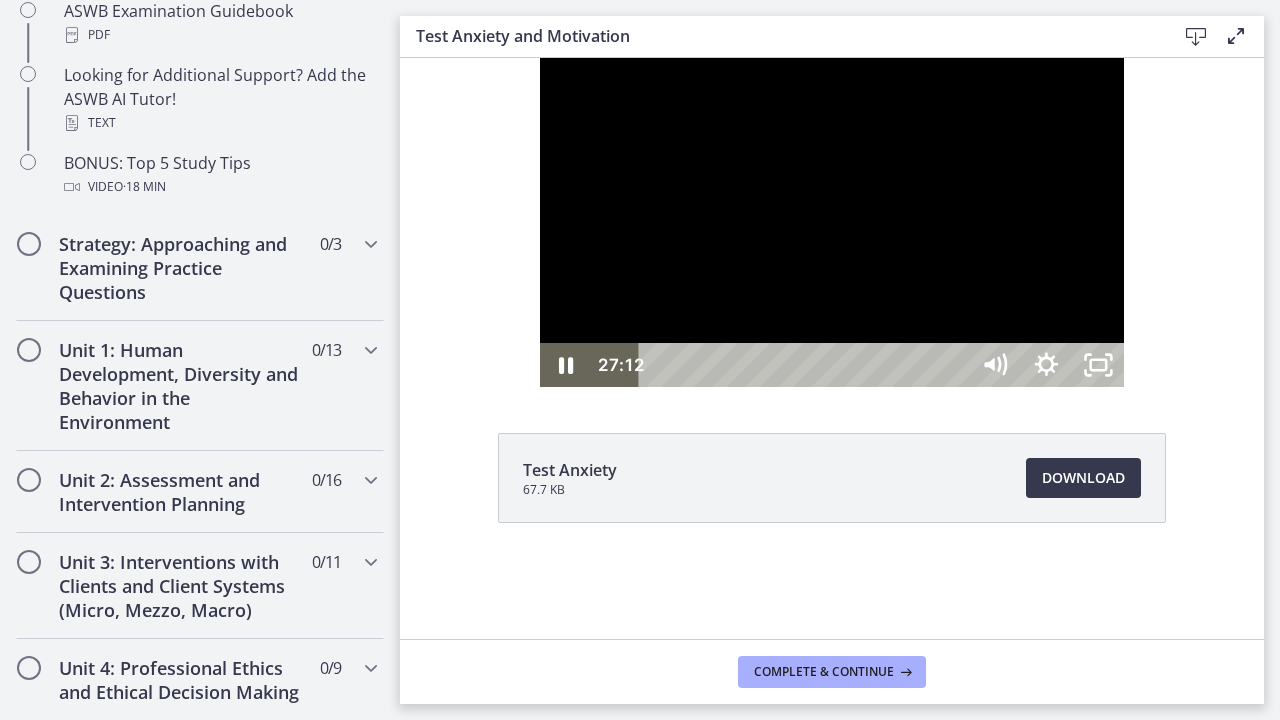 click at bounding box center [832, 222] 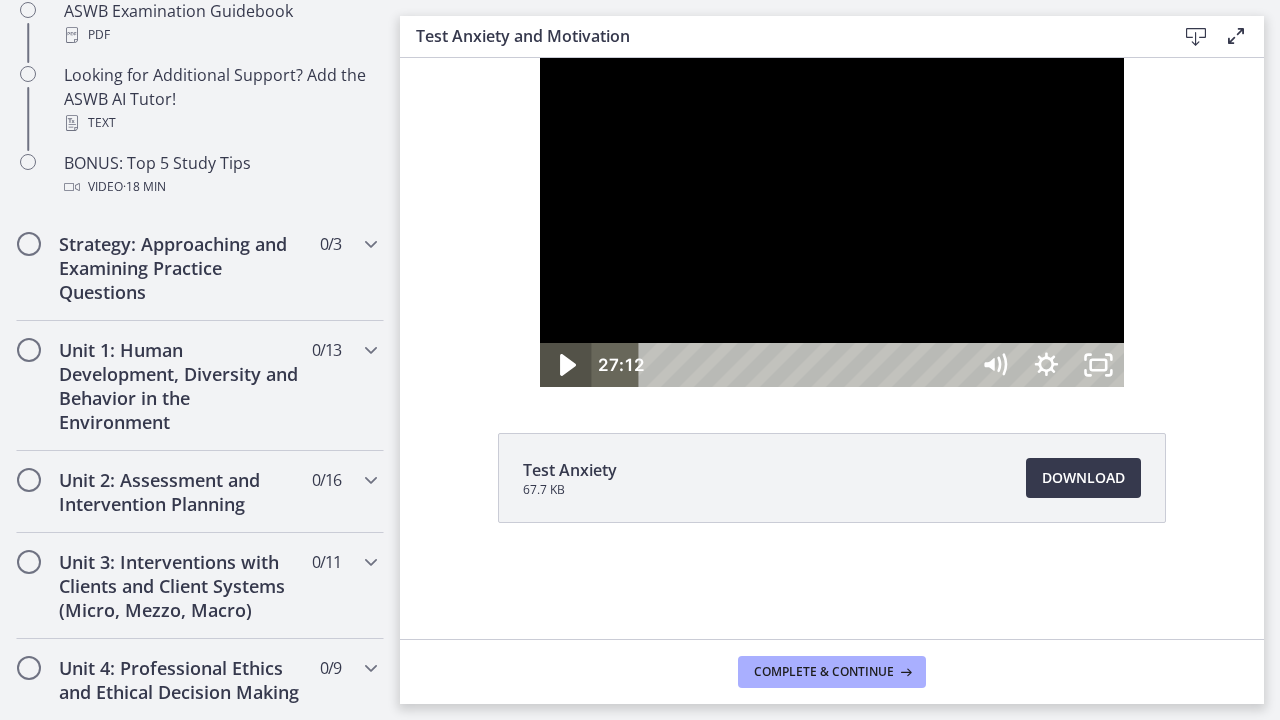 click 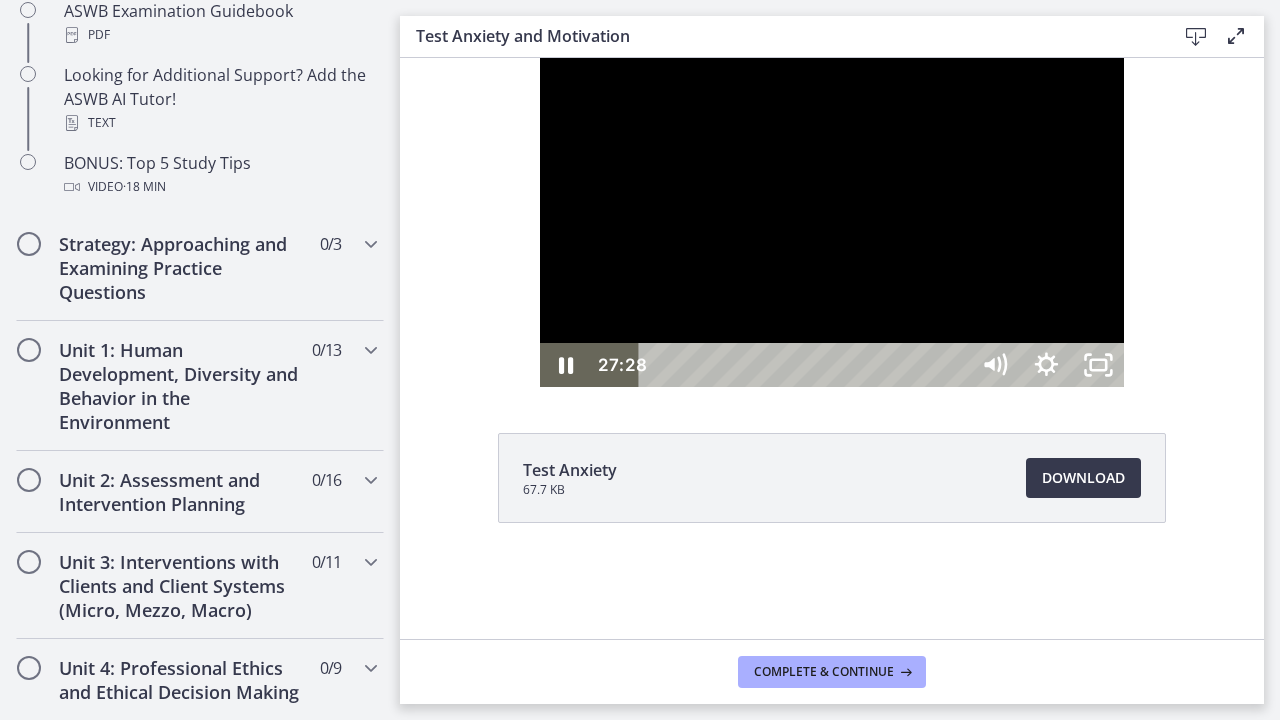 click on "27:28" at bounding box center [806, 365] 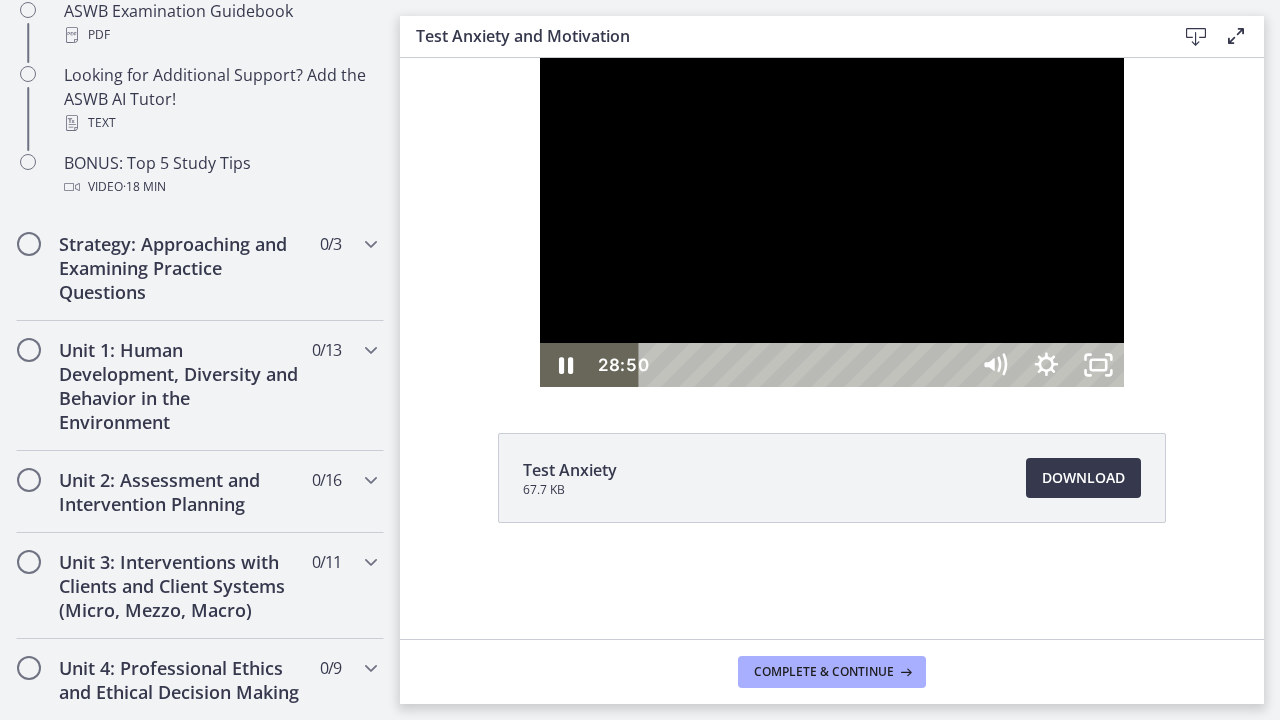click on "28:50" at bounding box center [806, 365] 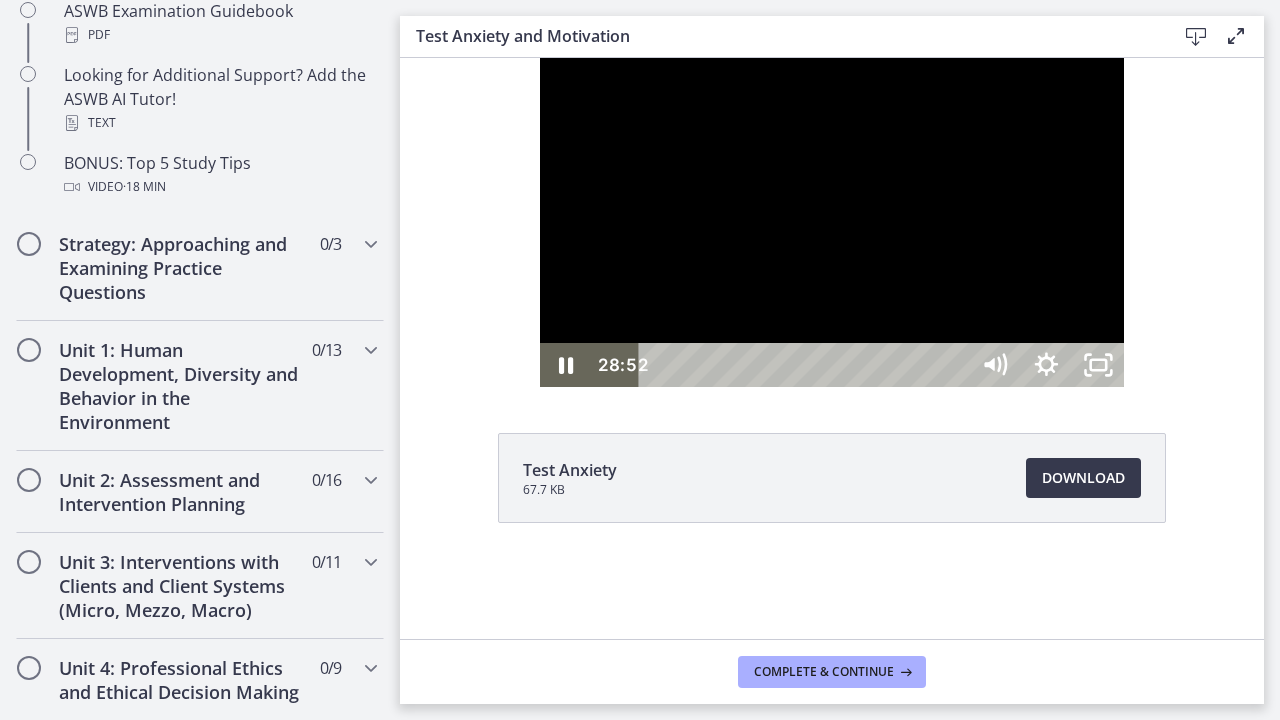 click on "29:46" at bounding box center (806, 365) 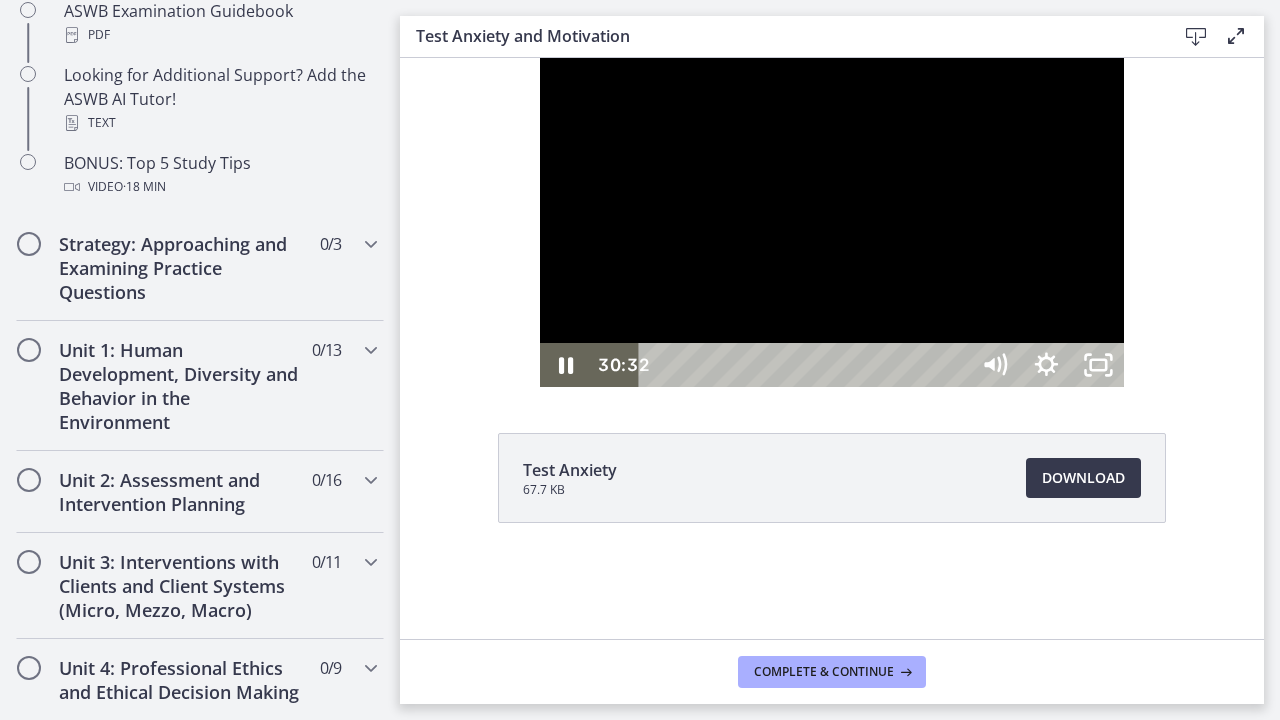 click on "30:32" at bounding box center (806, 365) 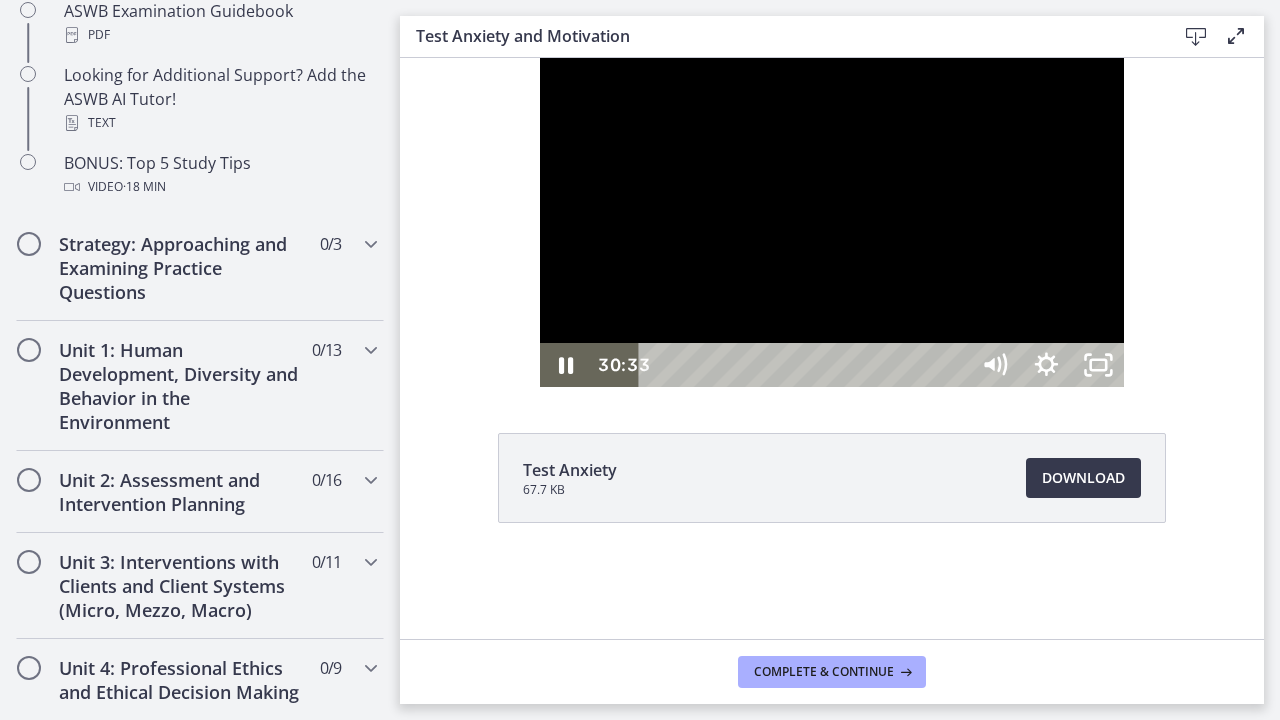 click on "31:21" at bounding box center (806, 365) 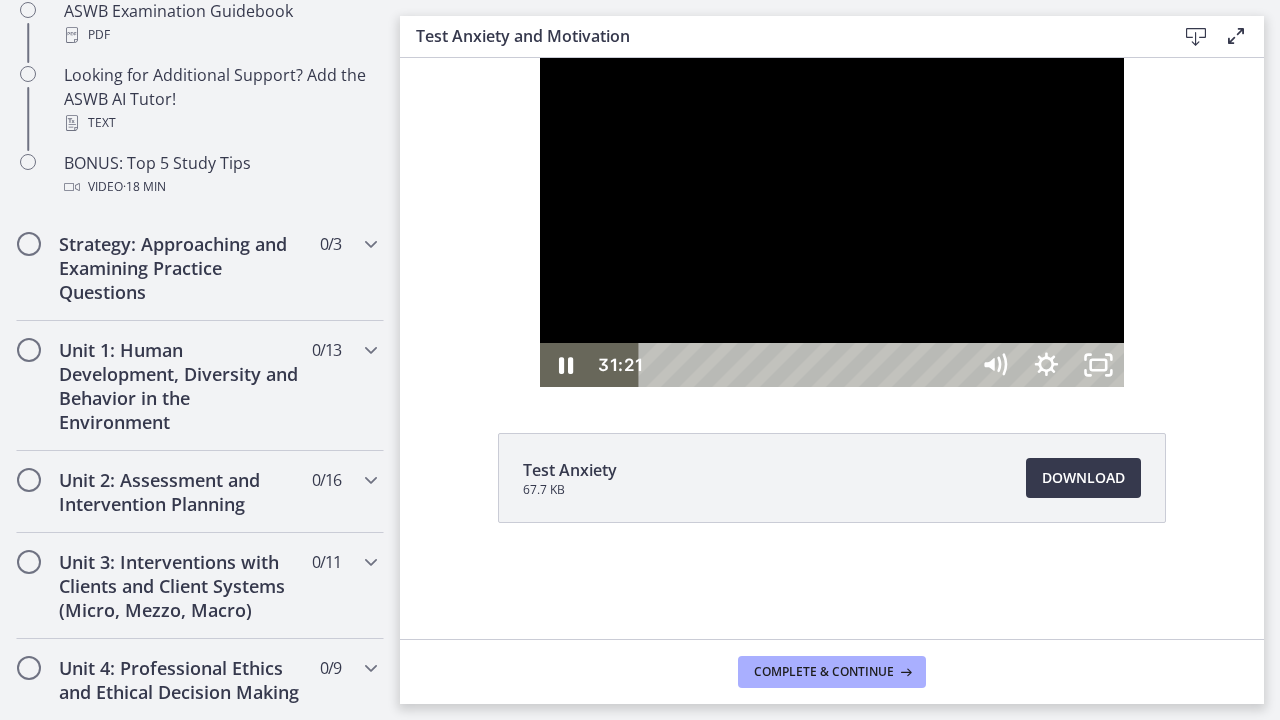 click on "31:50" at bounding box center (806, 365) 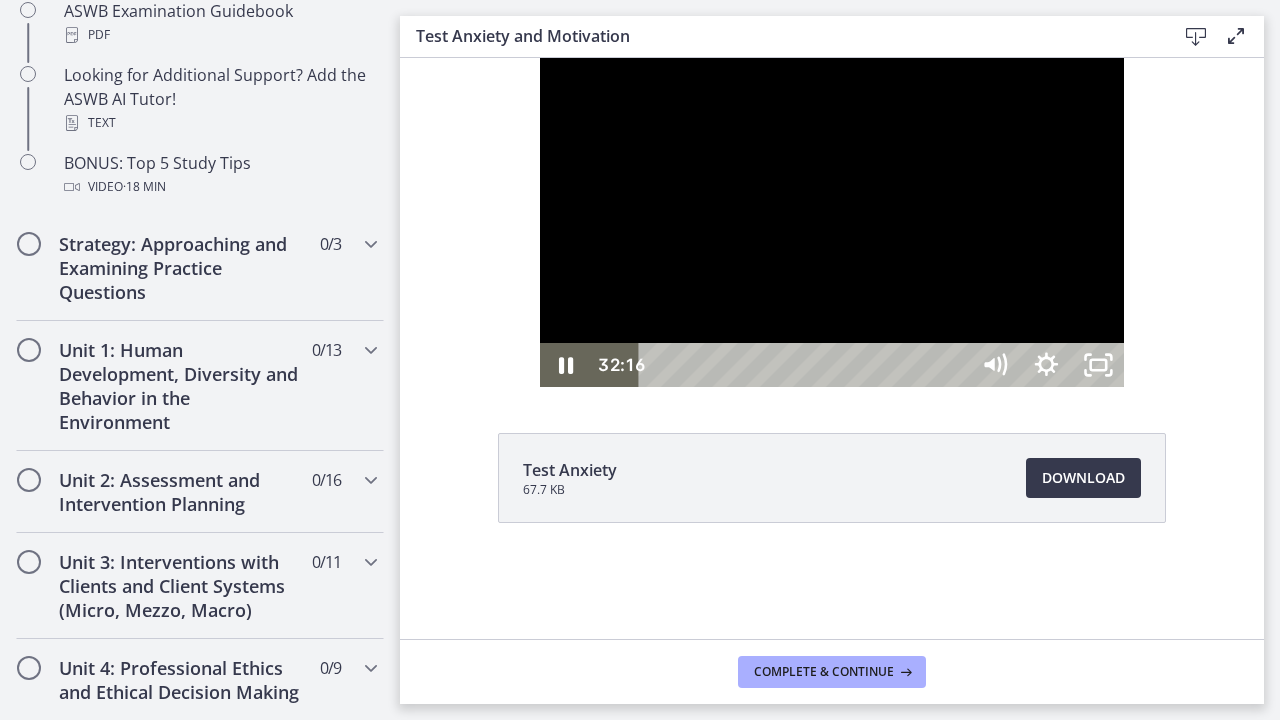 click on "32:16" at bounding box center (806, 365) 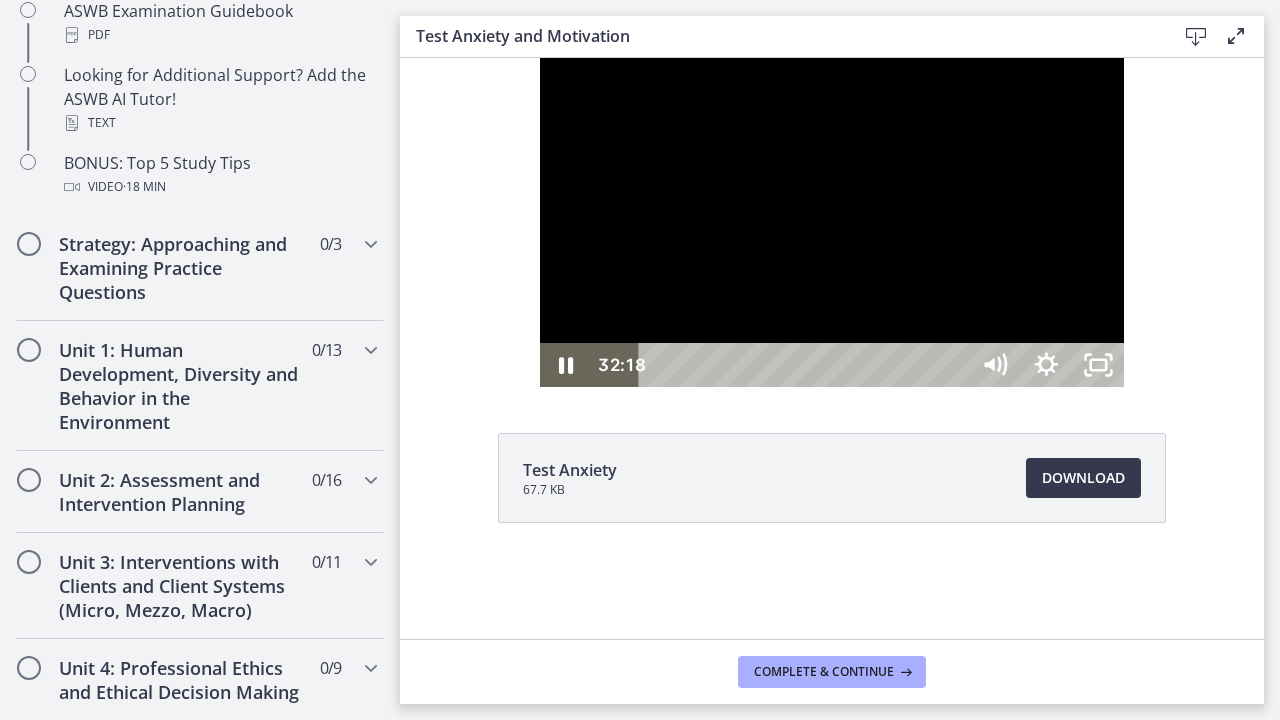 click on "32:48" at bounding box center [806, 365] 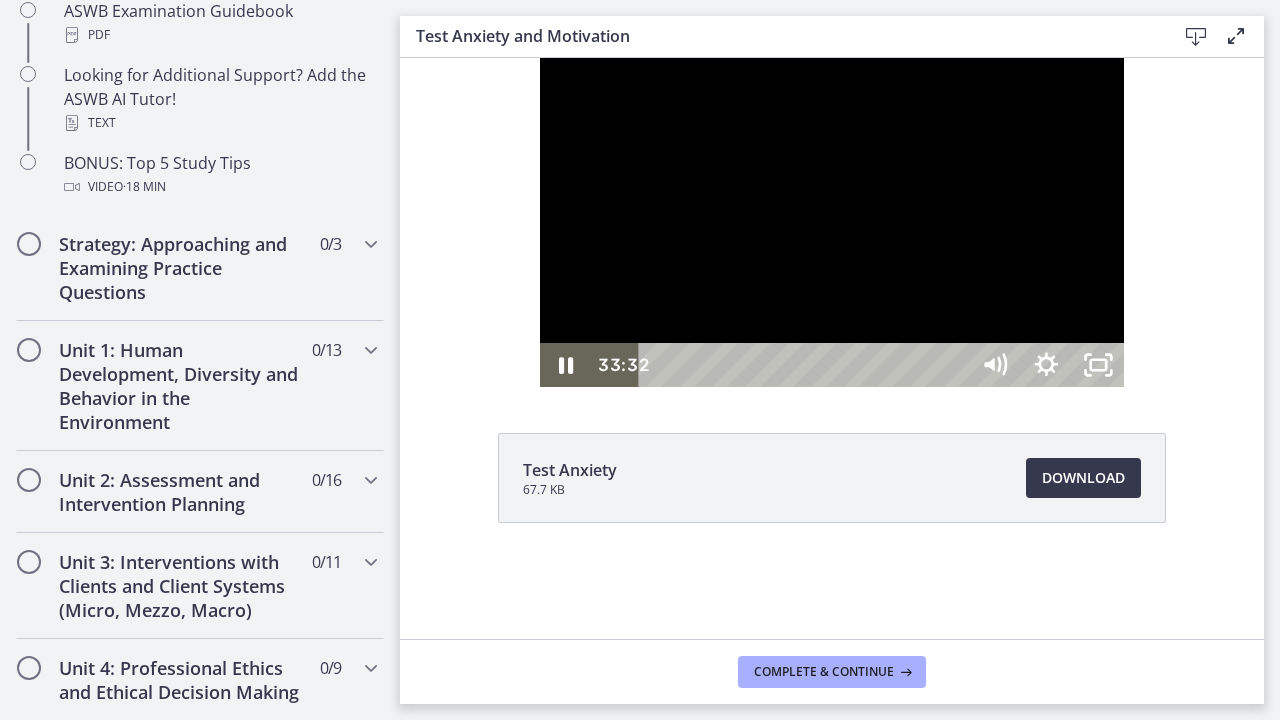 click on "33:32" at bounding box center (806, 365) 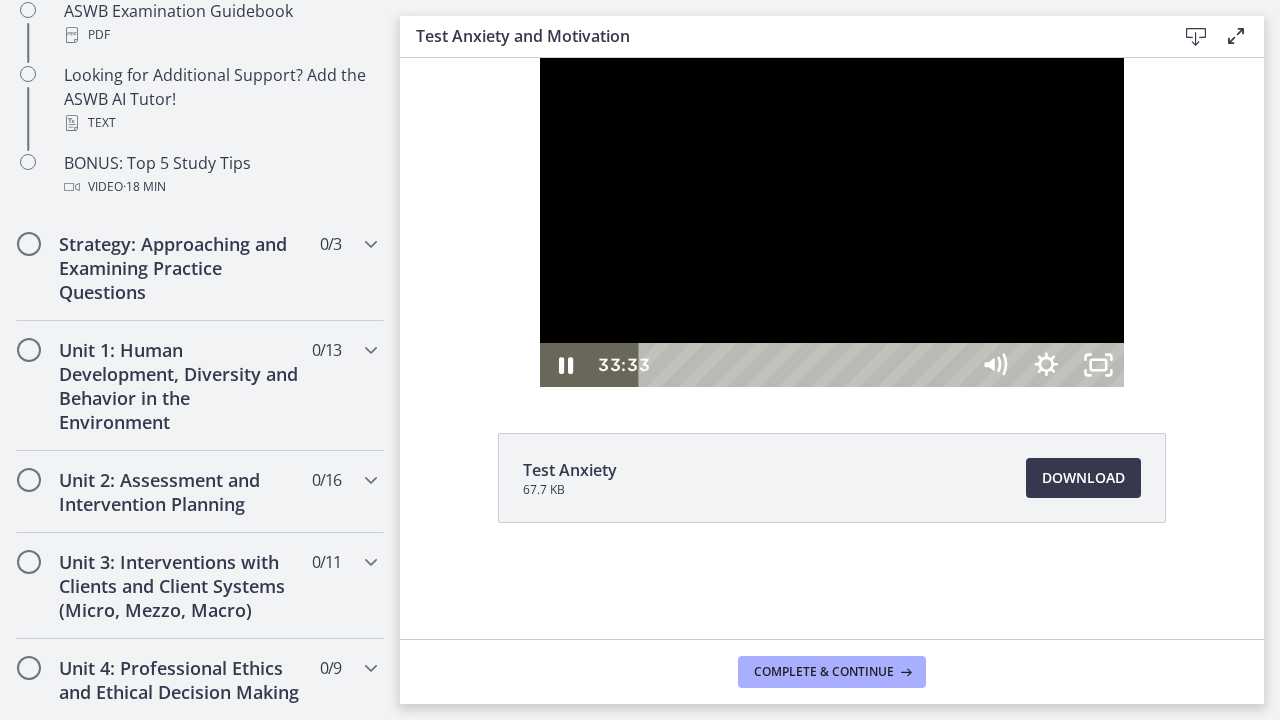 click on "34:08" at bounding box center (806, 365) 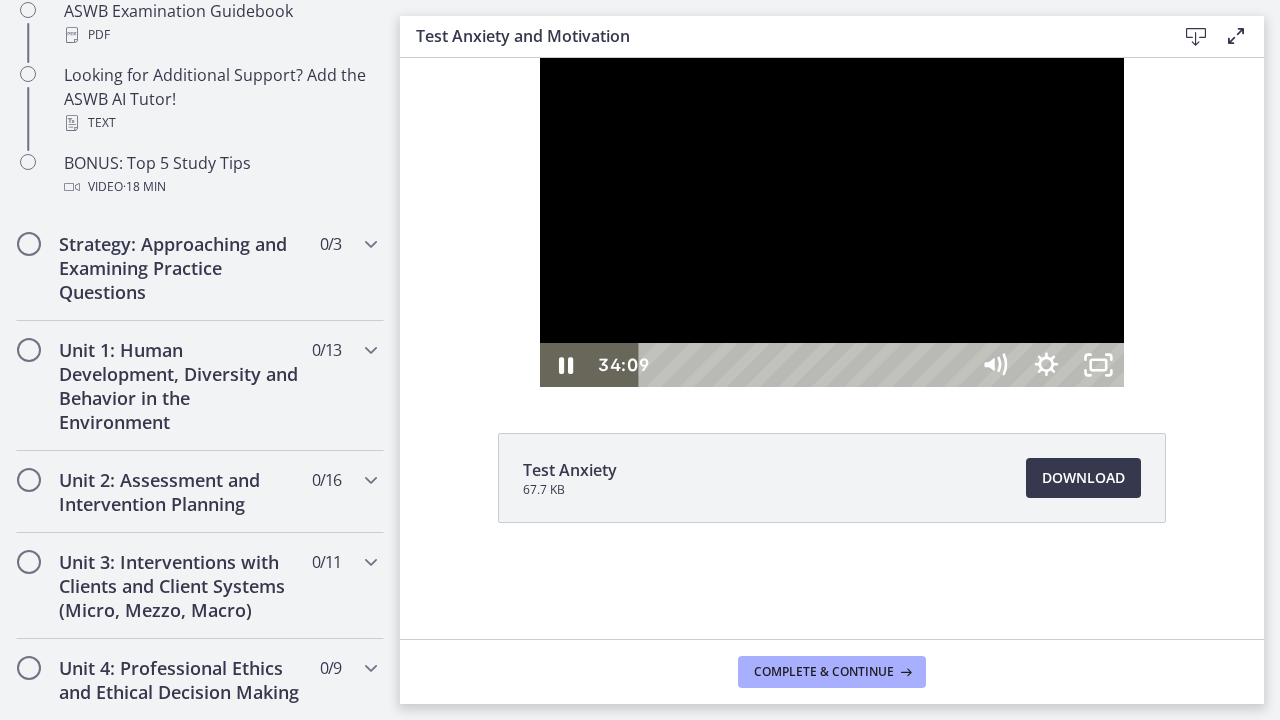 click on "34:47" at bounding box center [806, 365] 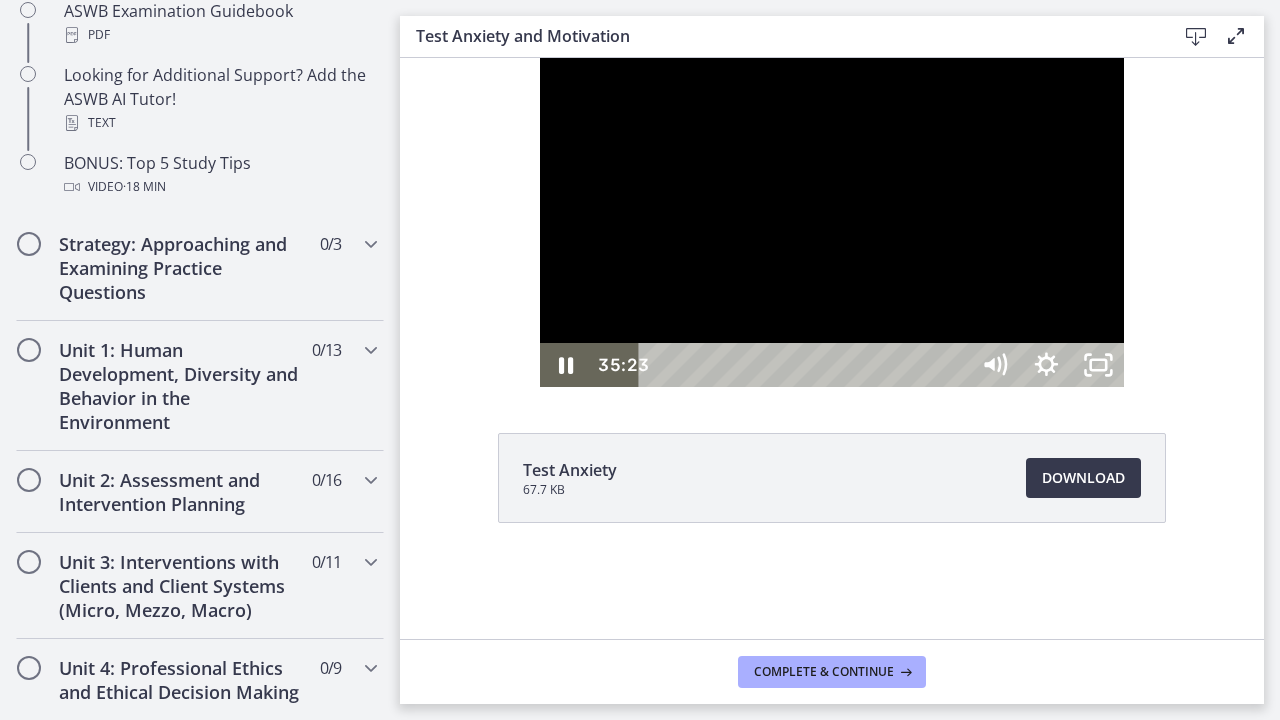 click on "35:23" at bounding box center [806, 365] 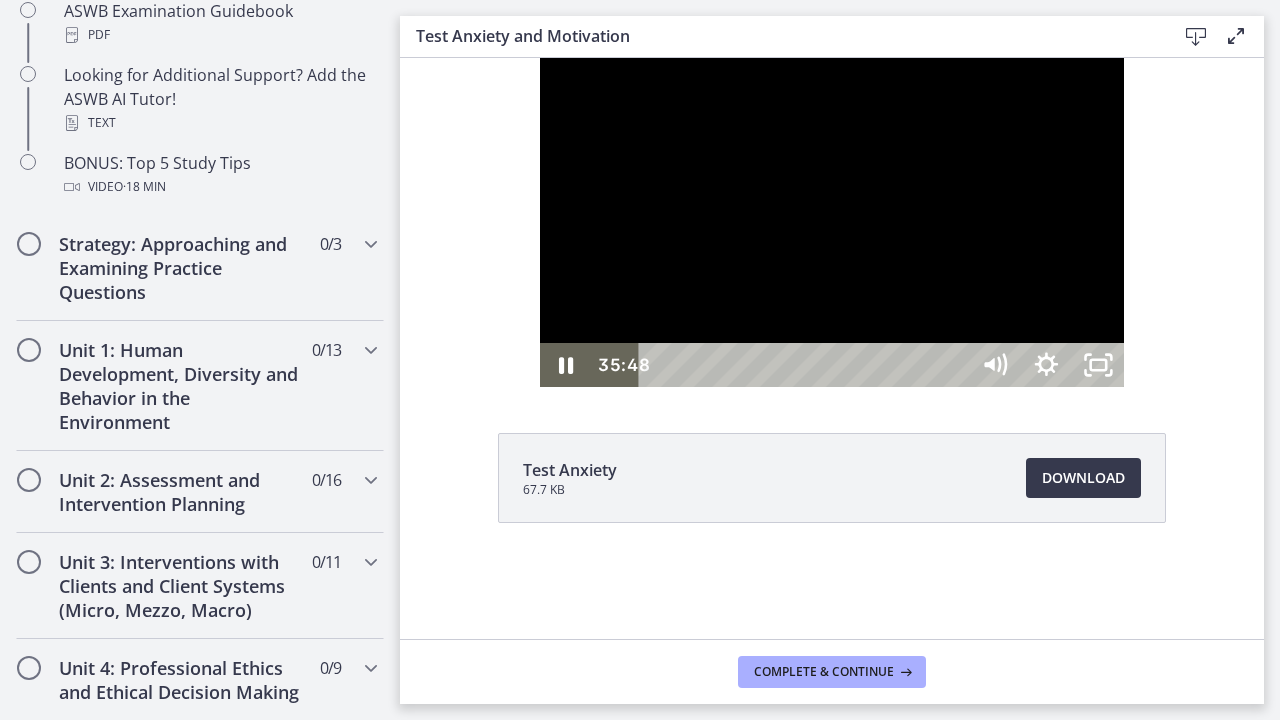 click on "35:48" at bounding box center (806, 365) 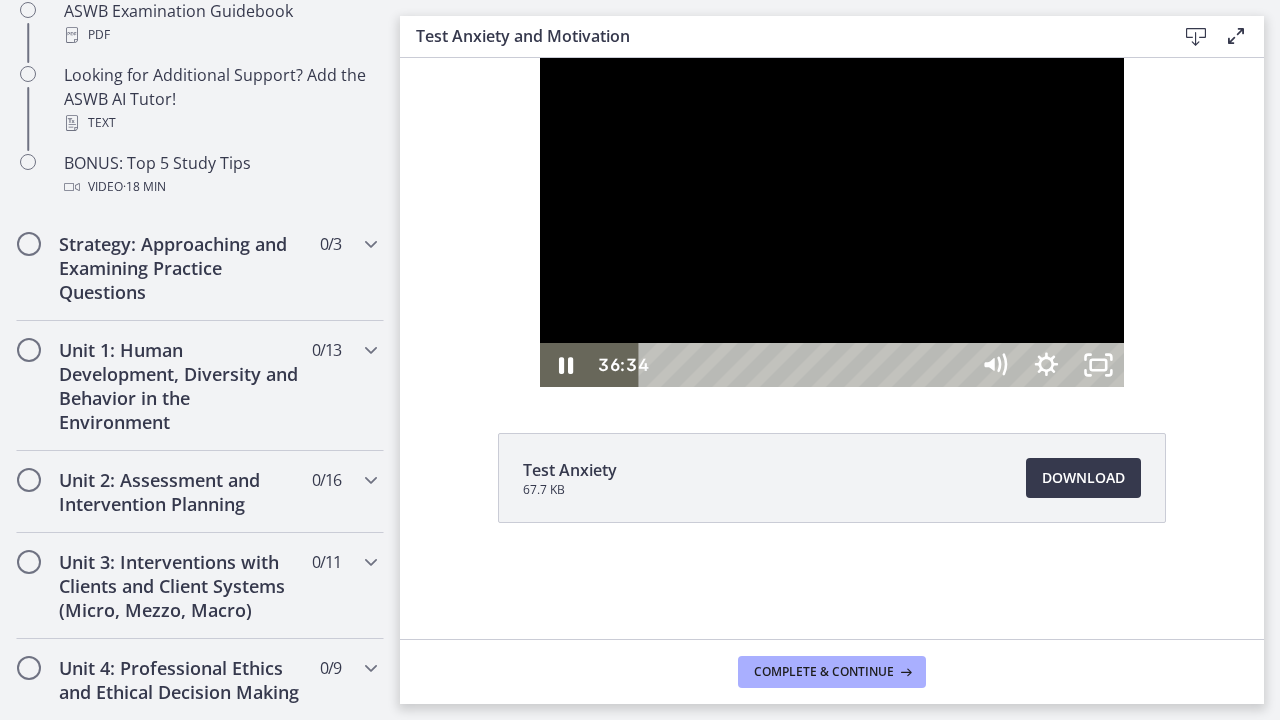 click on "36:34" at bounding box center (806, 365) 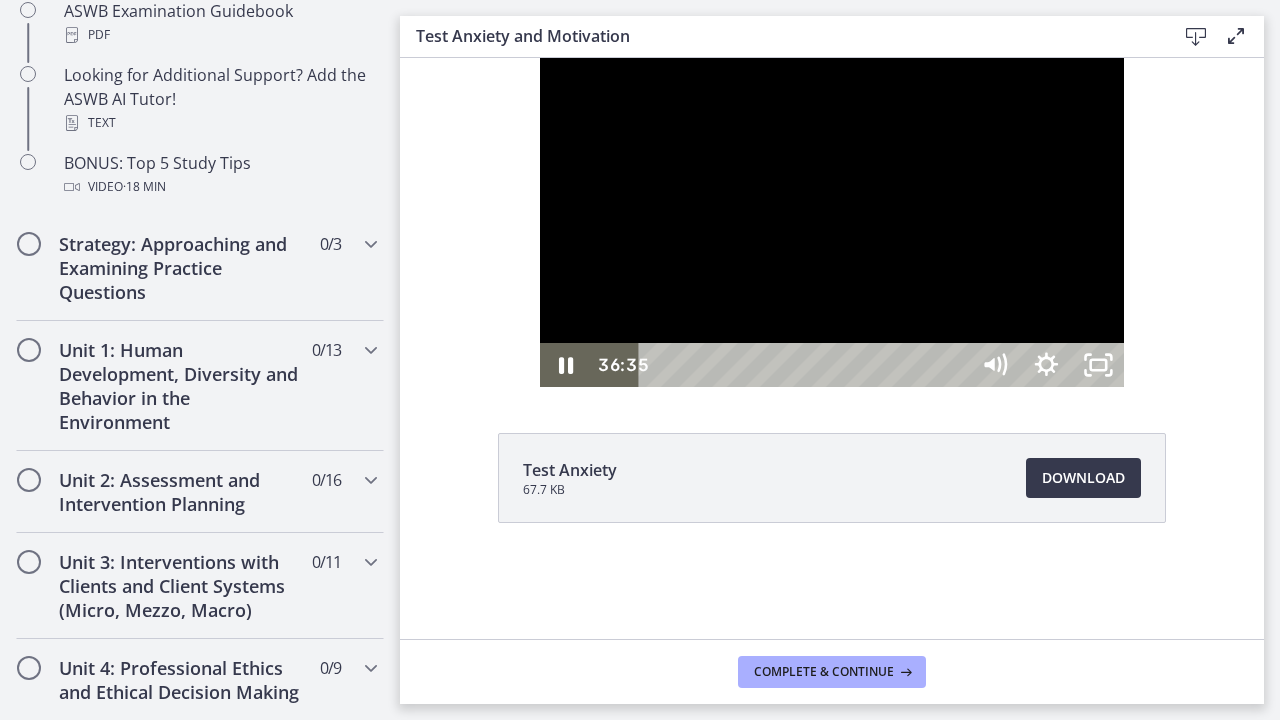 click on "37:05" at bounding box center (806, 365) 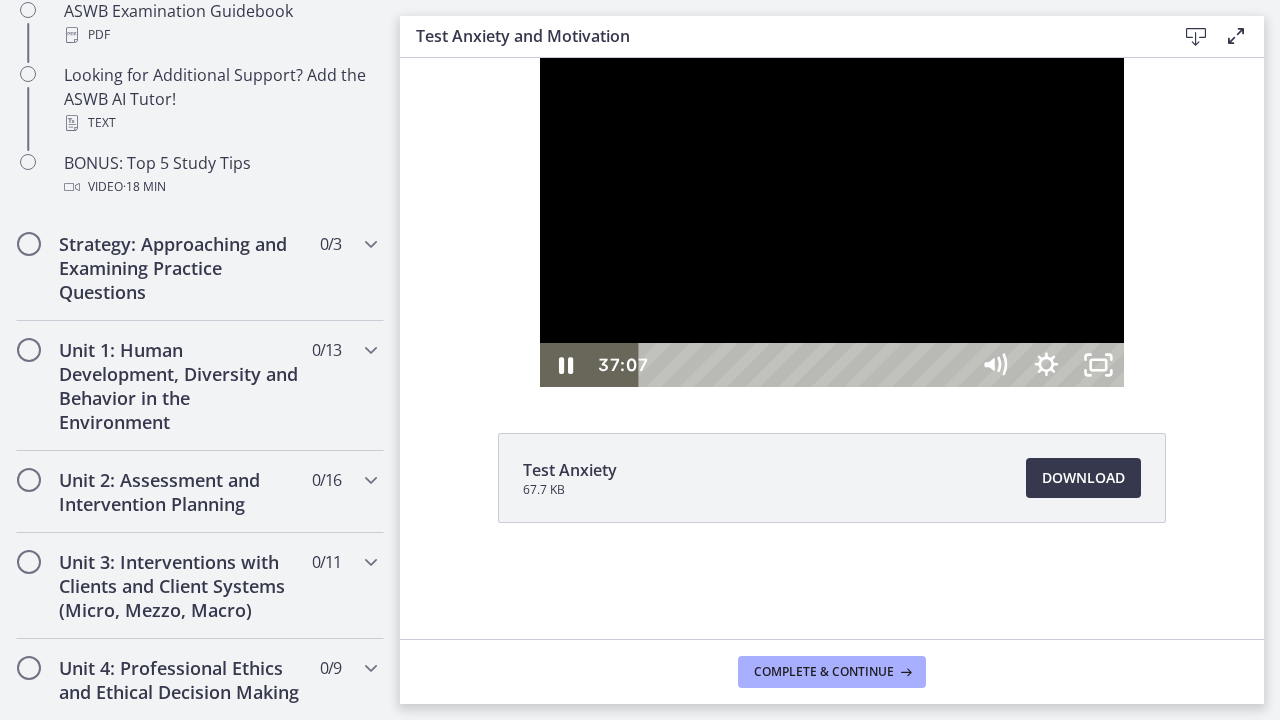 click on "37:27" at bounding box center [806, 365] 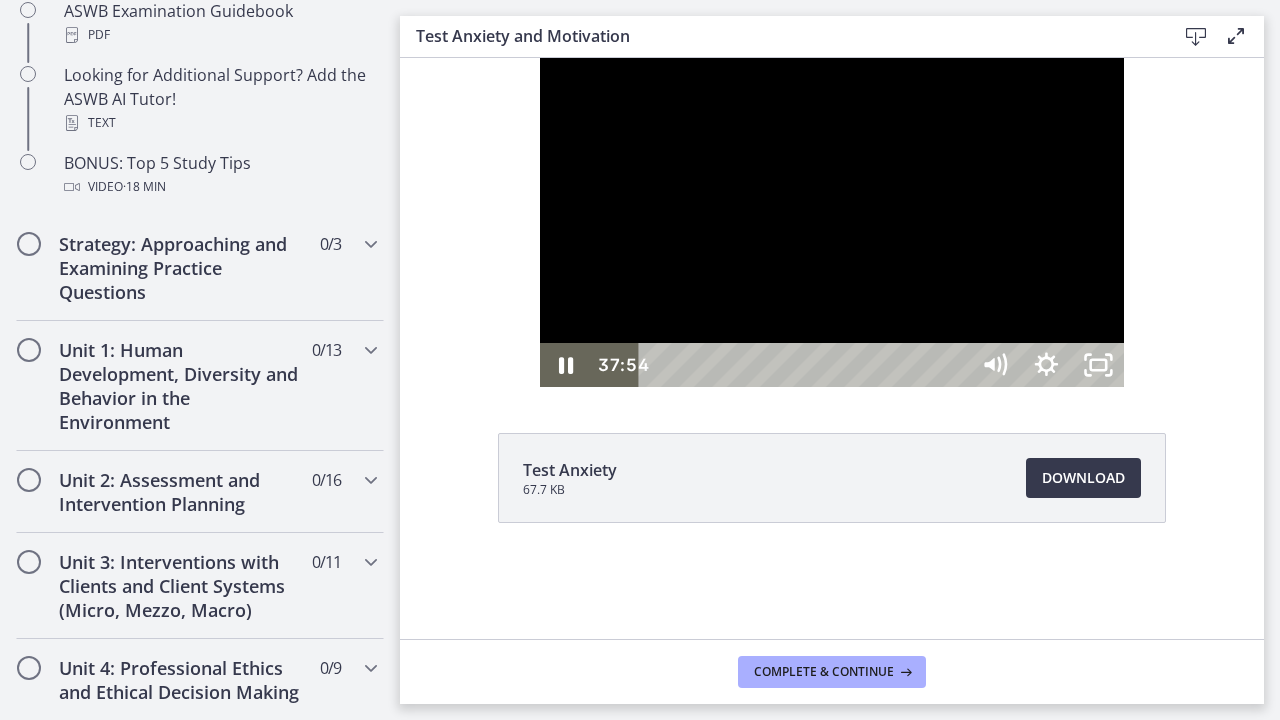 click on "37:54" at bounding box center (806, 365) 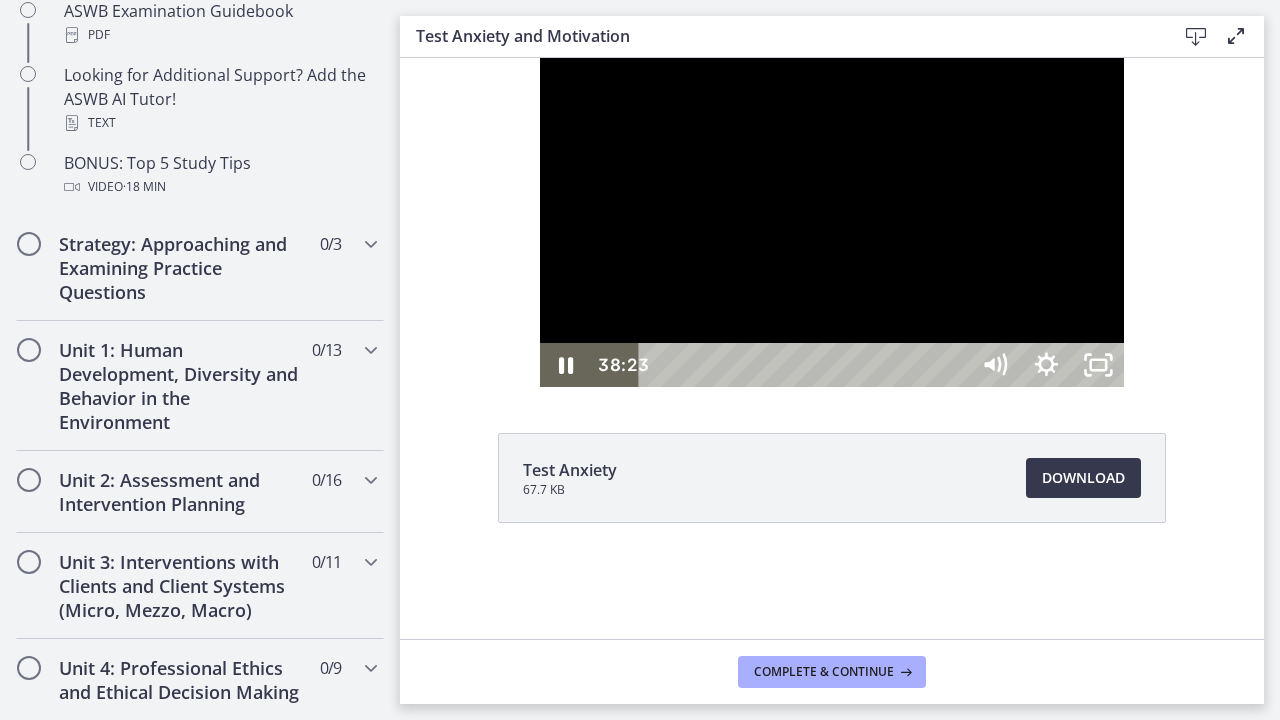 click on "38:23" at bounding box center (806, 365) 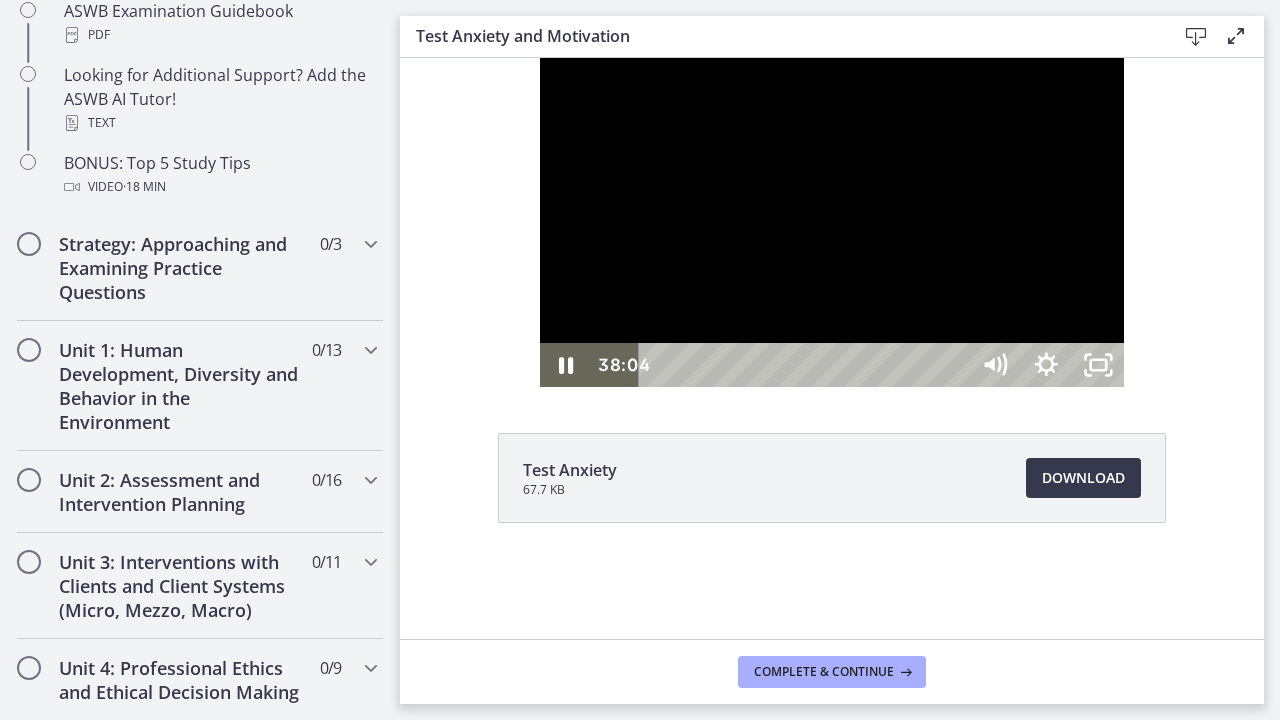 click at bounding box center [1596, 365] 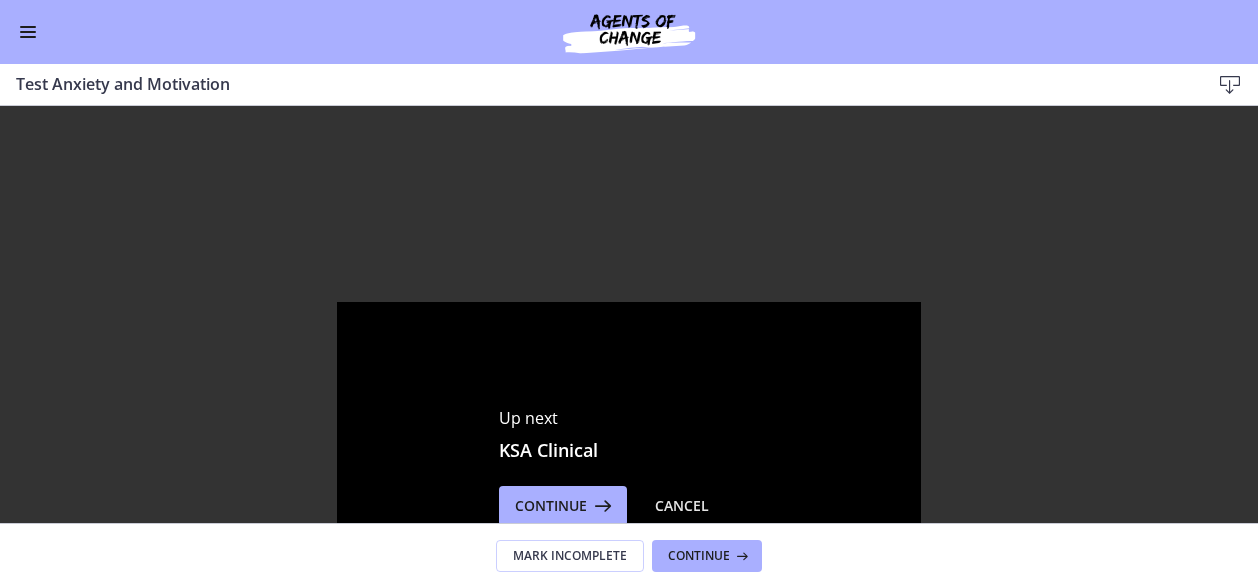 scroll, scrollTop: 1036, scrollLeft: 0, axis: vertical 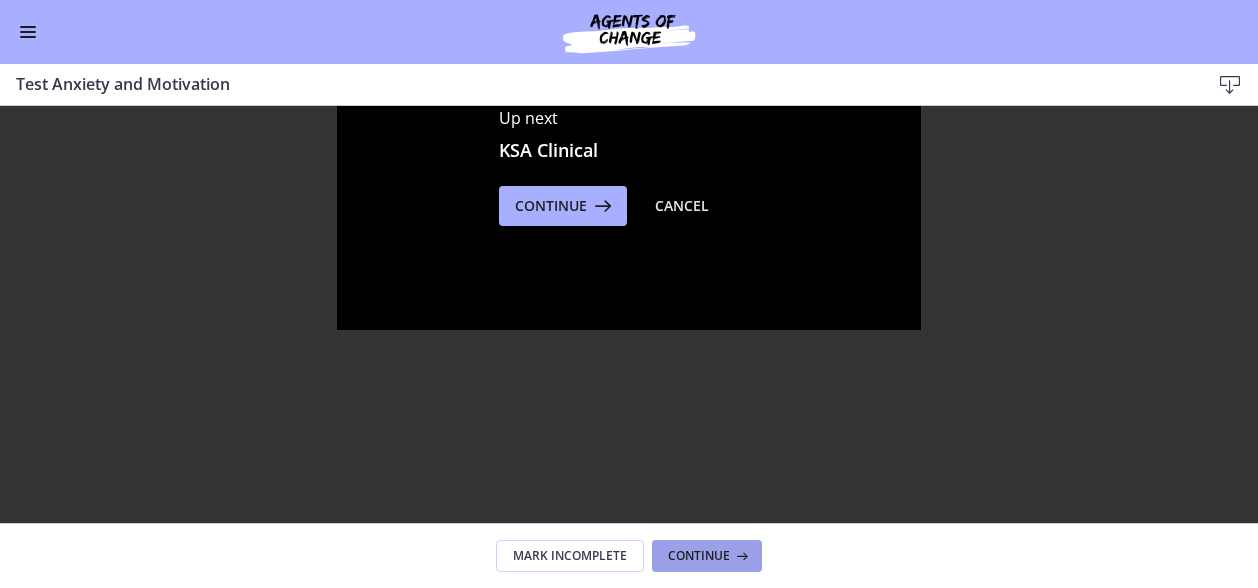 click at bounding box center [740, 556] 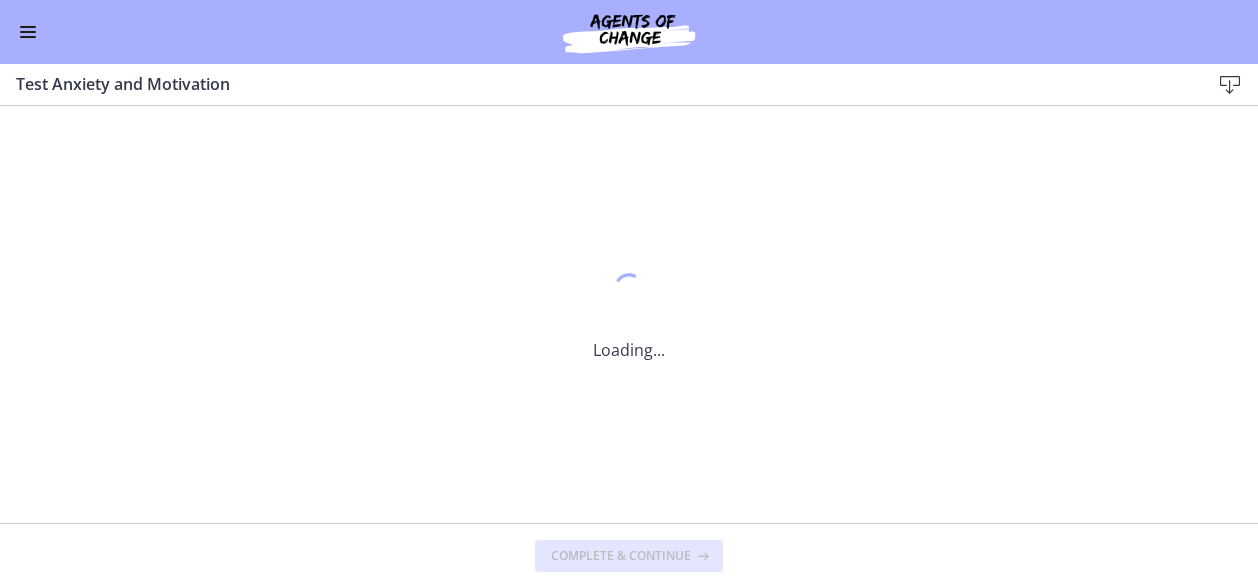 scroll, scrollTop: 0, scrollLeft: 0, axis: both 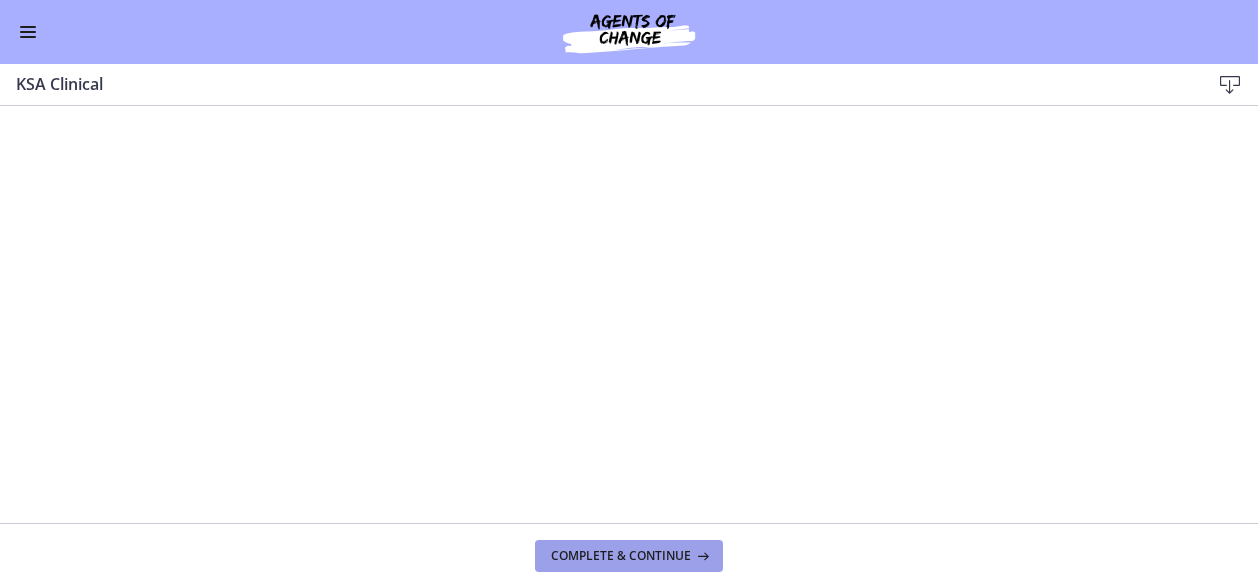 click at bounding box center [701, 556] 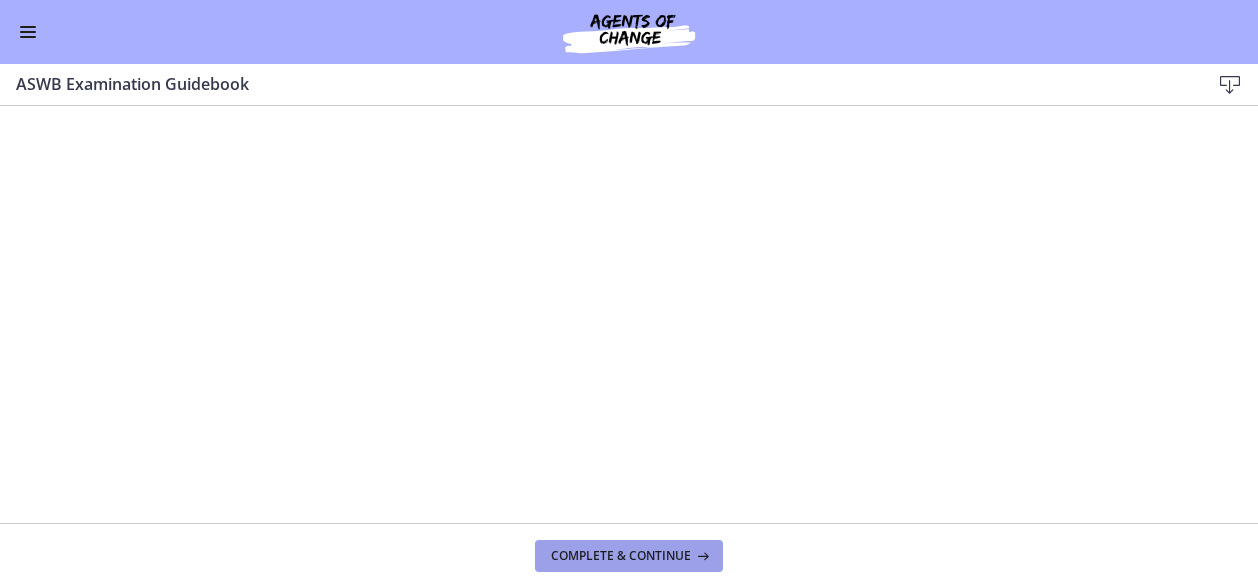 click at bounding box center [701, 556] 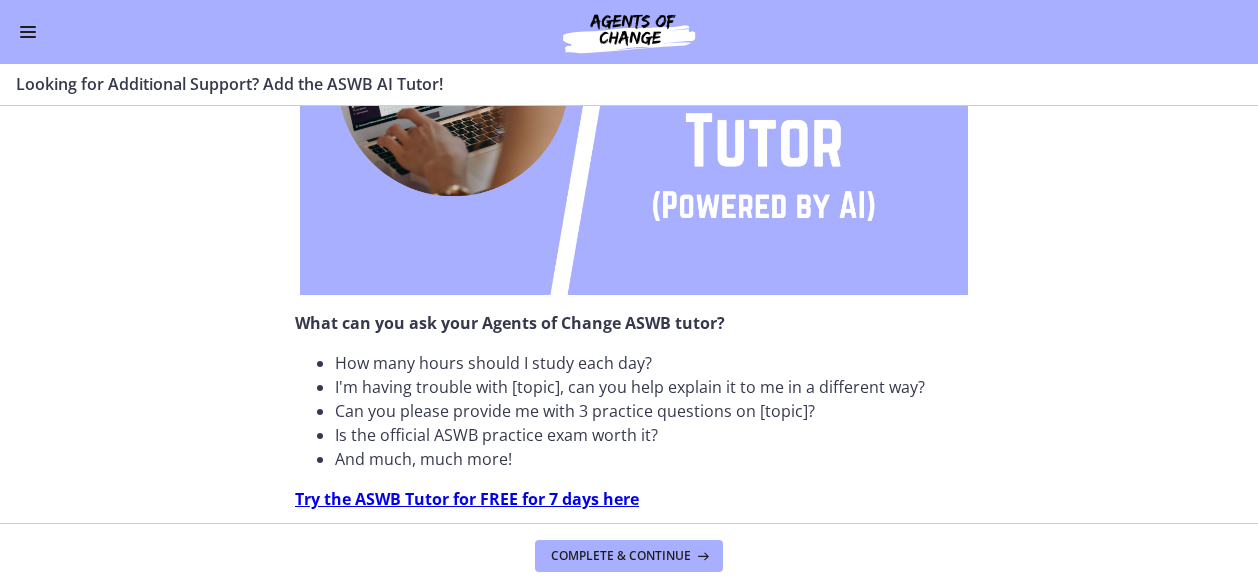 scroll, scrollTop: 32, scrollLeft: 0, axis: vertical 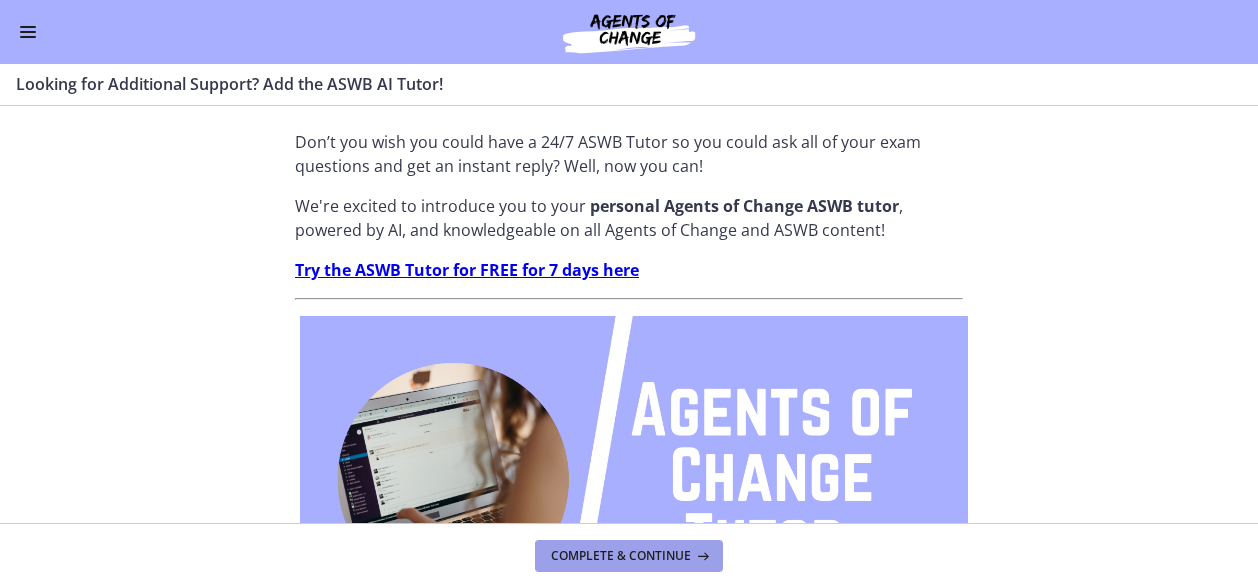 click at bounding box center (701, 556) 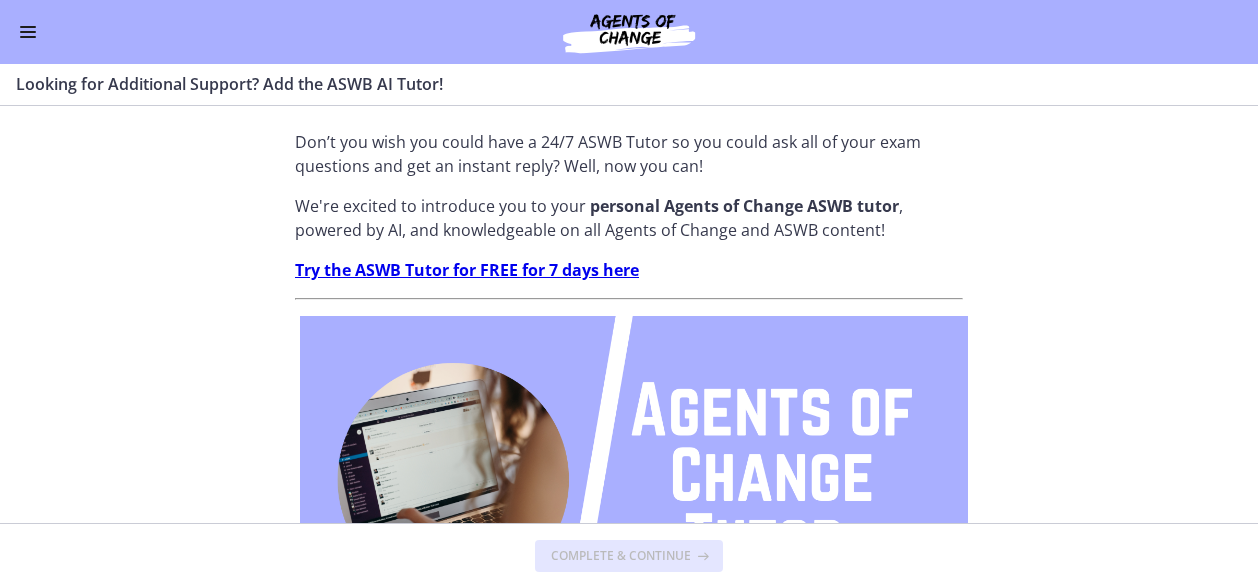 scroll, scrollTop: 0, scrollLeft: 0, axis: both 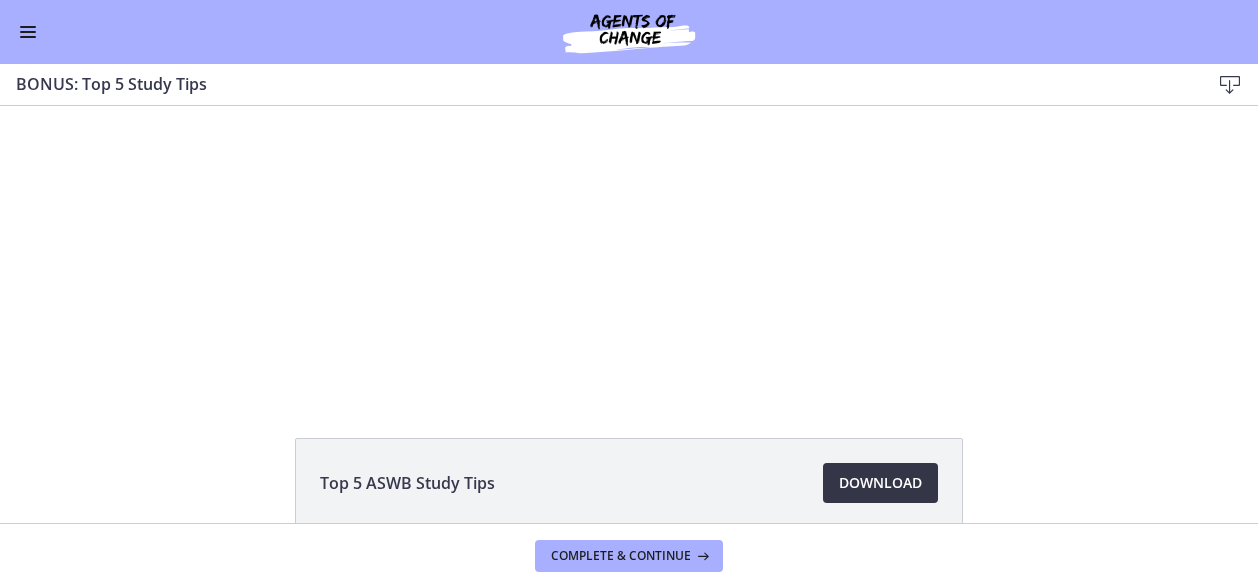 click on "Download
Opens in a new window" at bounding box center [880, 483] 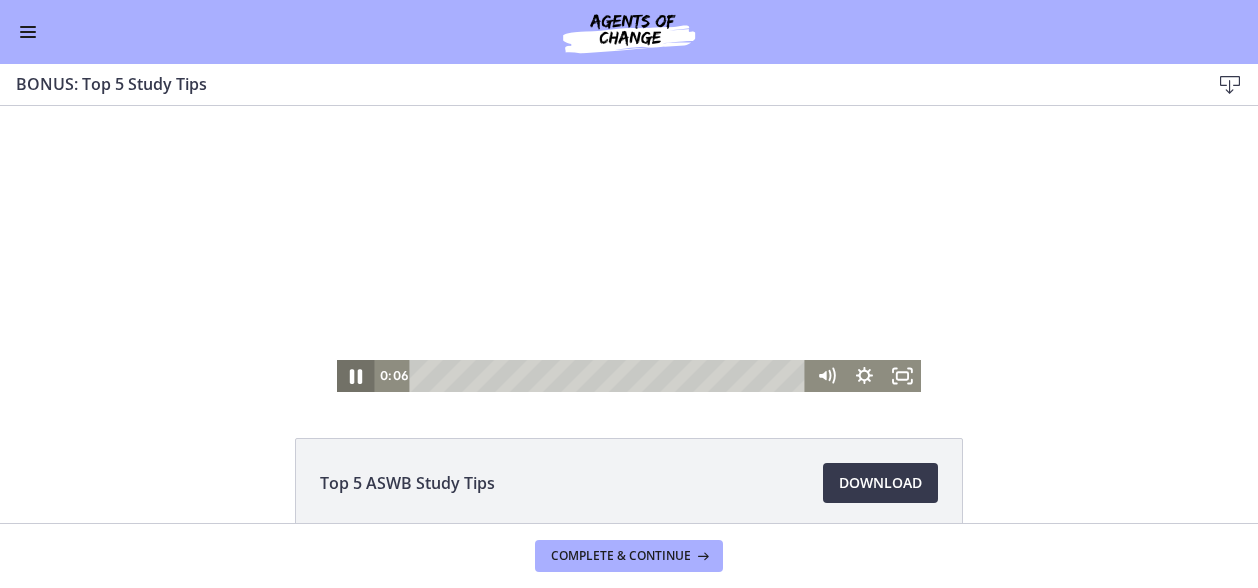 click 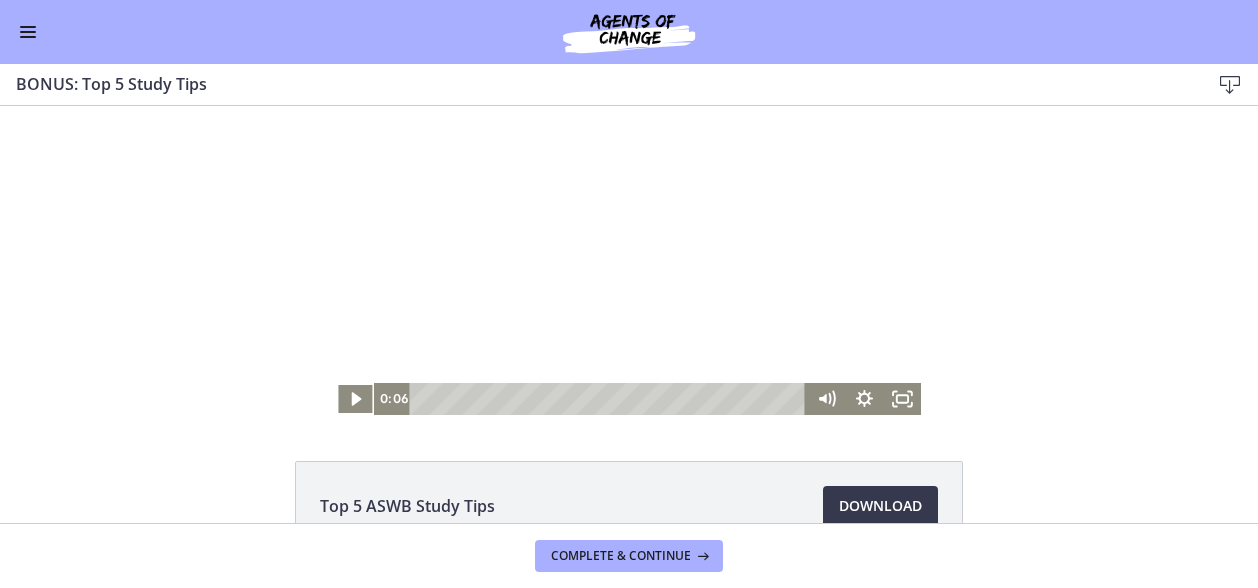 scroll, scrollTop: 0, scrollLeft: 0, axis: both 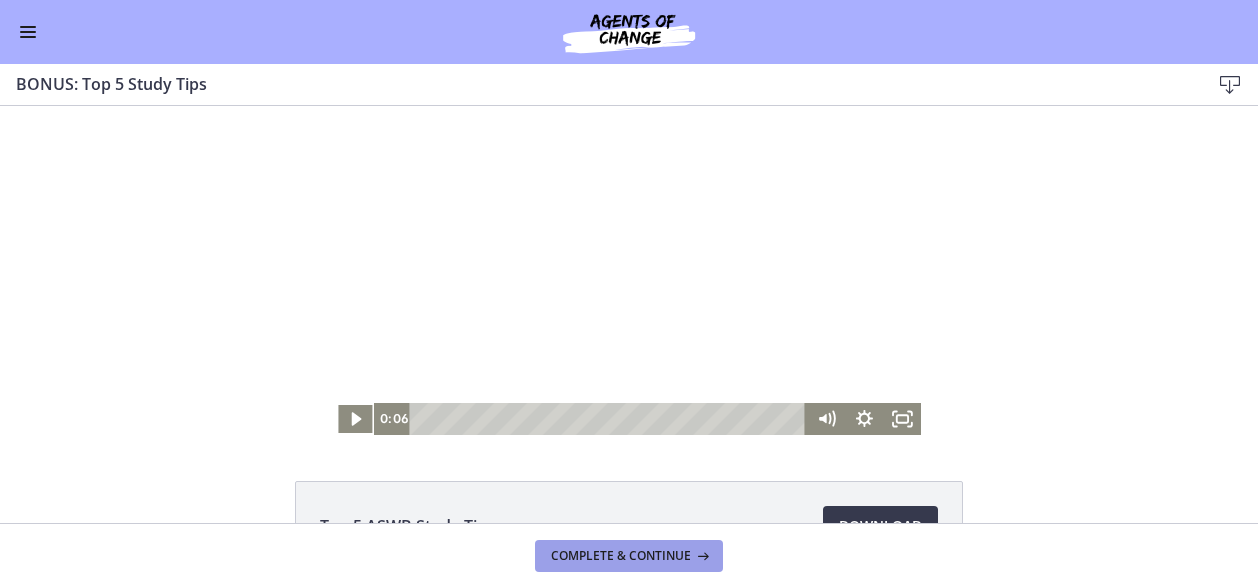 click on "Complete & continue" at bounding box center (629, 556) 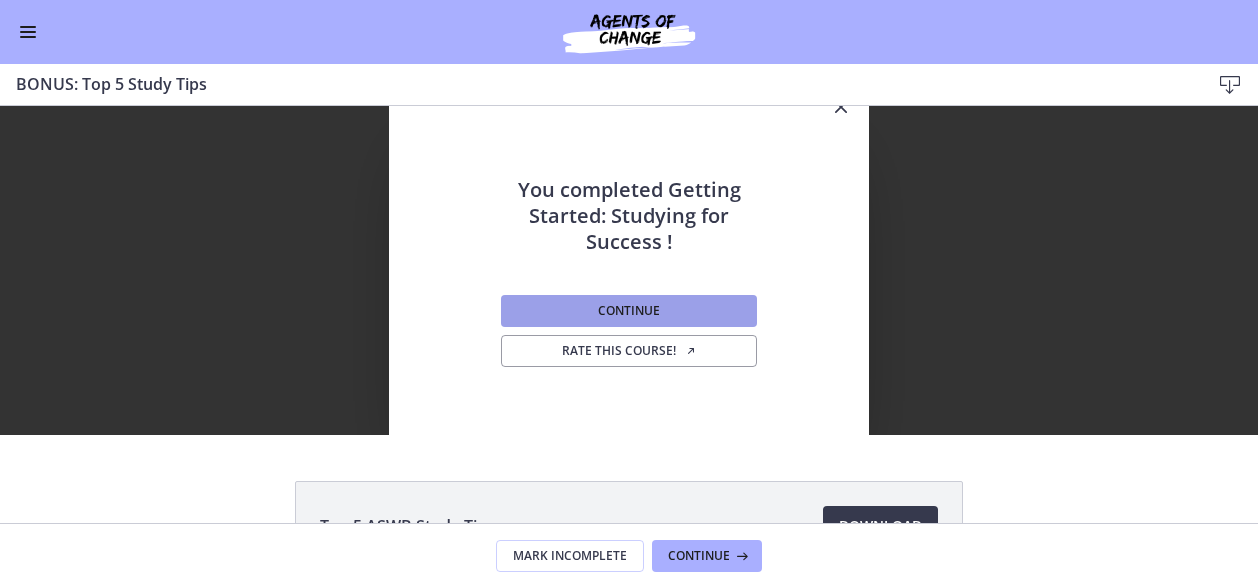 click on "Continue" at bounding box center [629, 311] 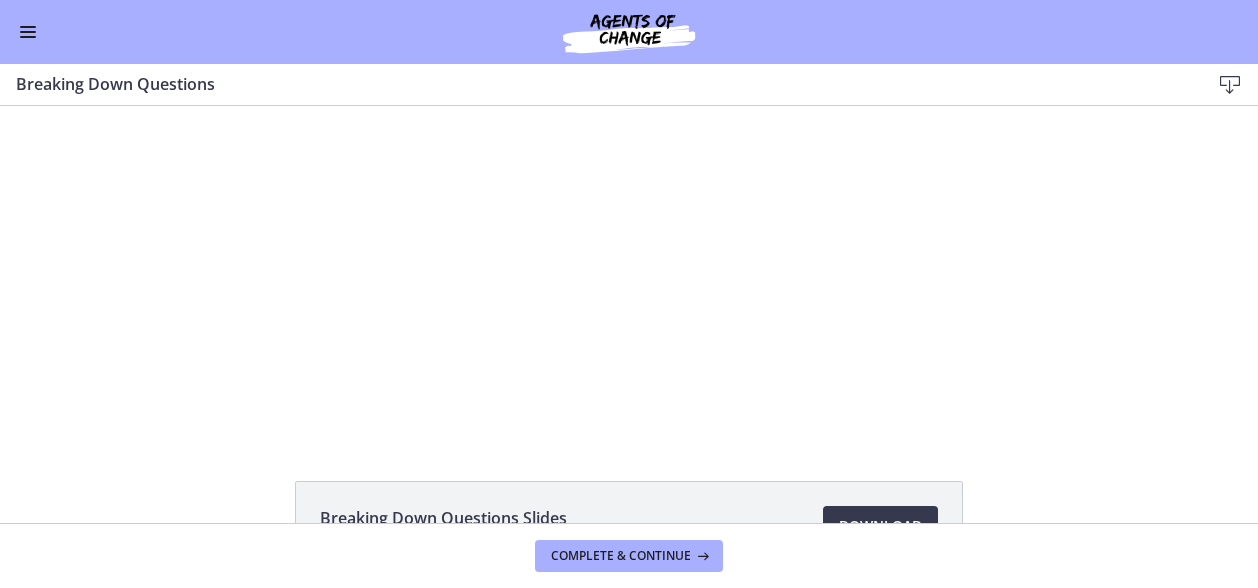 scroll, scrollTop: 1031, scrollLeft: 0, axis: vertical 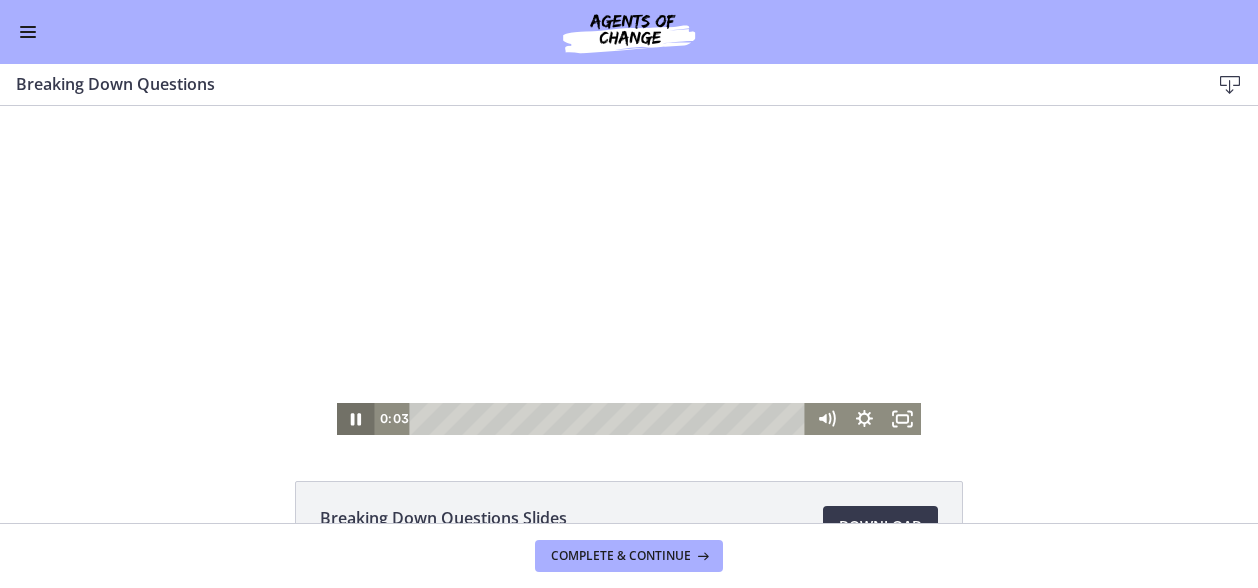click 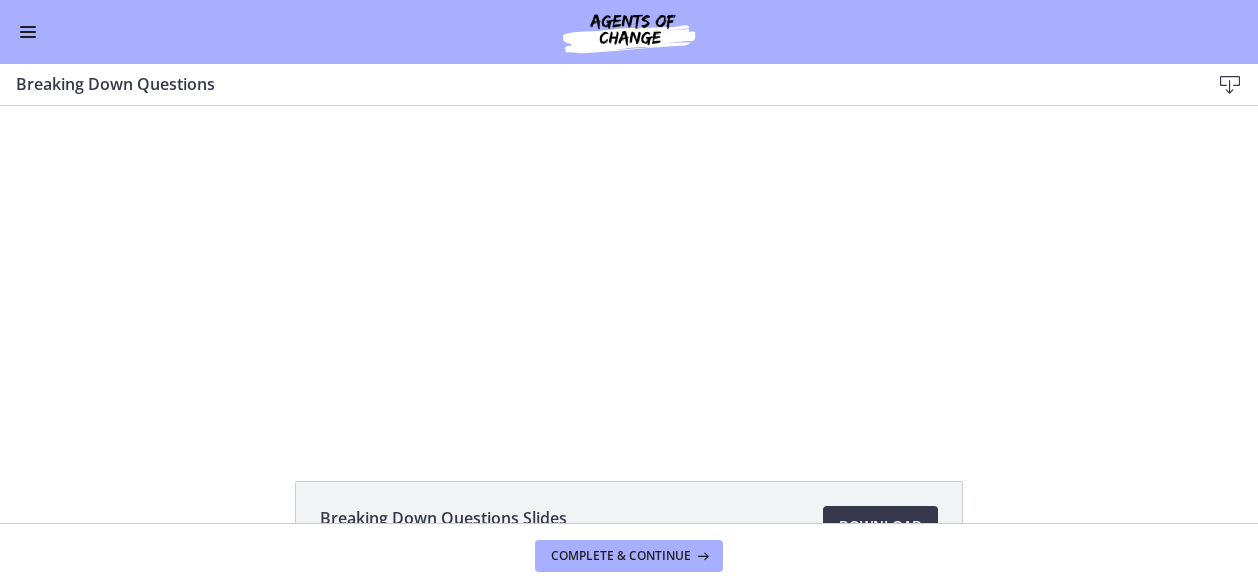 click at bounding box center (28, 32) 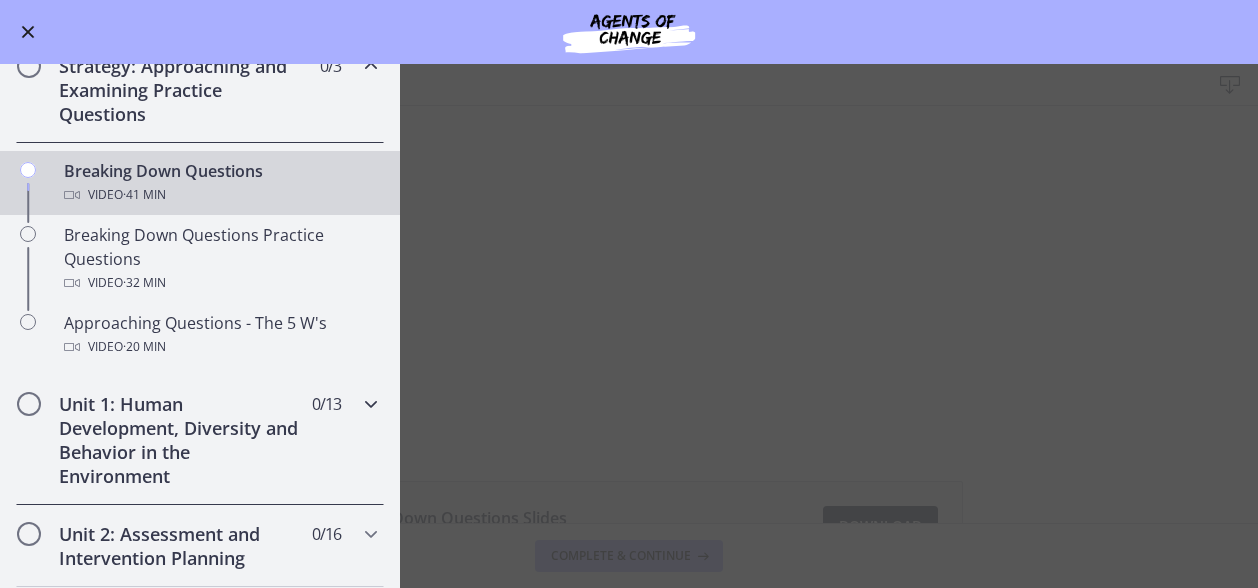 scroll, scrollTop: 331, scrollLeft: 0, axis: vertical 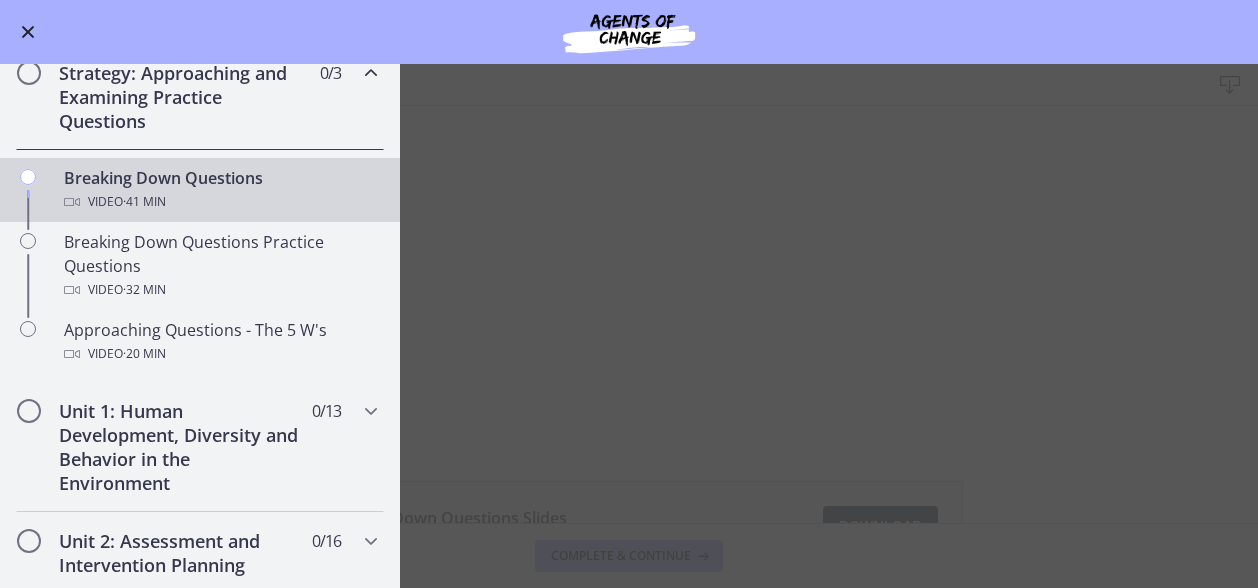 click on "Breaking Down Questions
Download
Enable fullscreen
Breaking Down Questions Slides
419 KB
Download
Opens in a new window
Complete & continue" at bounding box center [629, 326] 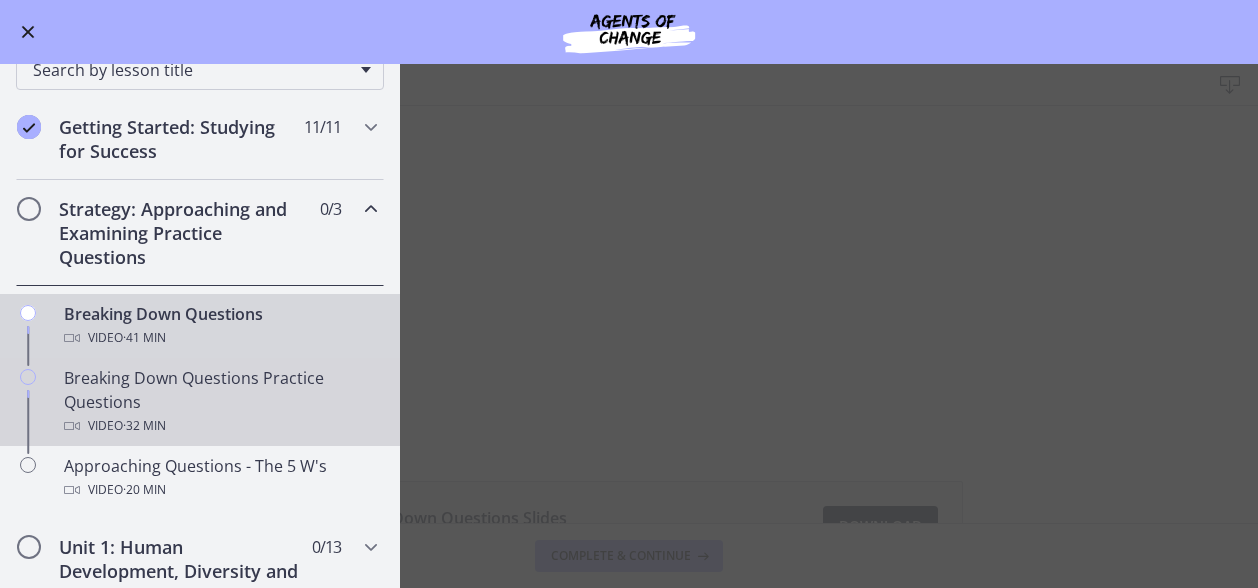 scroll, scrollTop: 176, scrollLeft: 0, axis: vertical 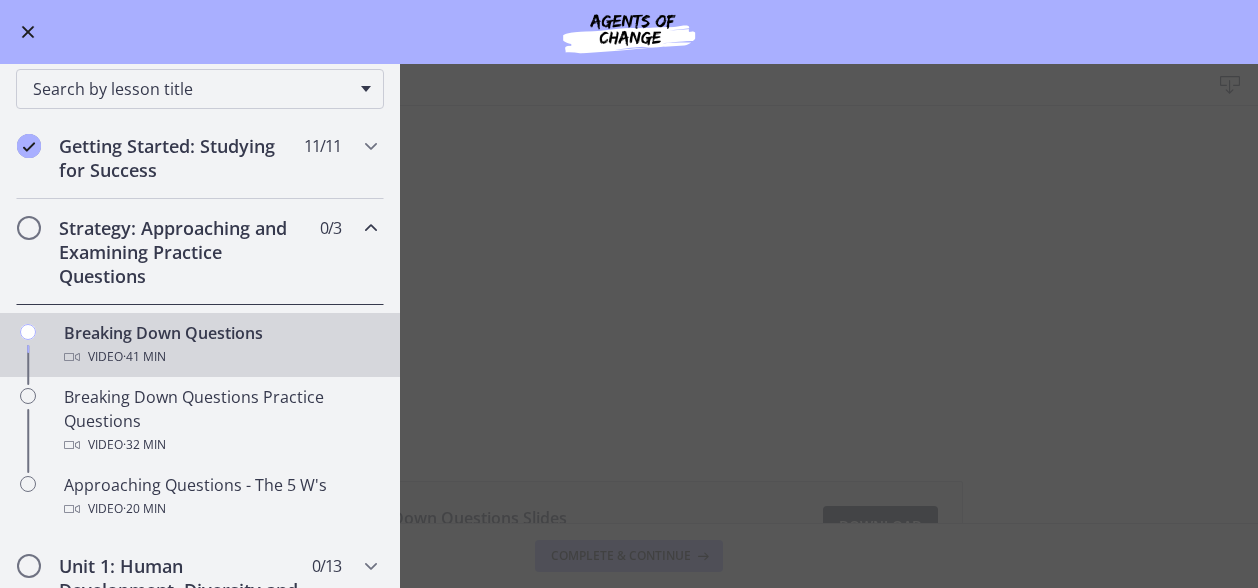 click at bounding box center [28, 32] 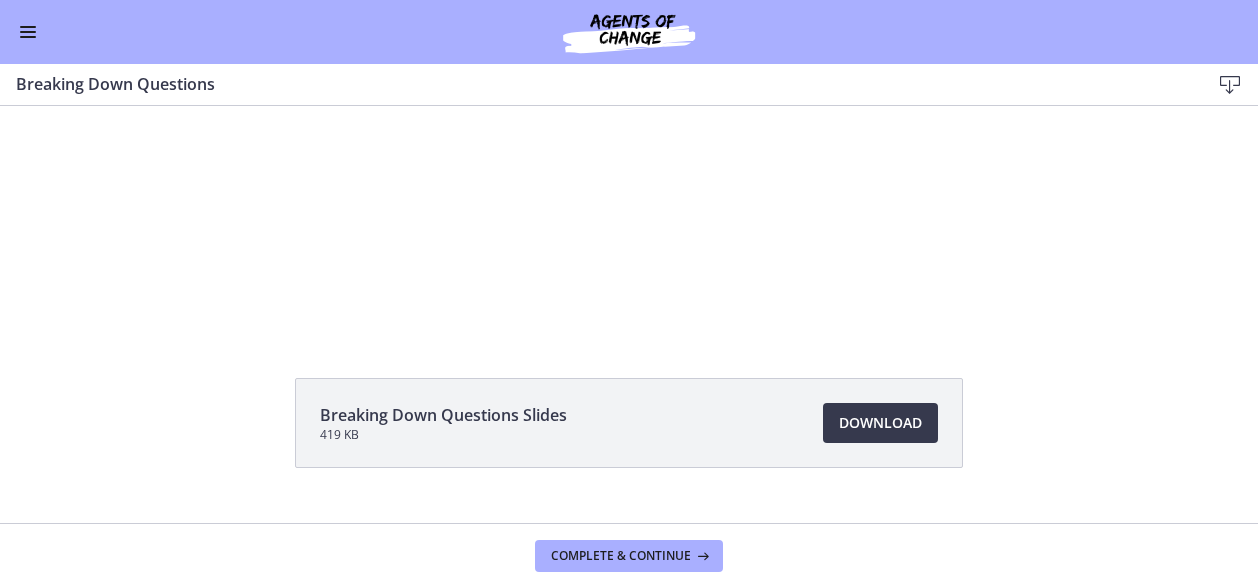 scroll, scrollTop: 143, scrollLeft: 0, axis: vertical 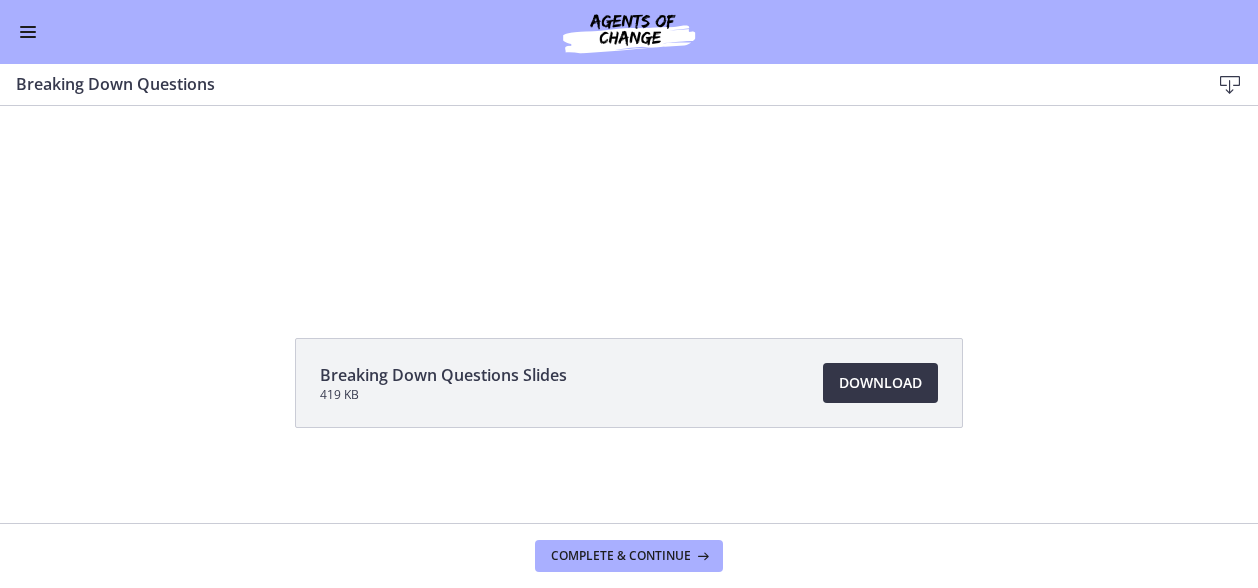 click on "Download
Opens in a new window" at bounding box center (880, 383) 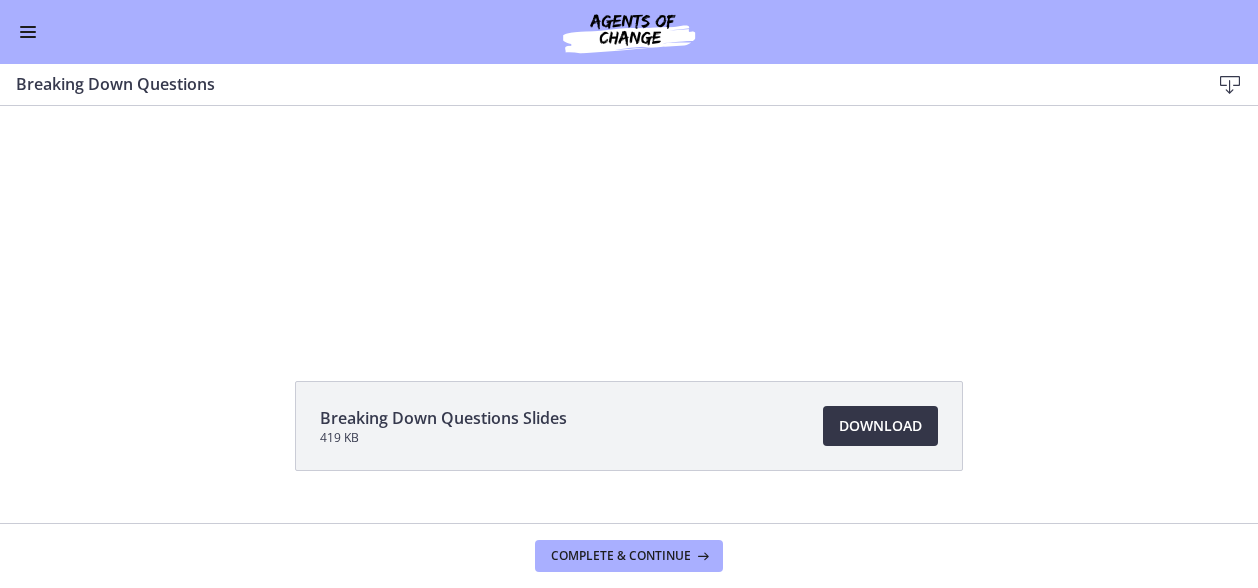 scroll, scrollTop: 0, scrollLeft: 0, axis: both 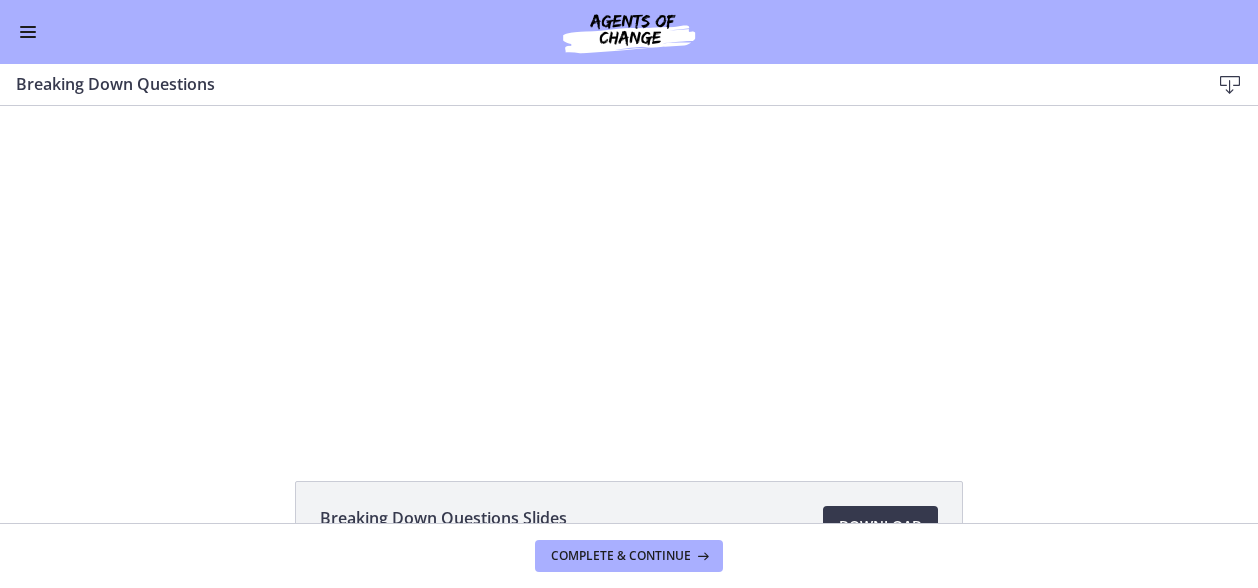 click at bounding box center [28, 32] 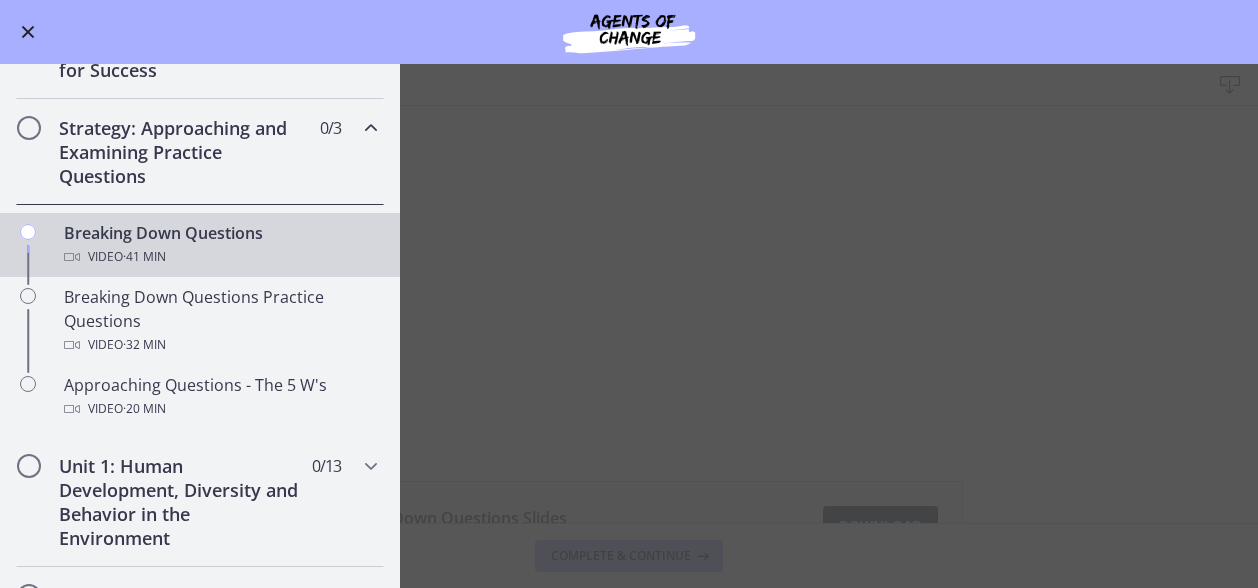 scroll, scrollTop: 376, scrollLeft: 0, axis: vertical 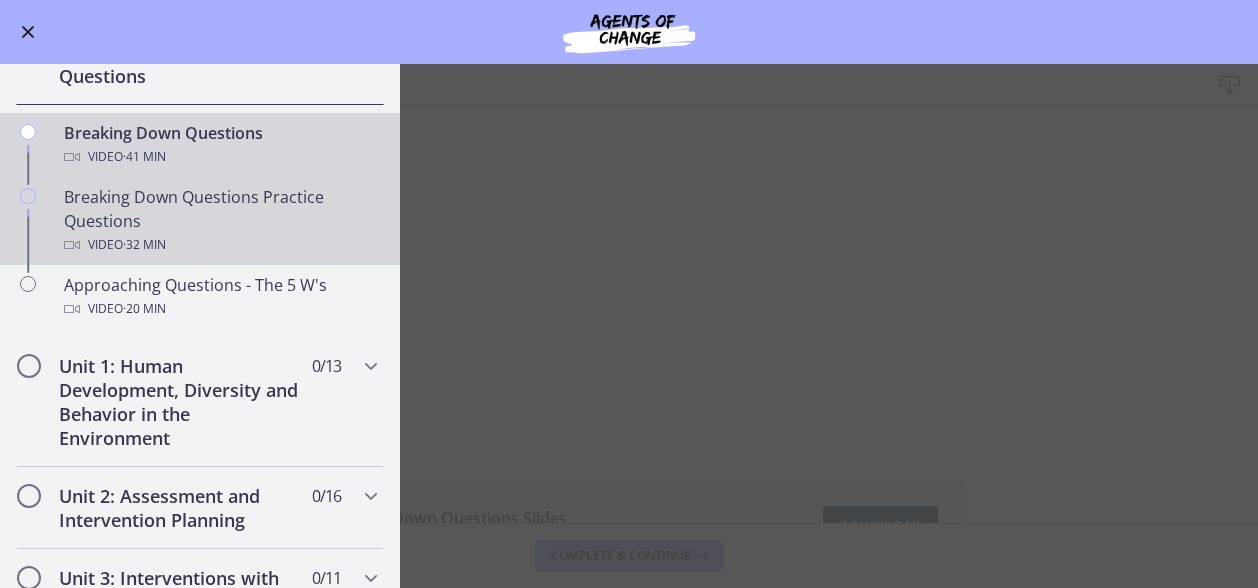 click on "Breaking Down Questions Practice Questions
Video
·  32 min" at bounding box center [220, 221] 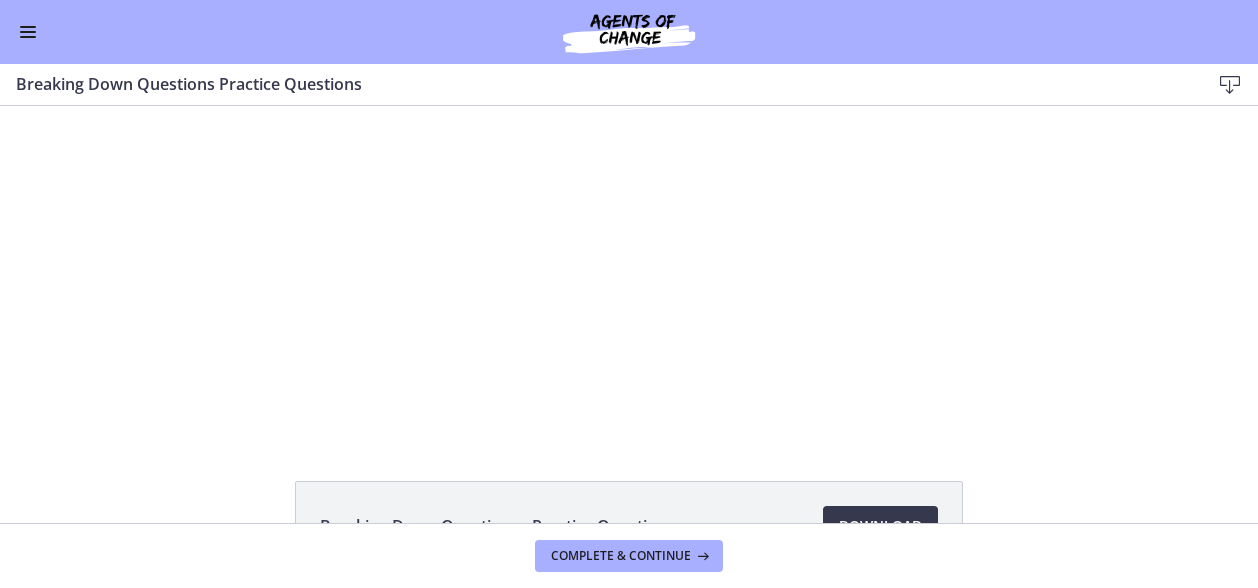 scroll, scrollTop: 0, scrollLeft: 0, axis: both 